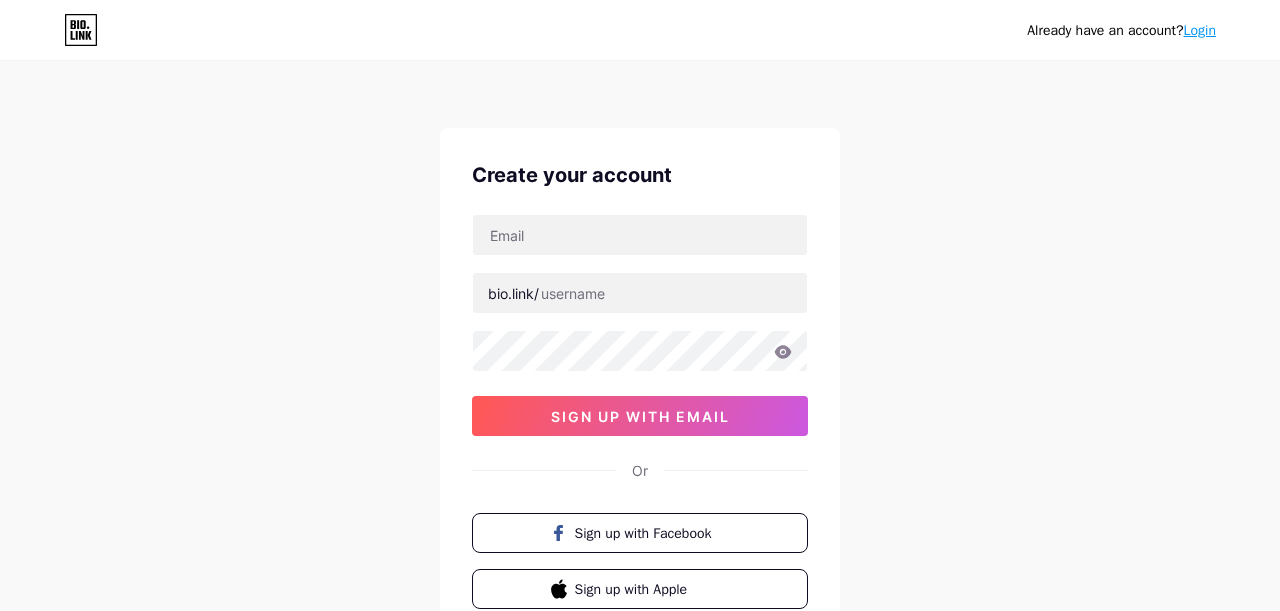 scroll, scrollTop: 0, scrollLeft: 0, axis: both 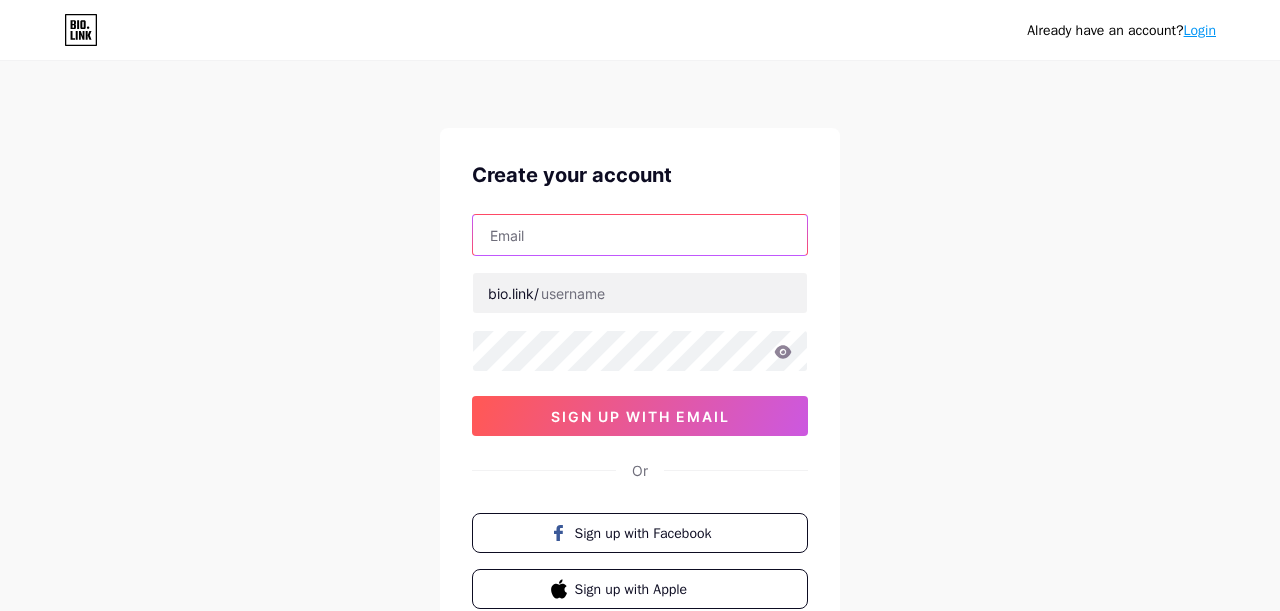 click at bounding box center (640, 235) 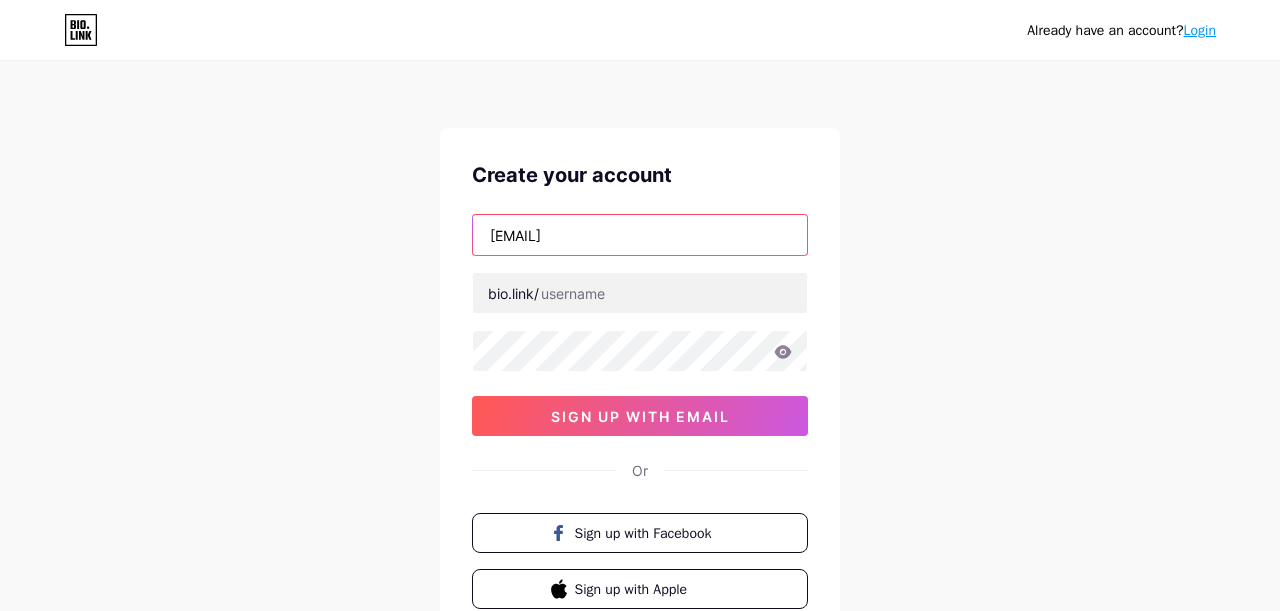 type on "nguyenthien37799@gmail.com" 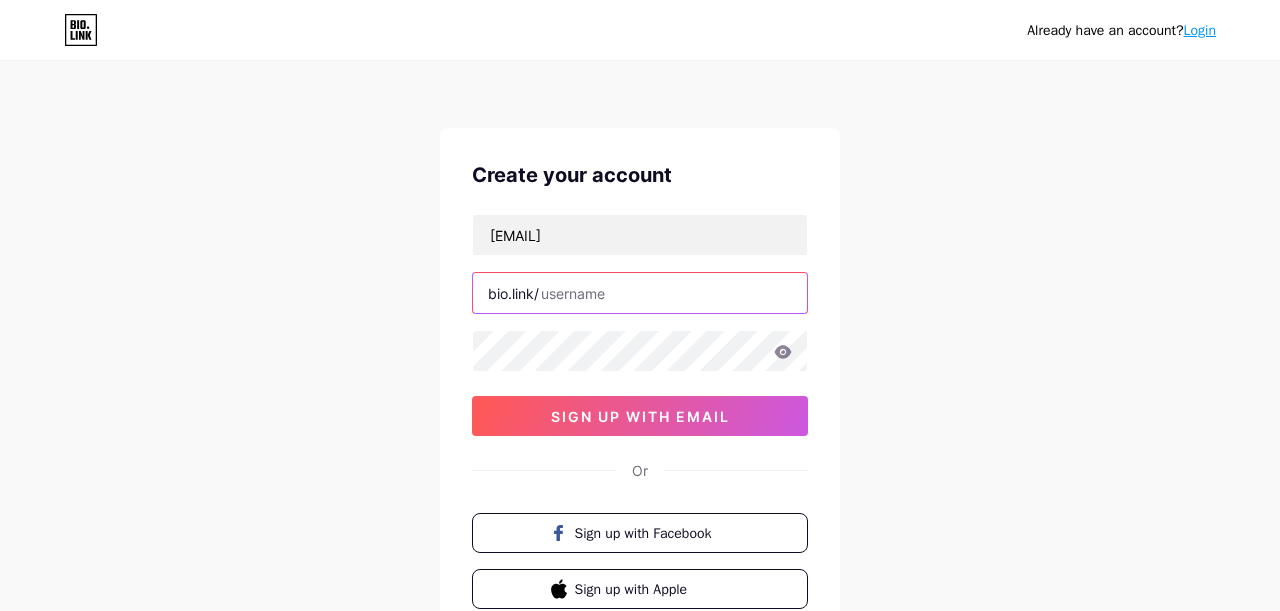 click at bounding box center [640, 293] 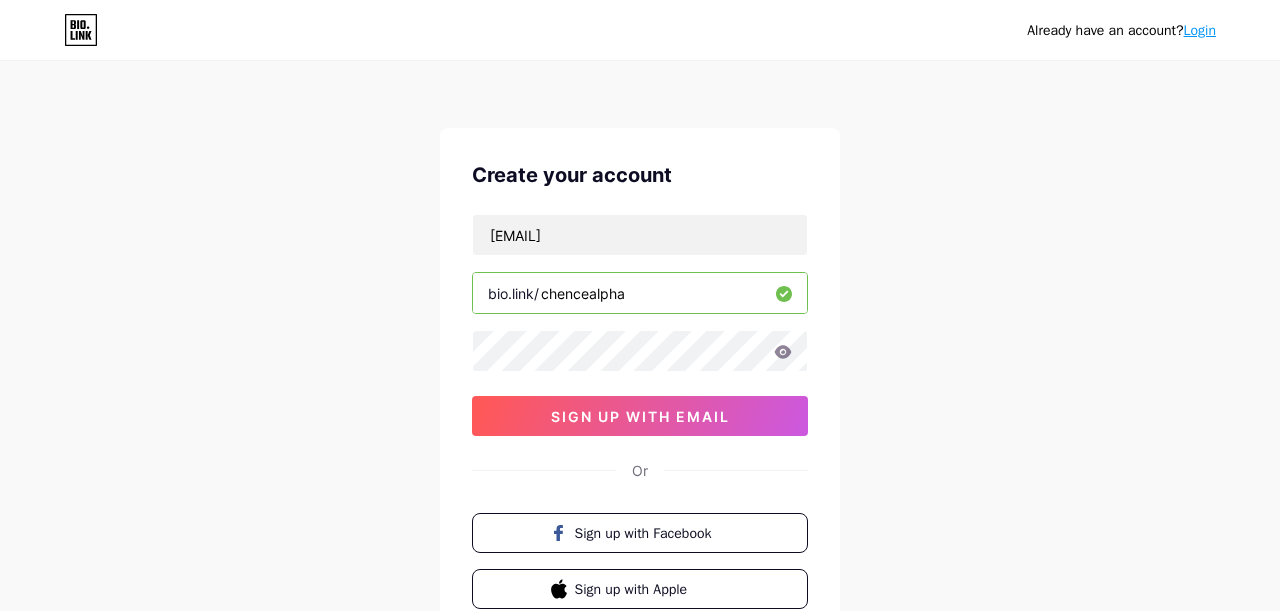 type on "[USERNAME]" 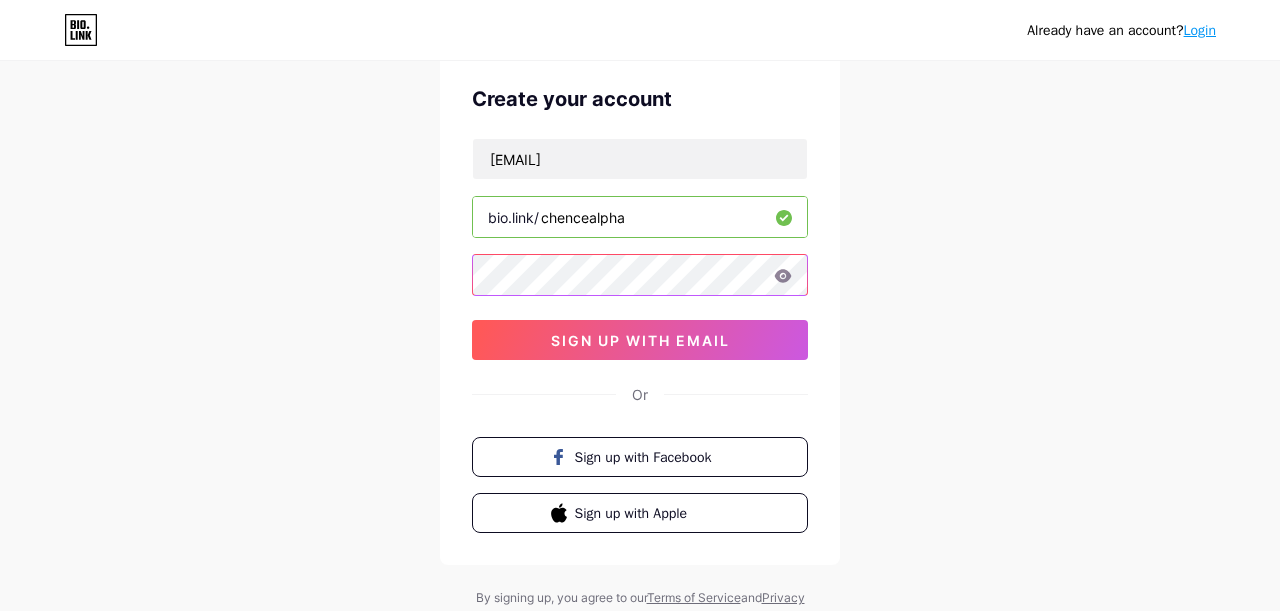 scroll, scrollTop: 84, scrollLeft: 0, axis: vertical 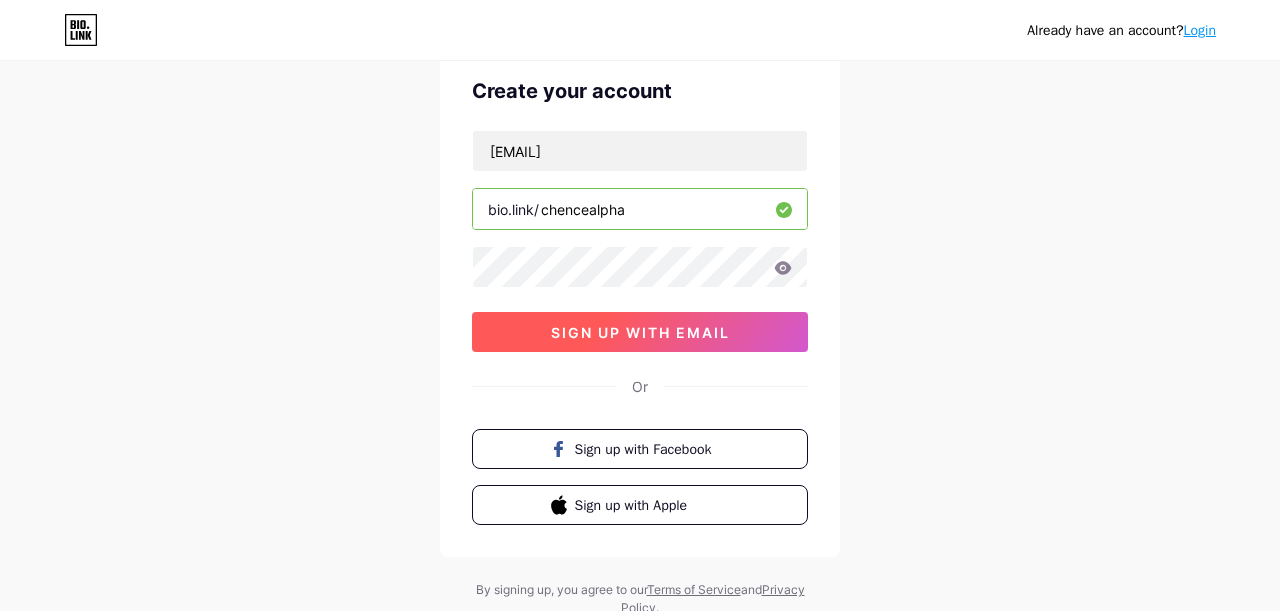 click on "sign up with email" at bounding box center (640, 332) 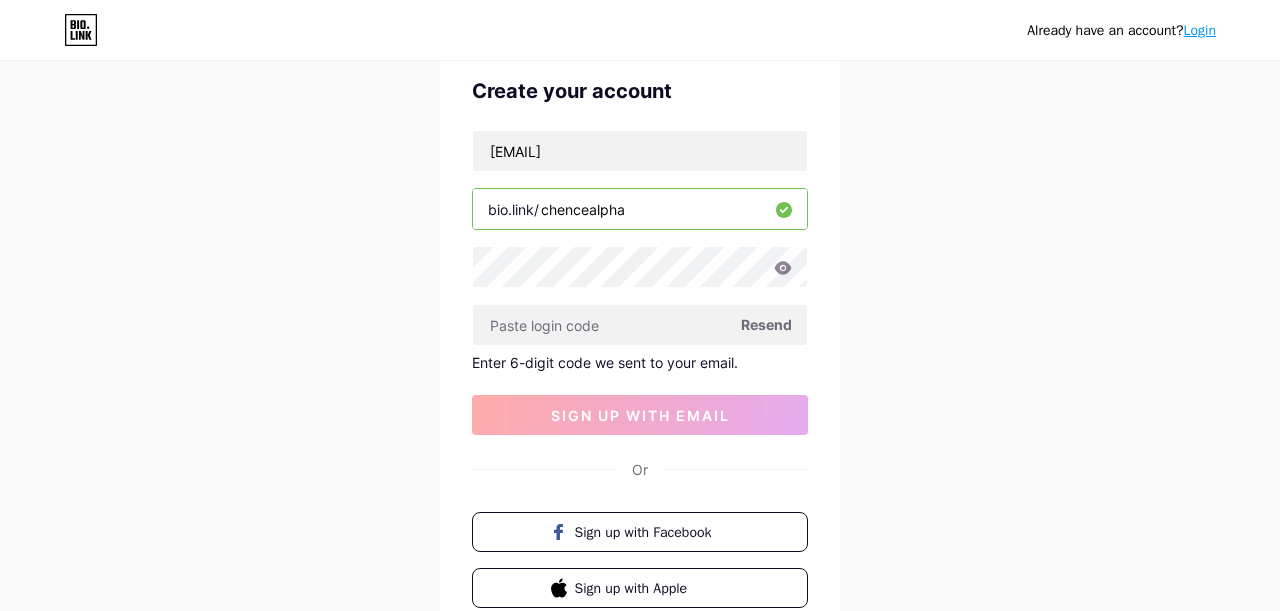 click on "Enter 6-digit code we sent to your email." at bounding box center [640, 362] 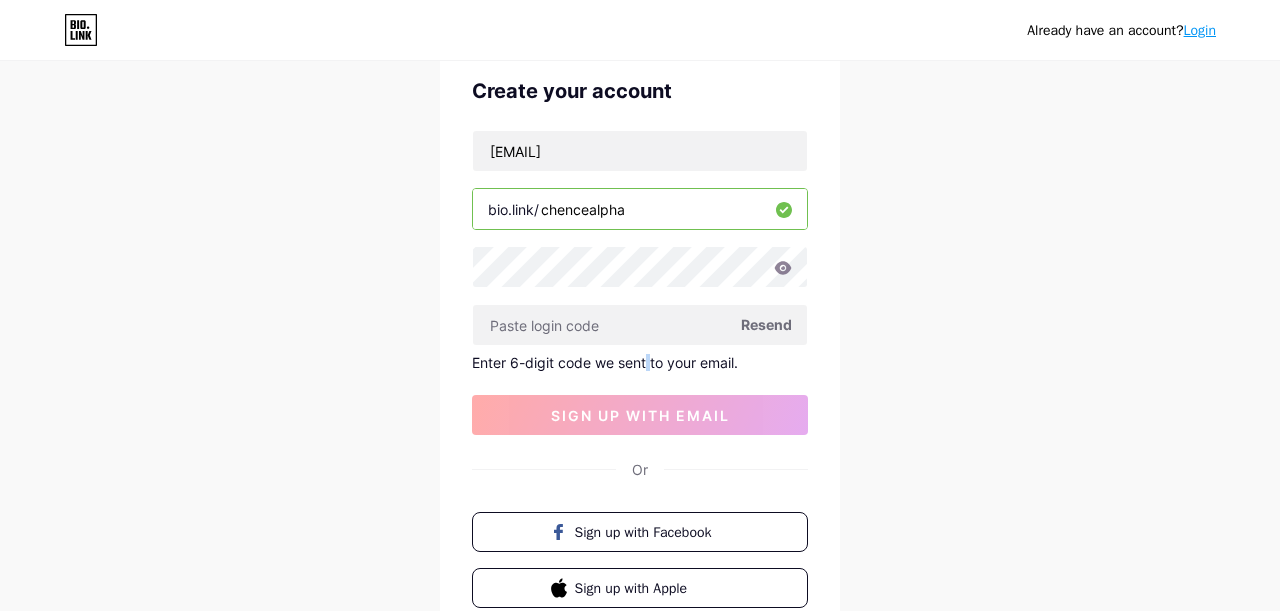 click on "Enter 6-digit code we sent to your email." at bounding box center (640, 362) 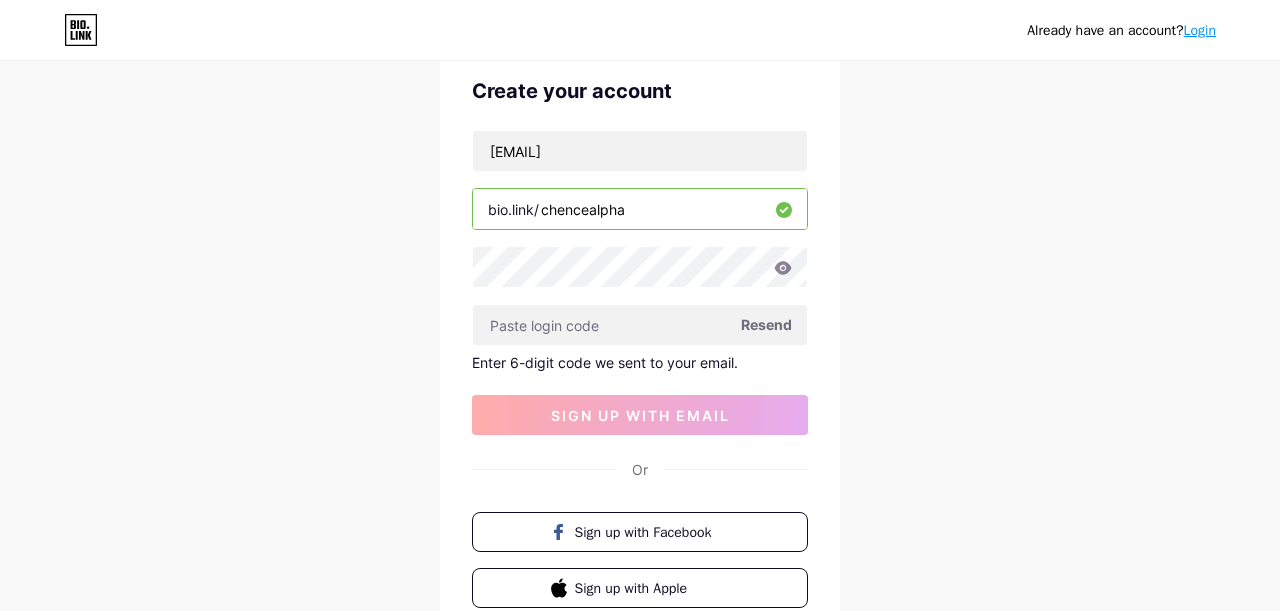 click on "Enter 6-digit code we sent to your email." at bounding box center (640, 362) 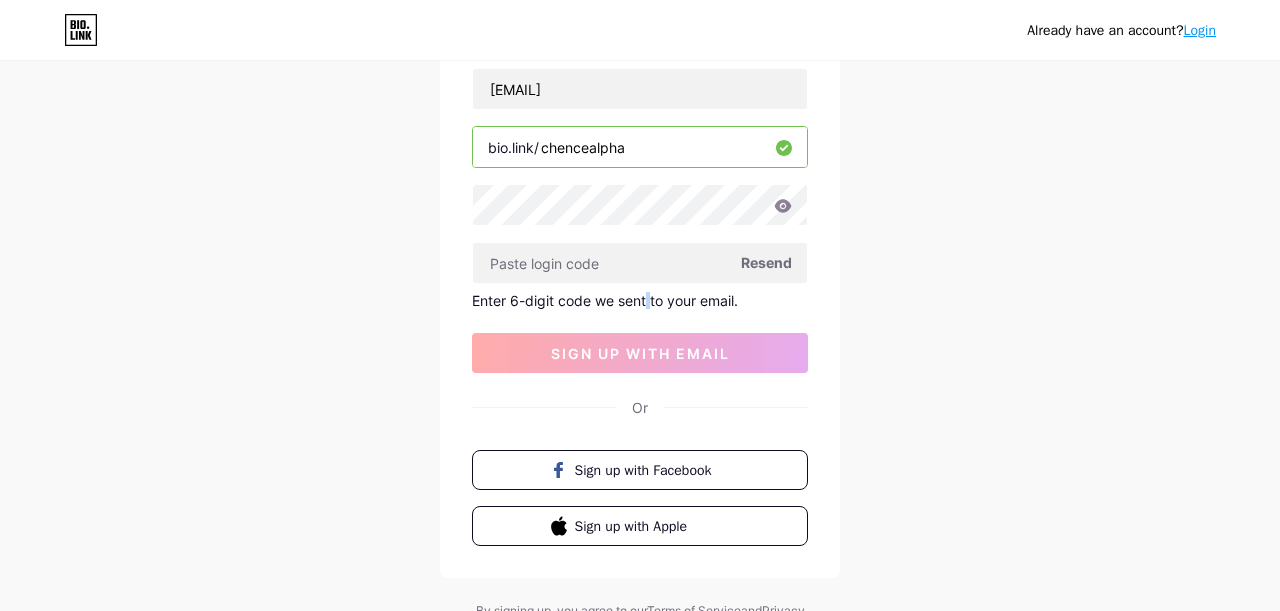 scroll, scrollTop: 150, scrollLeft: 0, axis: vertical 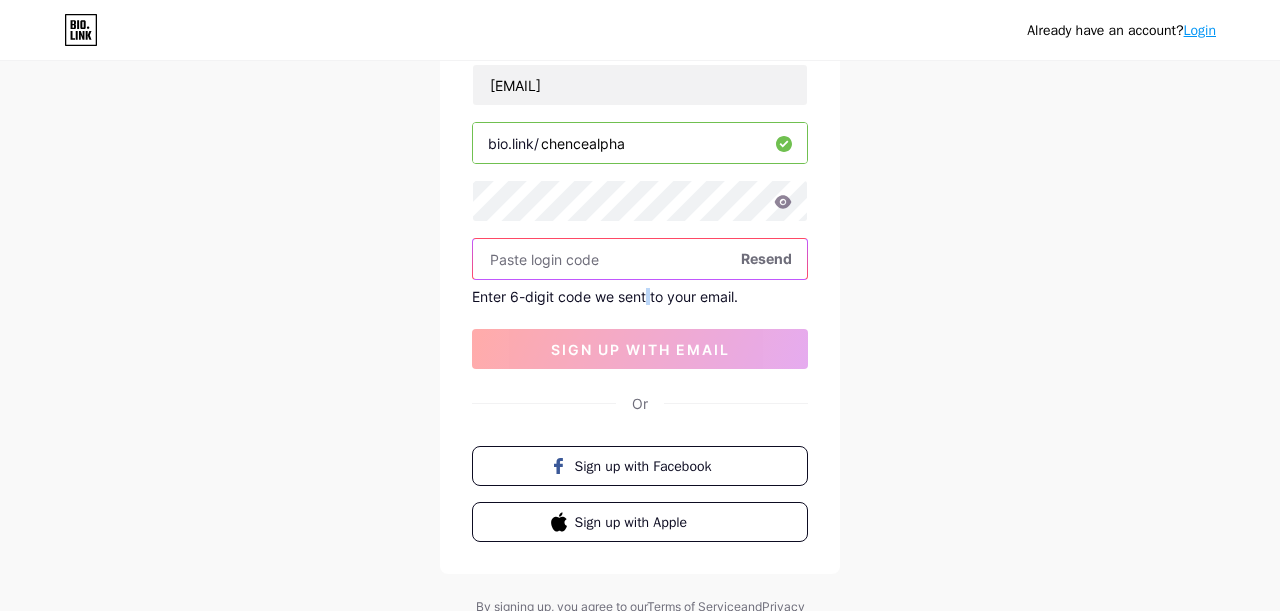 click at bounding box center [640, 259] 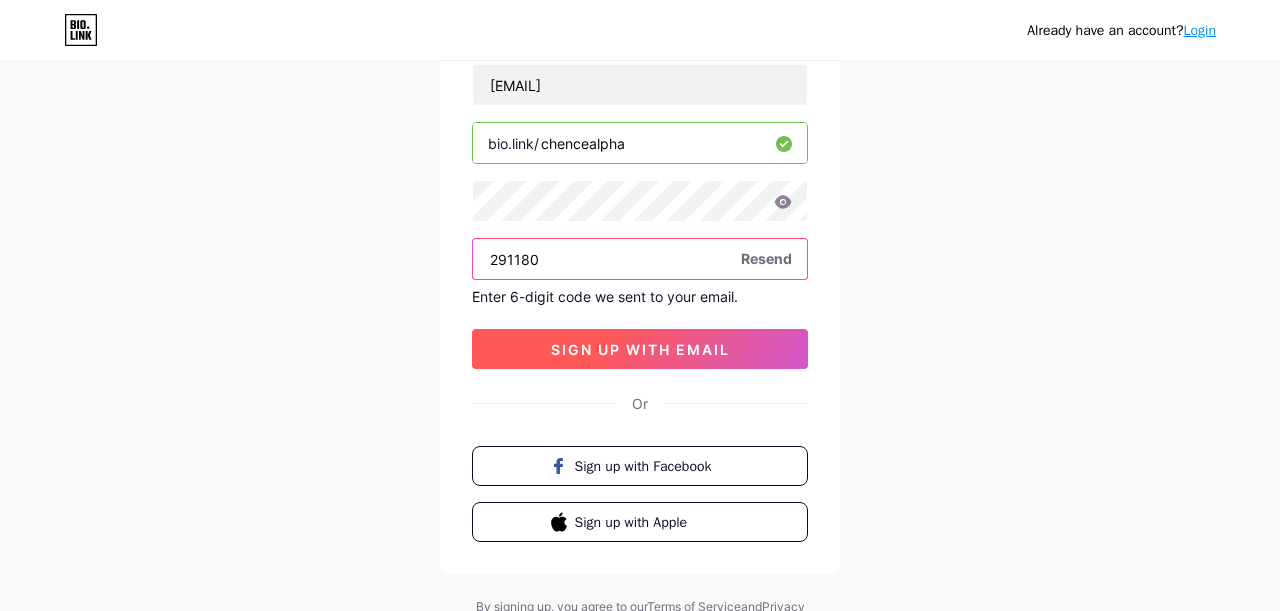 type on "291180" 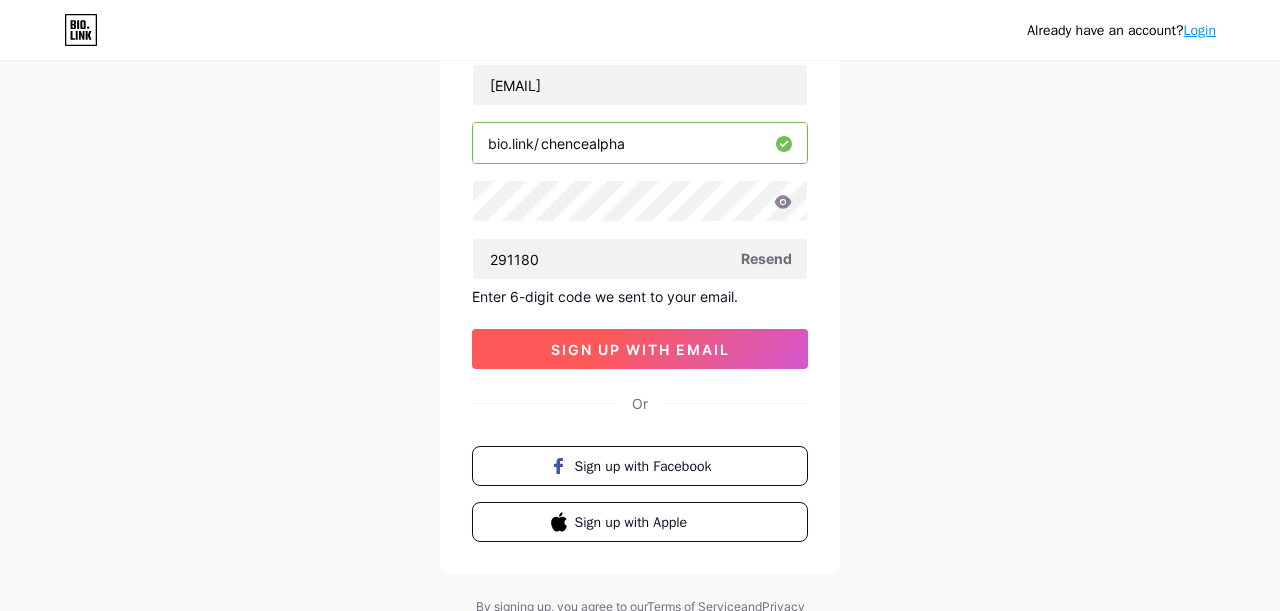 click on "sign up with email" at bounding box center [640, 349] 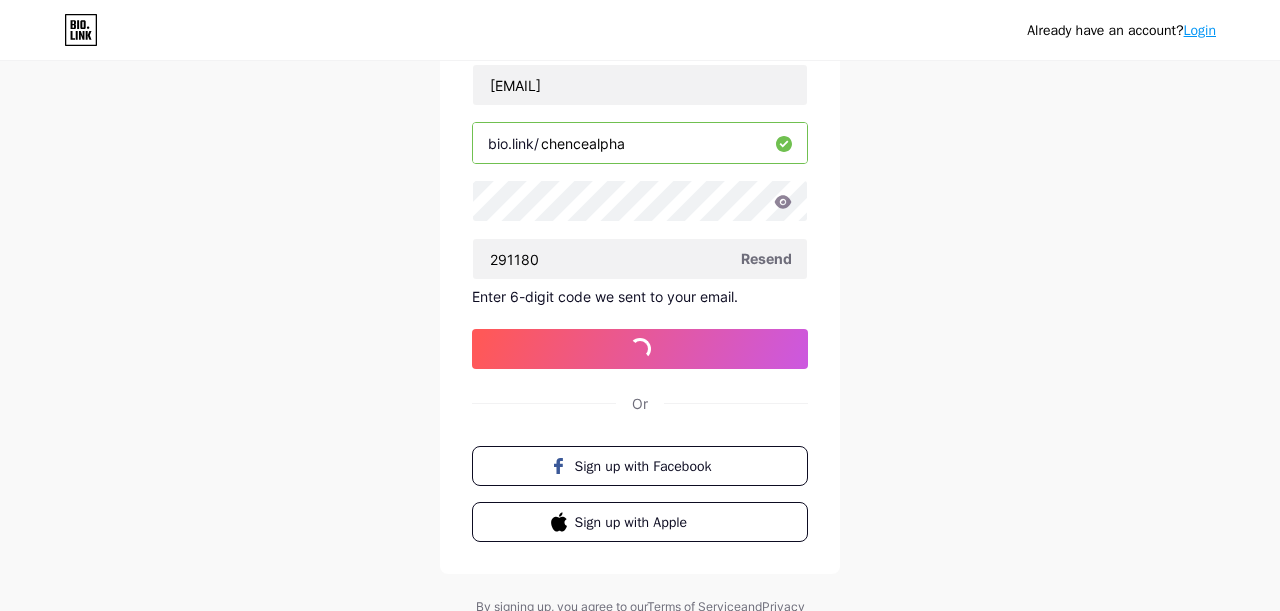 scroll, scrollTop: 0, scrollLeft: 0, axis: both 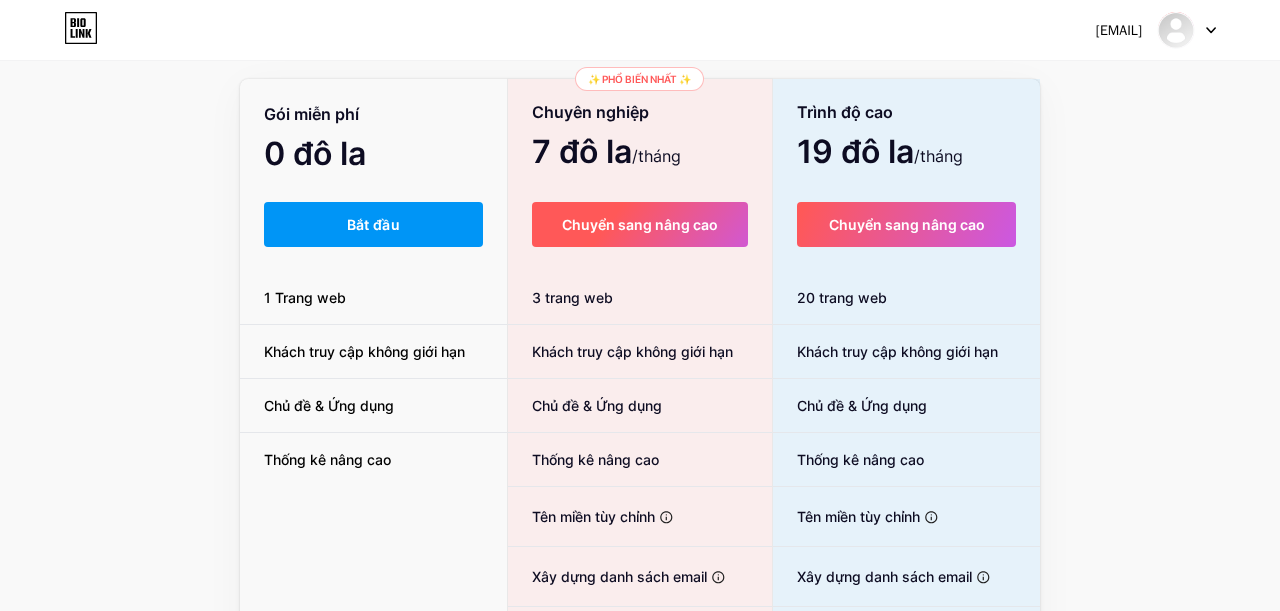 click on "Chuyển sang nâng cao" at bounding box center (640, 224) 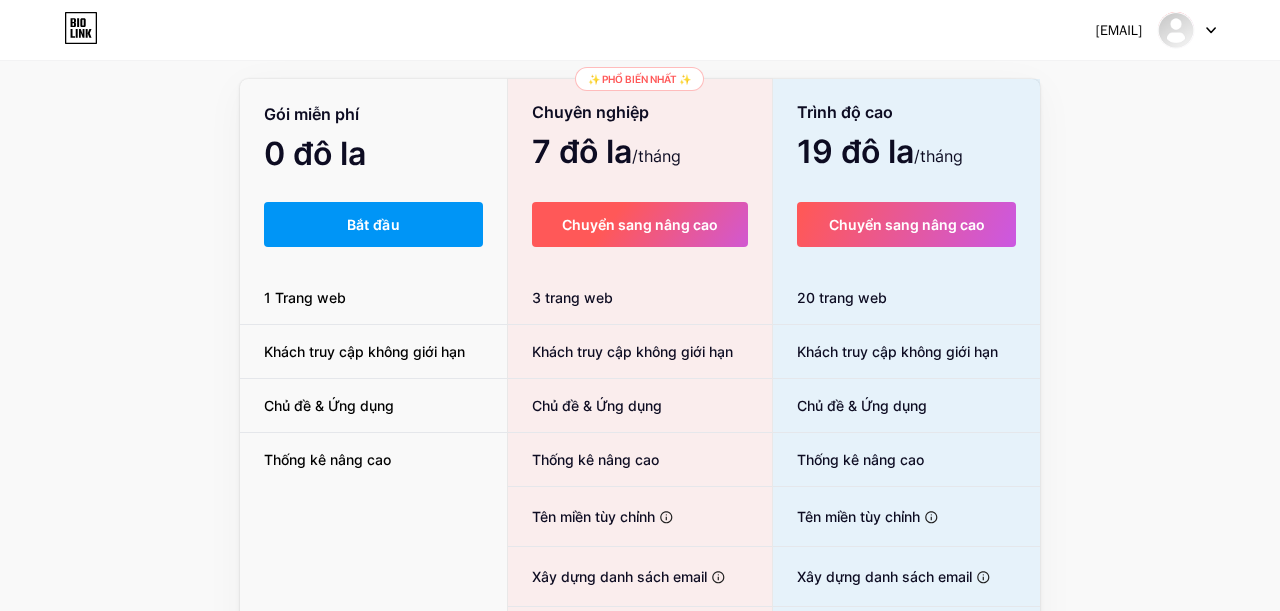 scroll, scrollTop: 140, scrollLeft: 0, axis: vertical 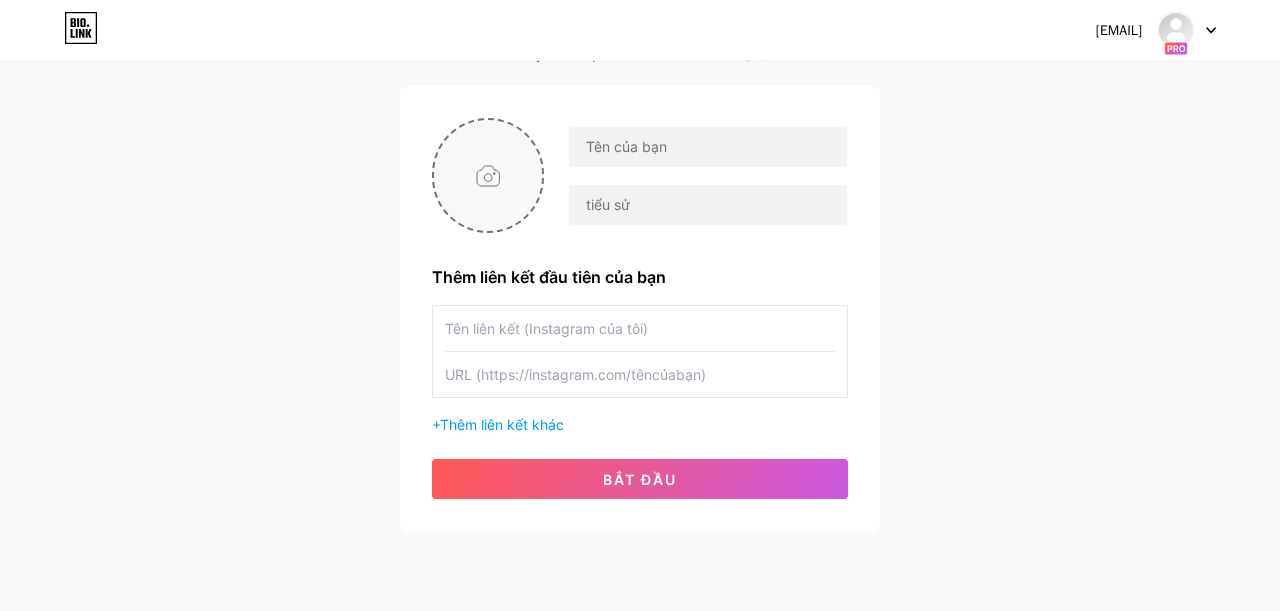 click at bounding box center (488, 175) 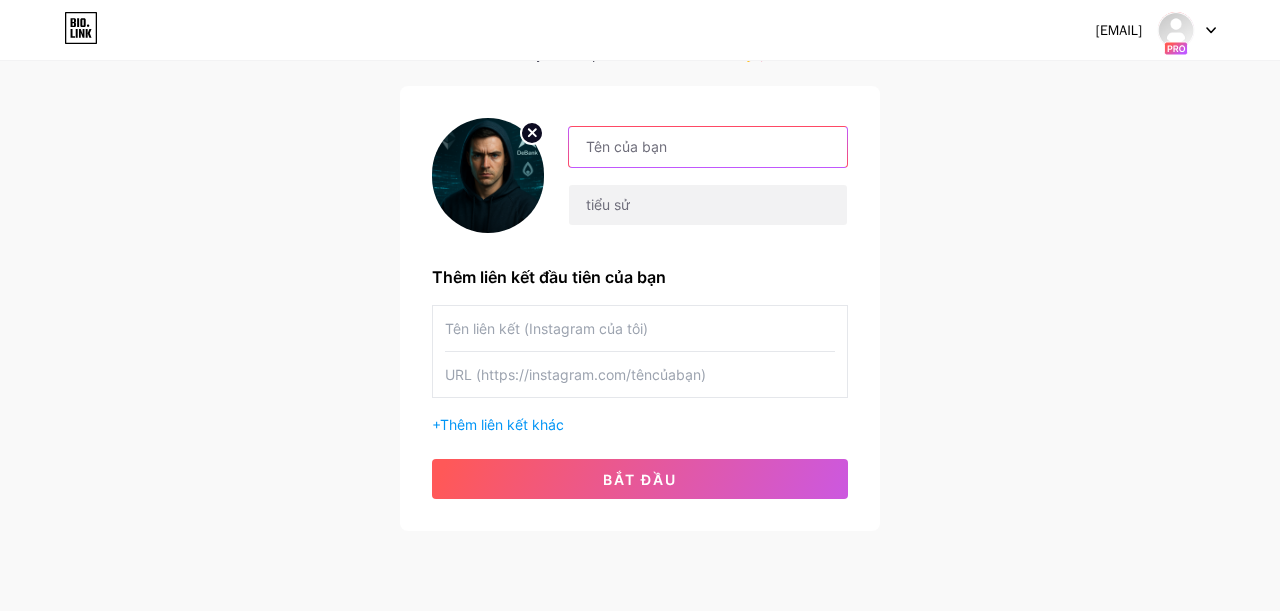 click at bounding box center (708, 147) 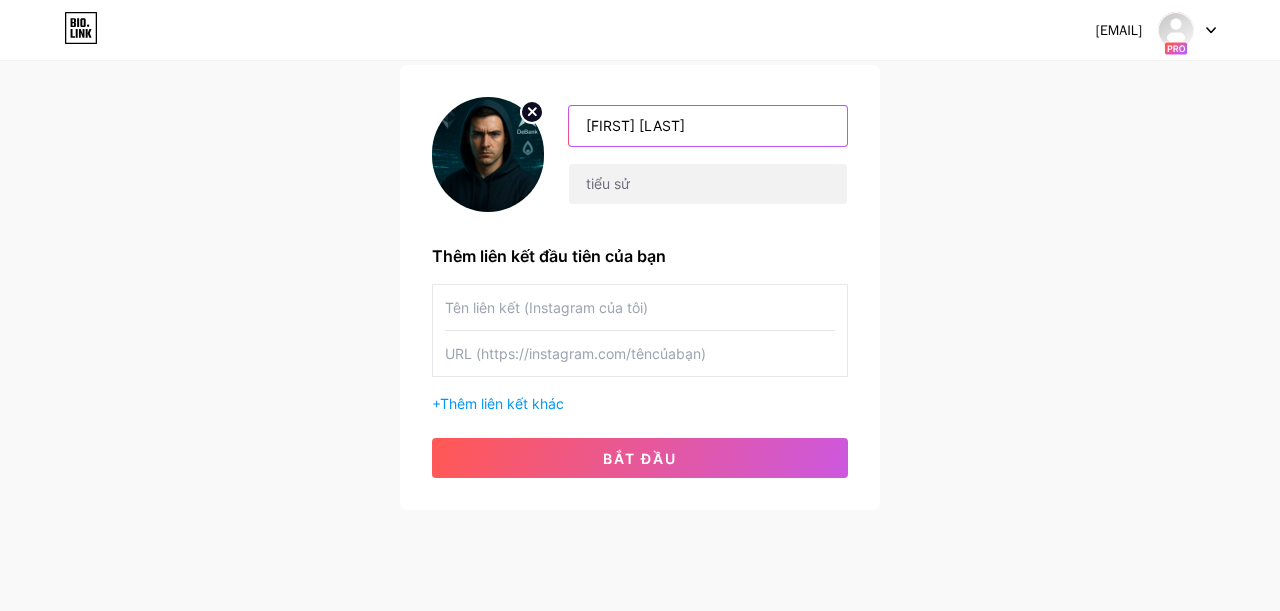 scroll, scrollTop: 156, scrollLeft: 0, axis: vertical 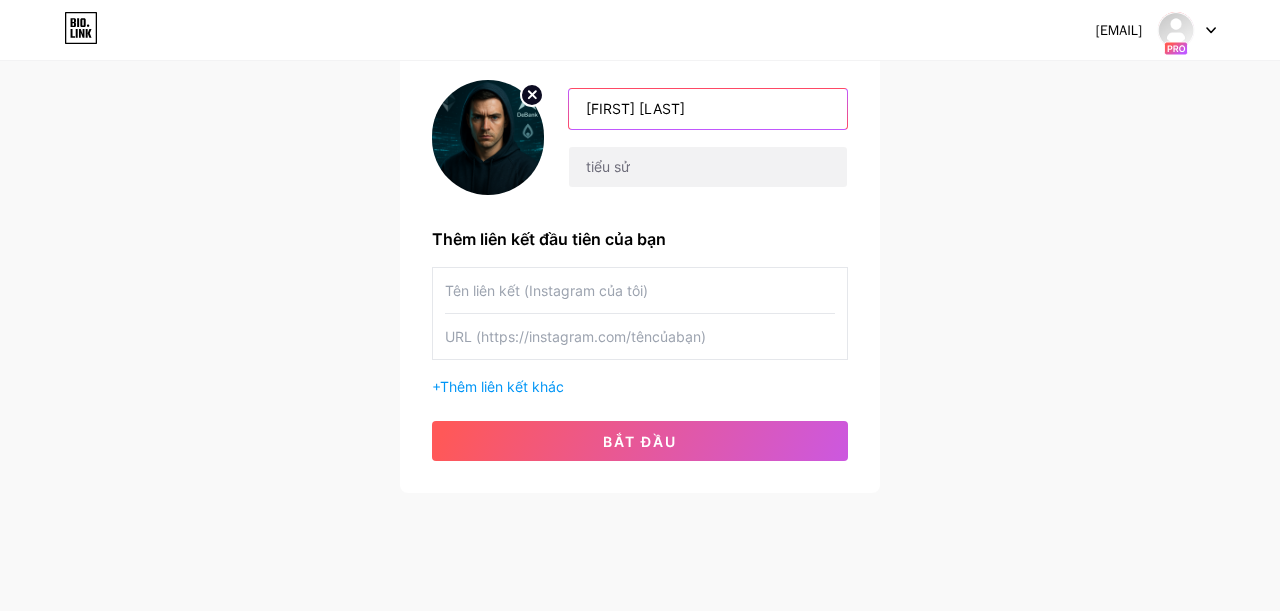 type on "Chence Alpha" 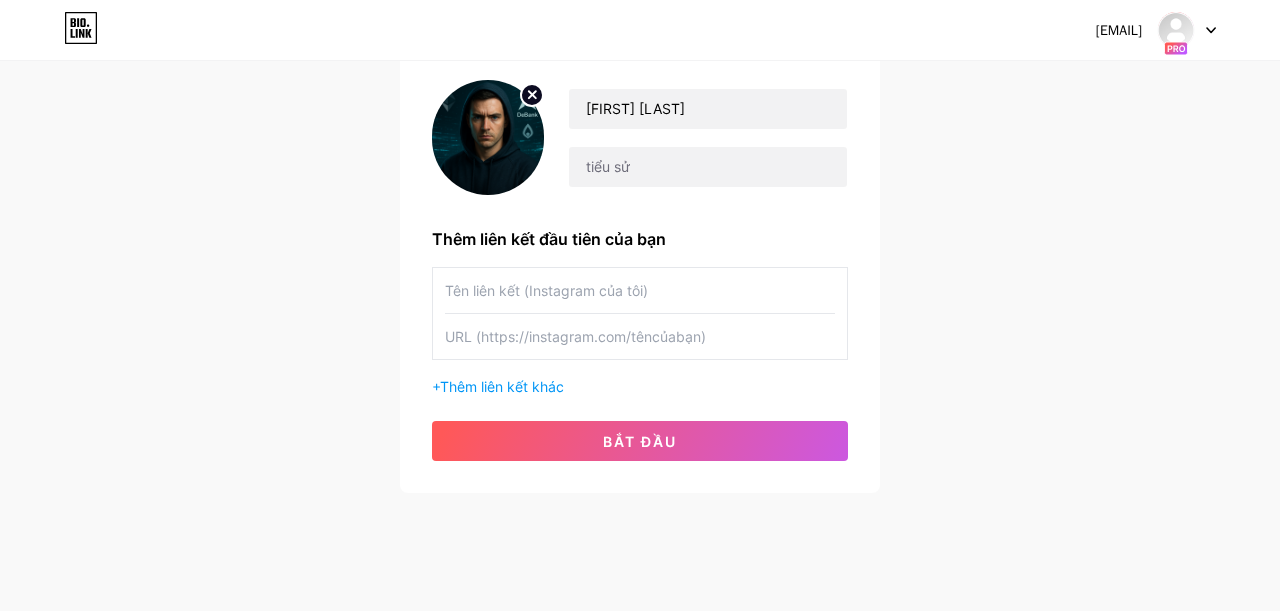 click on "Chence Alpha         Thêm liên kết đầu tiên của bạn
+  Thêm liên kết khác     bắt đầu" at bounding box center (640, 270) 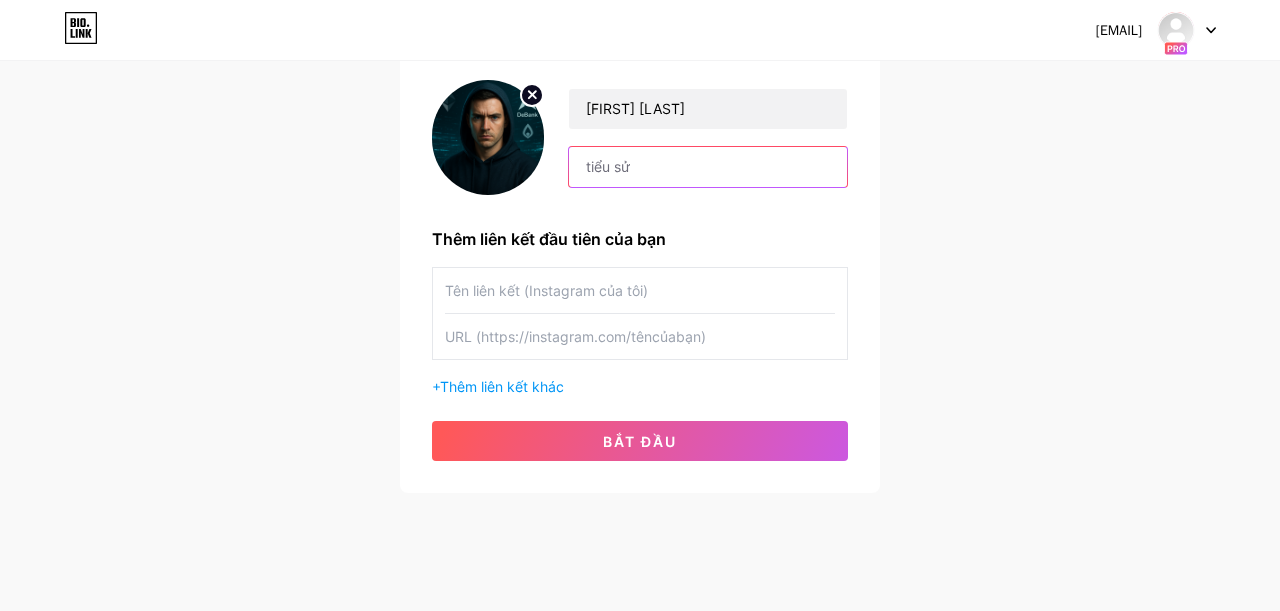 click at bounding box center (708, 167) 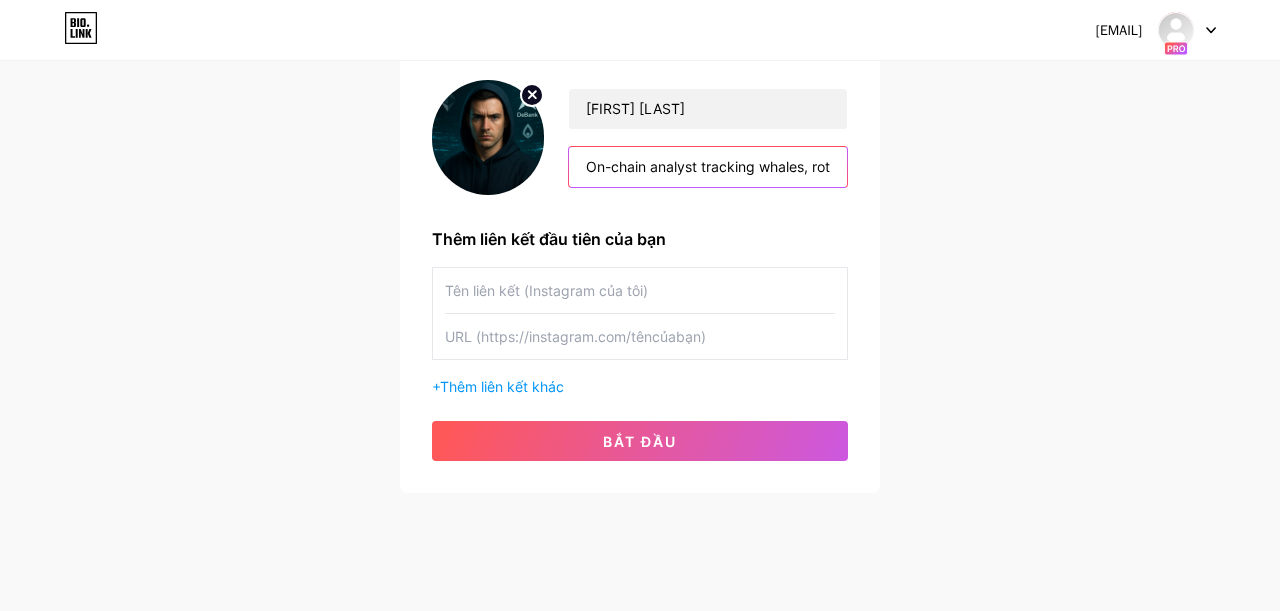 scroll, scrollTop: 0, scrollLeft: 584, axis: horizontal 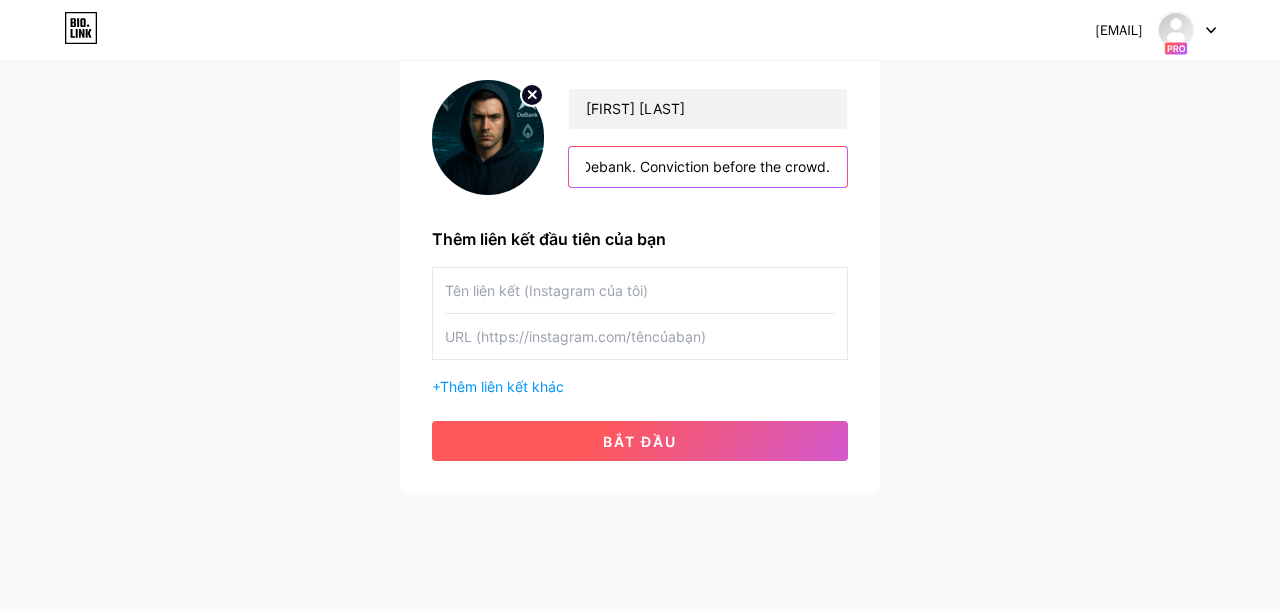 type on "On-chain analyst tracking whales, rotations & conviction bets. Built with Arkham, Dune, Debank. Conviction before the crowd." 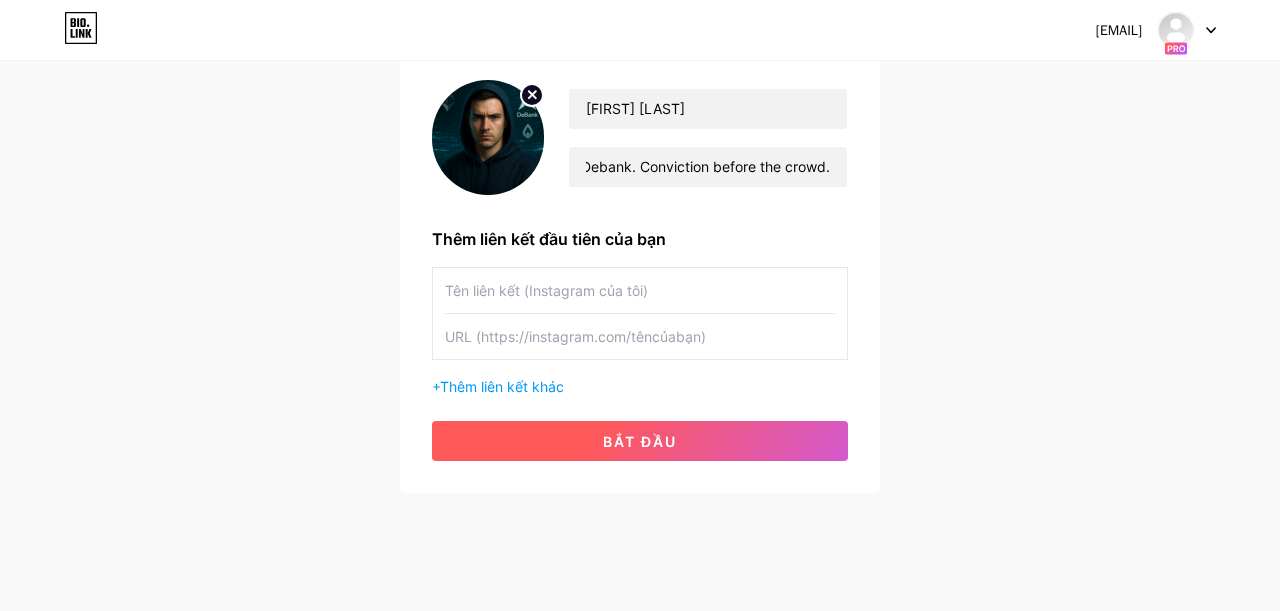 click on "bắt đầu" at bounding box center [640, 441] 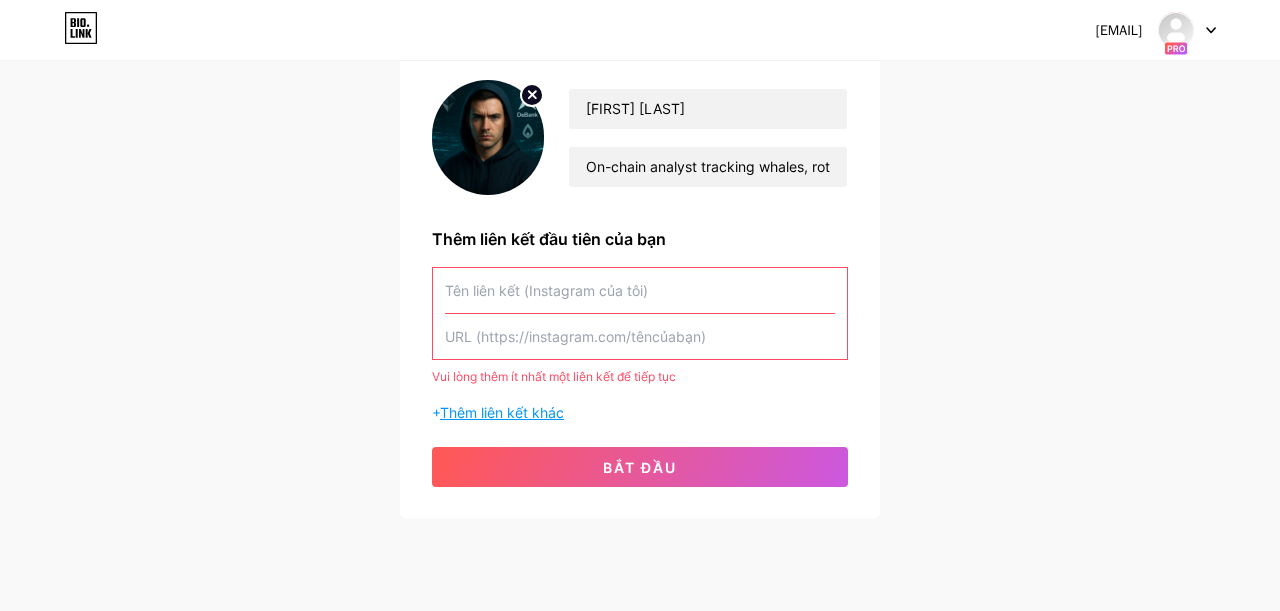 click on "Thêm liên kết khác" at bounding box center (502, 412) 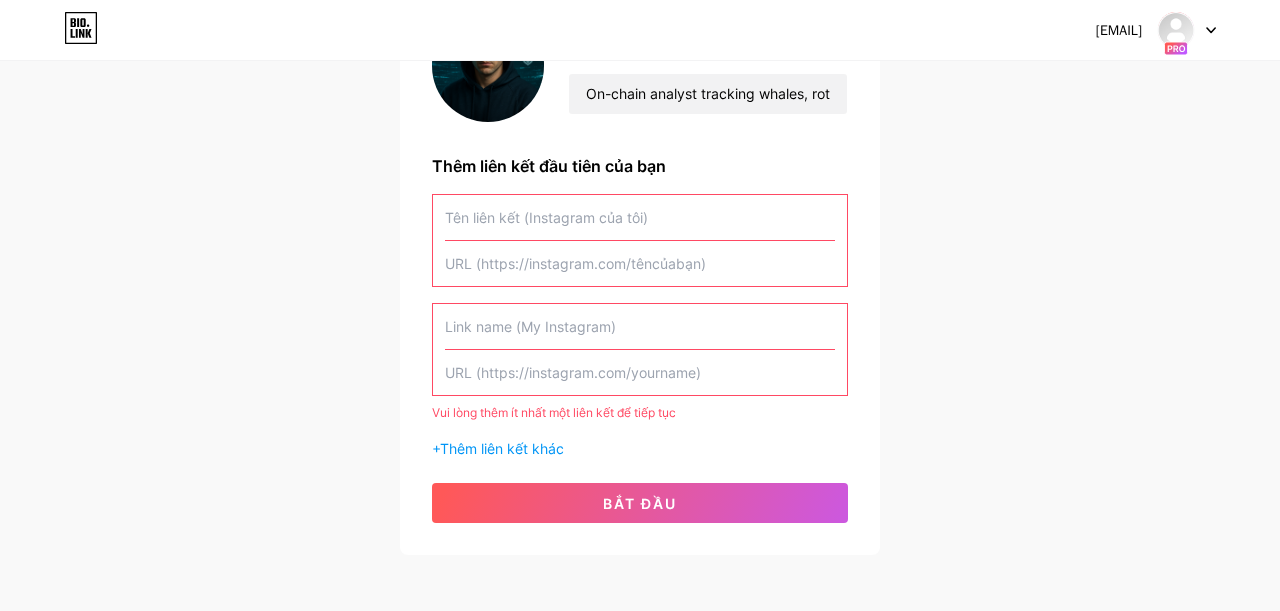 scroll, scrollTop: 238, scrollLeft: 0, axis: vertical 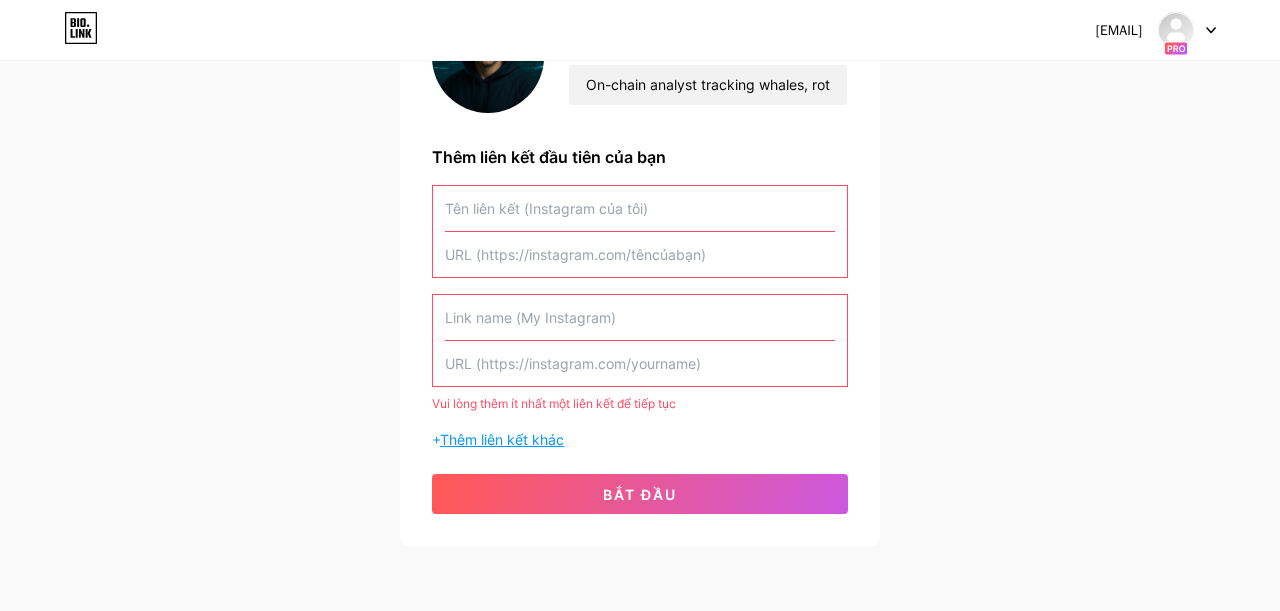 click on "Thêm liên kết khác" at bounding box center (502, 439) 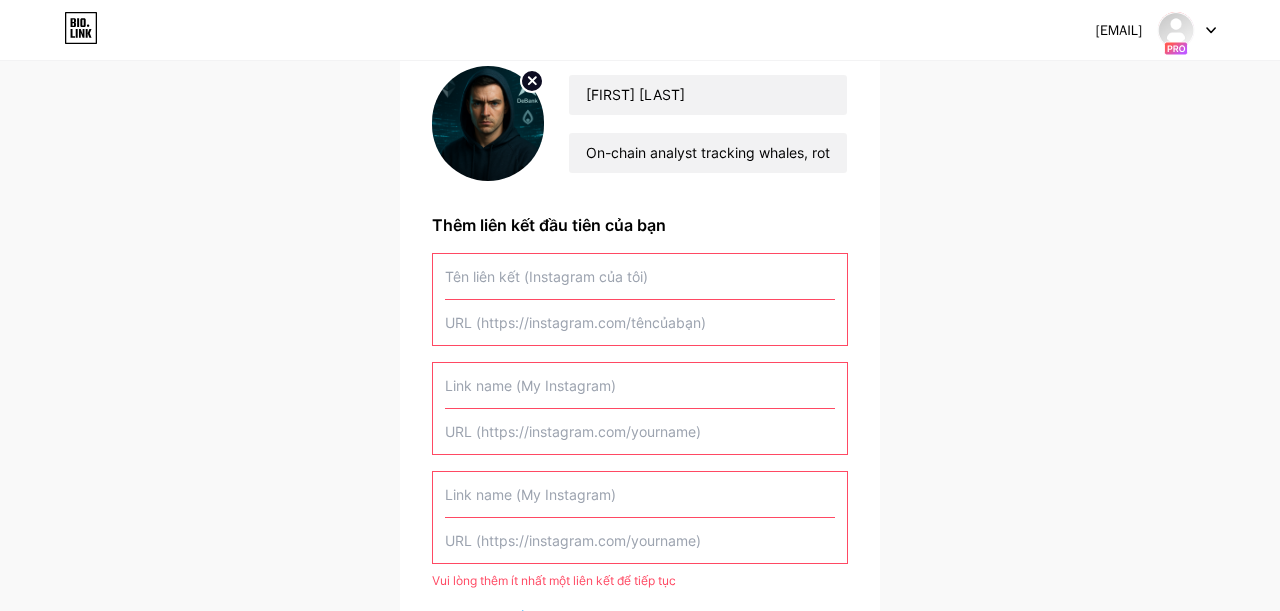 scroll, scrollTop: 168, scrollLeft: 0, axis: vertical 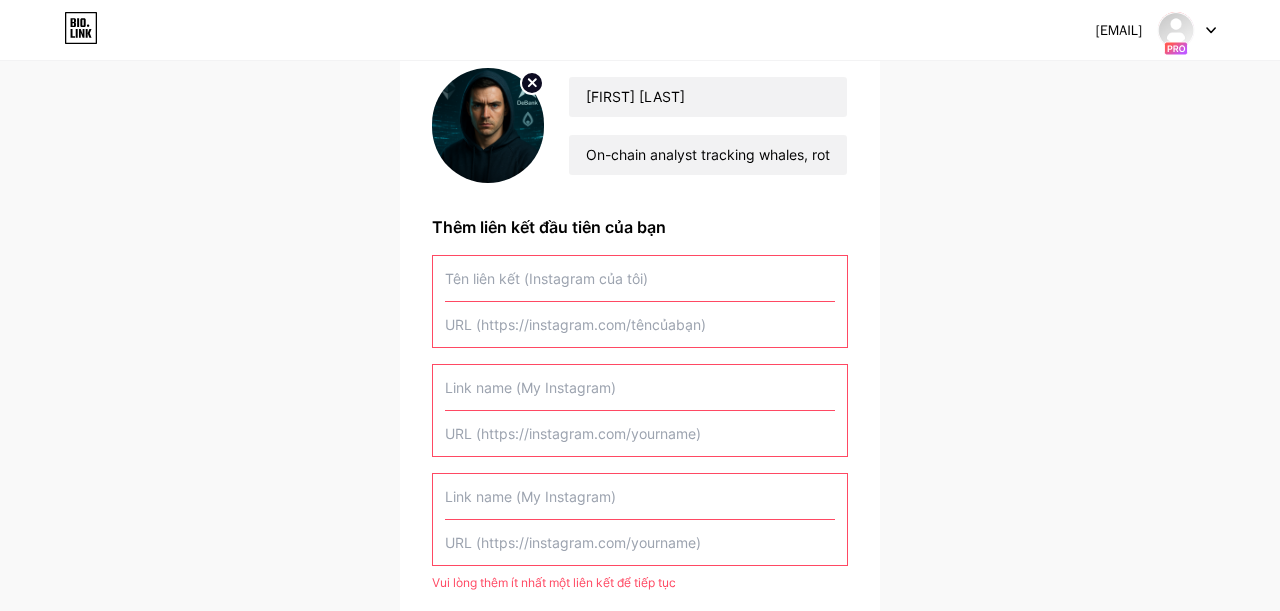 click at bounding box center (640, 278) 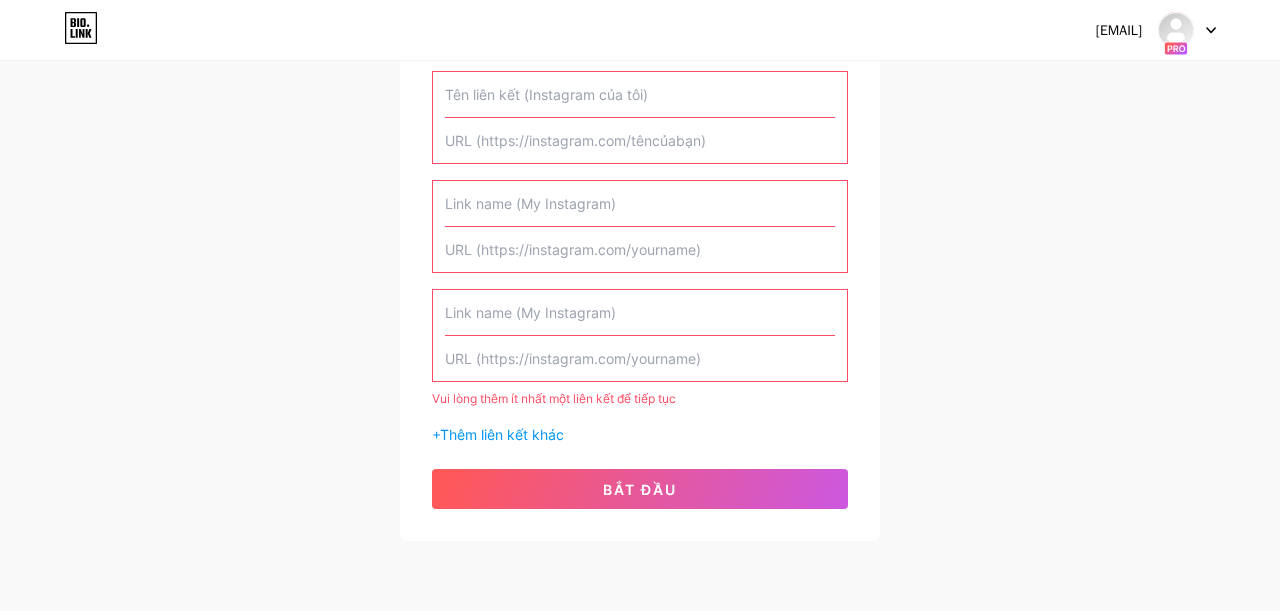 scroll, scrollTop: 426, scrollLeft: 0, axis: vertical 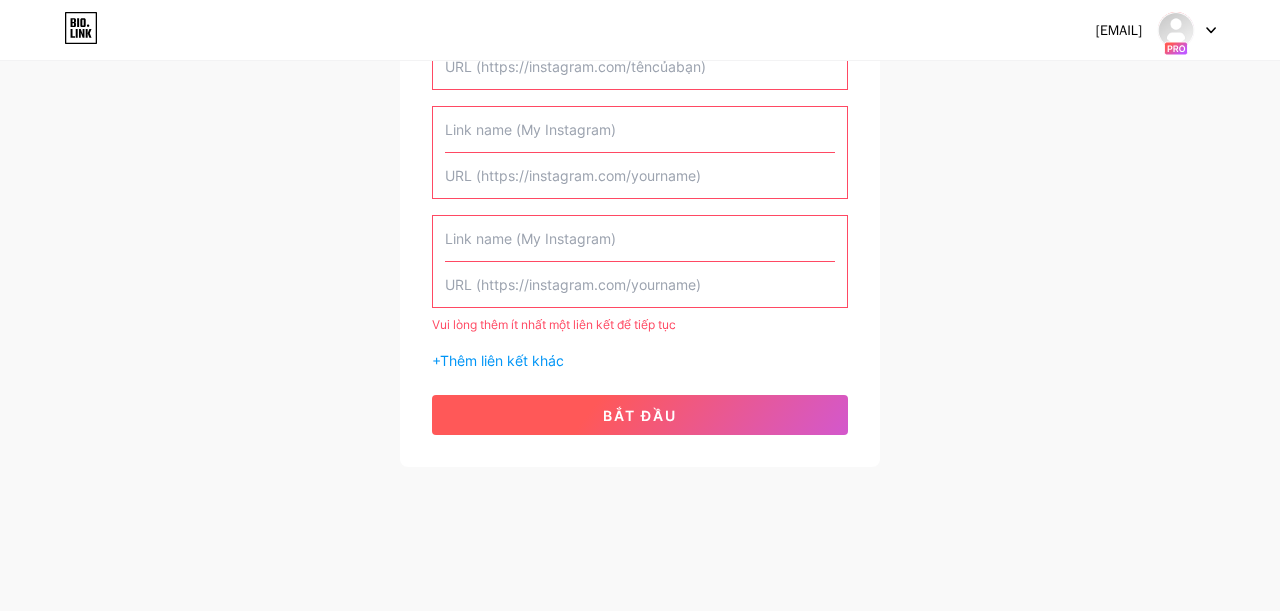 click on "bắt đầu" at bounding box center (640, 415) 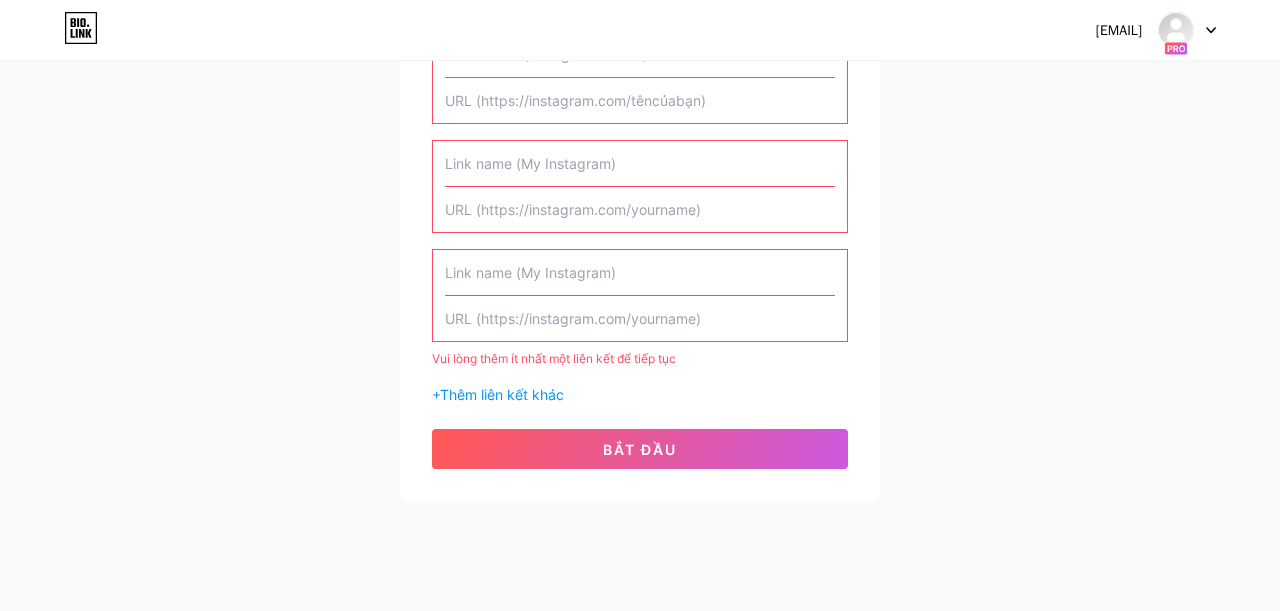 scroll, scrollTop: 363, scrollLeft: 0, axis: vertical 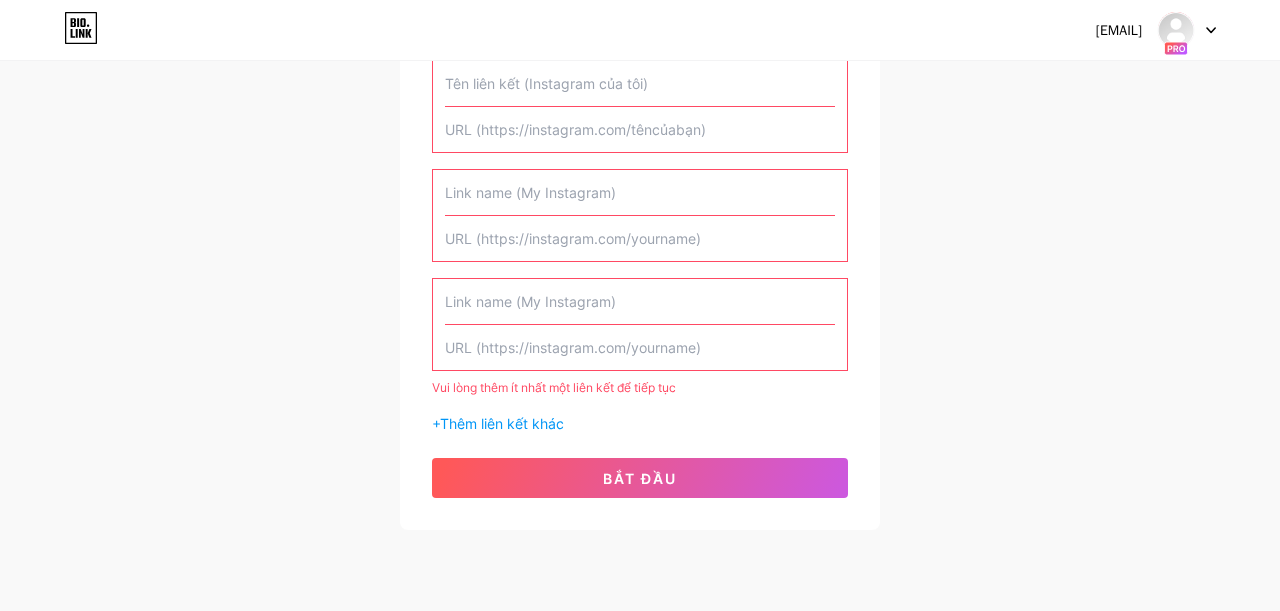 click at bounding box center (1187, 30) 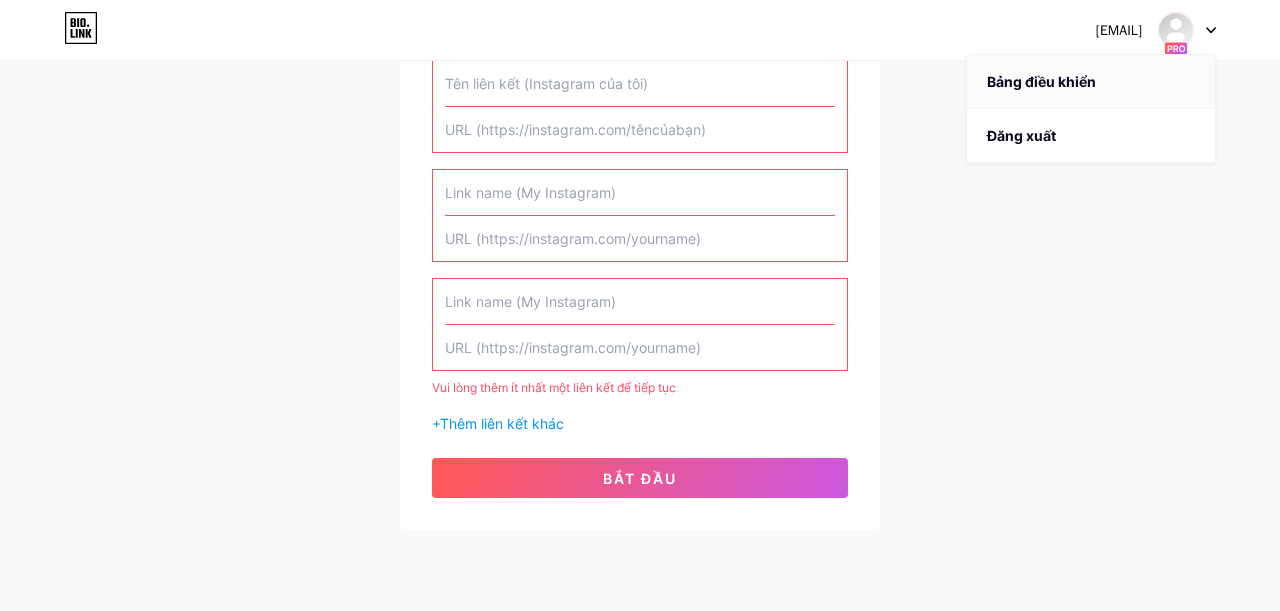 click on "Bảng điều khiển" at bounding box center [1041, 81] 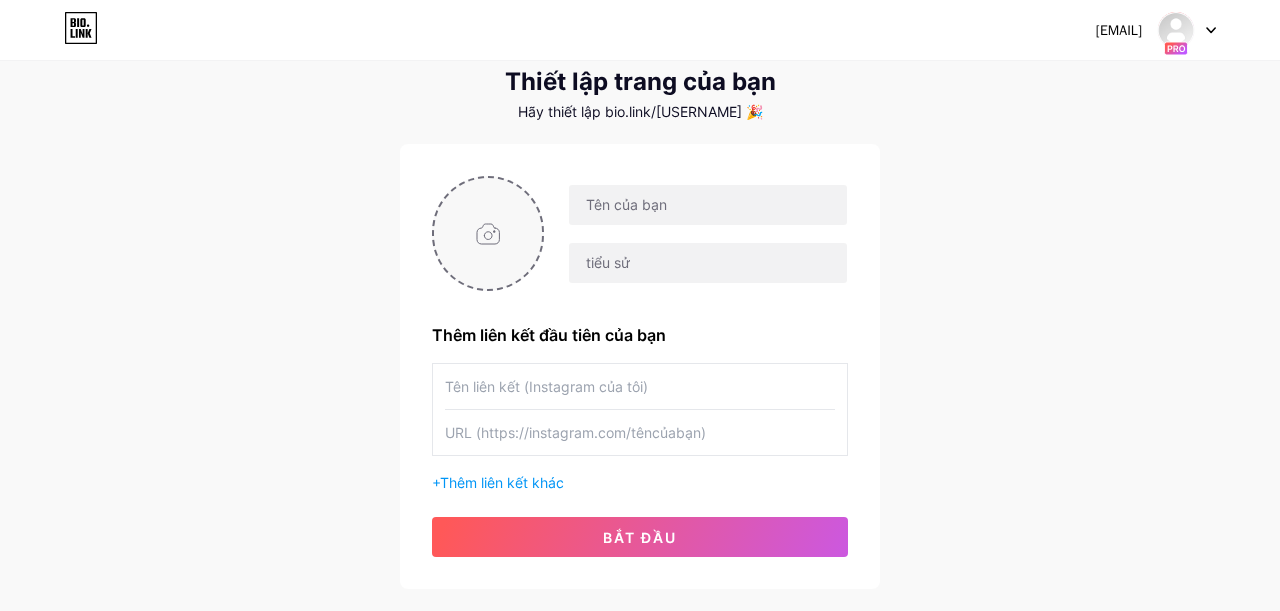 scroll, scrollTop: 14, scrollLeft: 0, axis: vertical 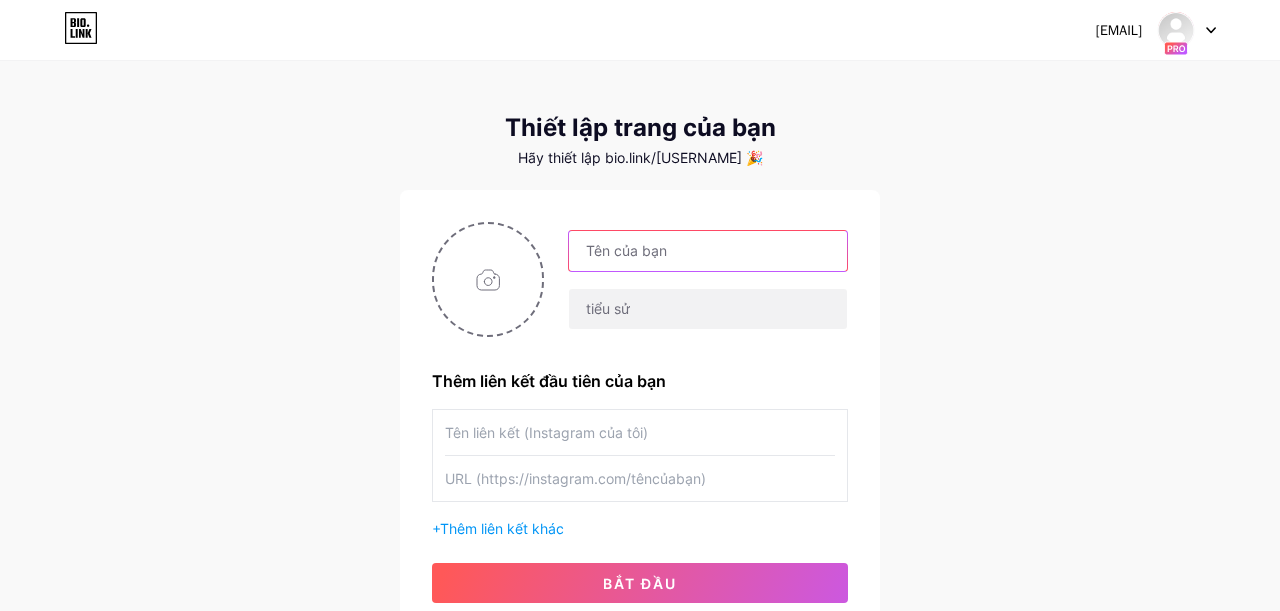 click at bounding box center (708, 251) 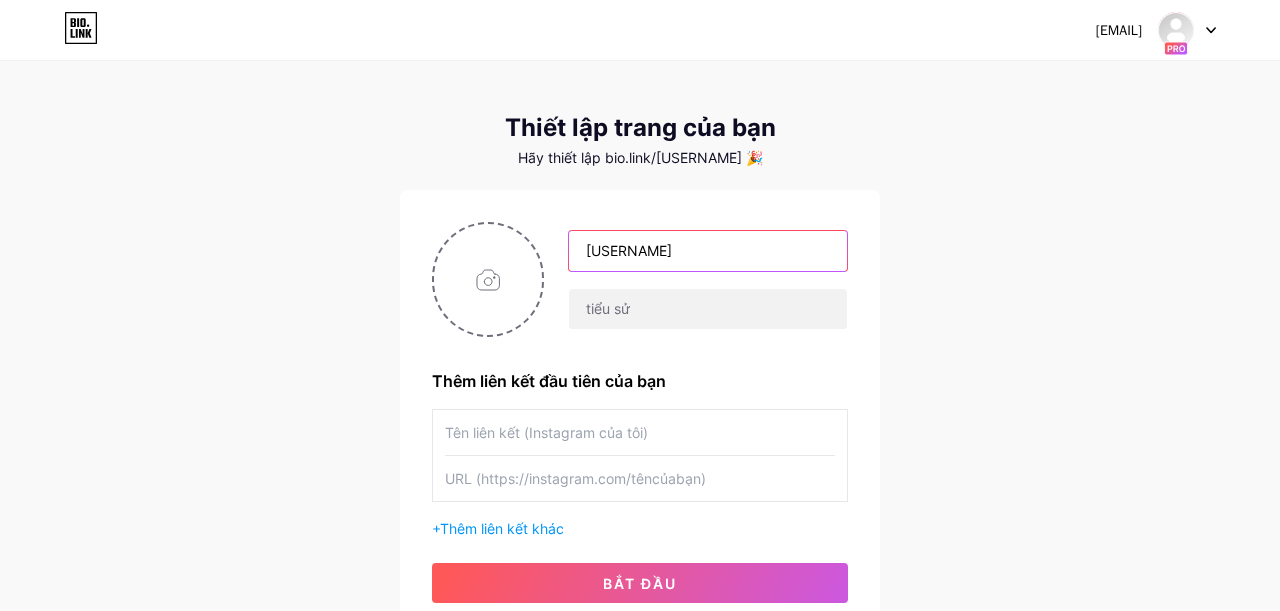 type on "chencealpha" 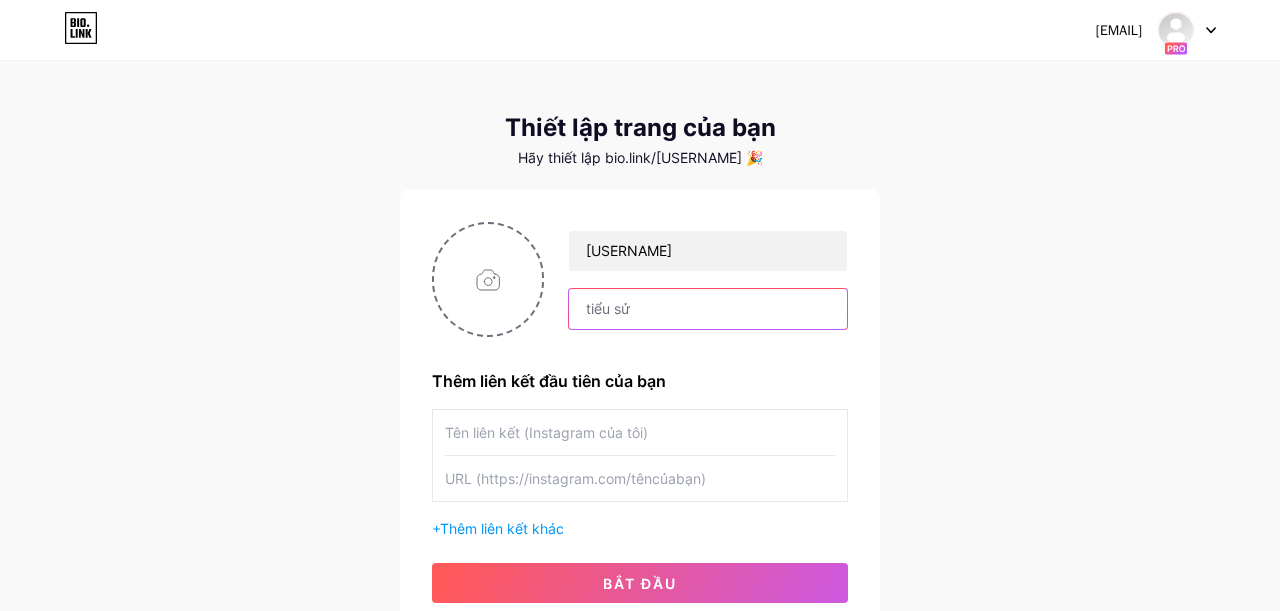 click at bounding box center (708, 309) 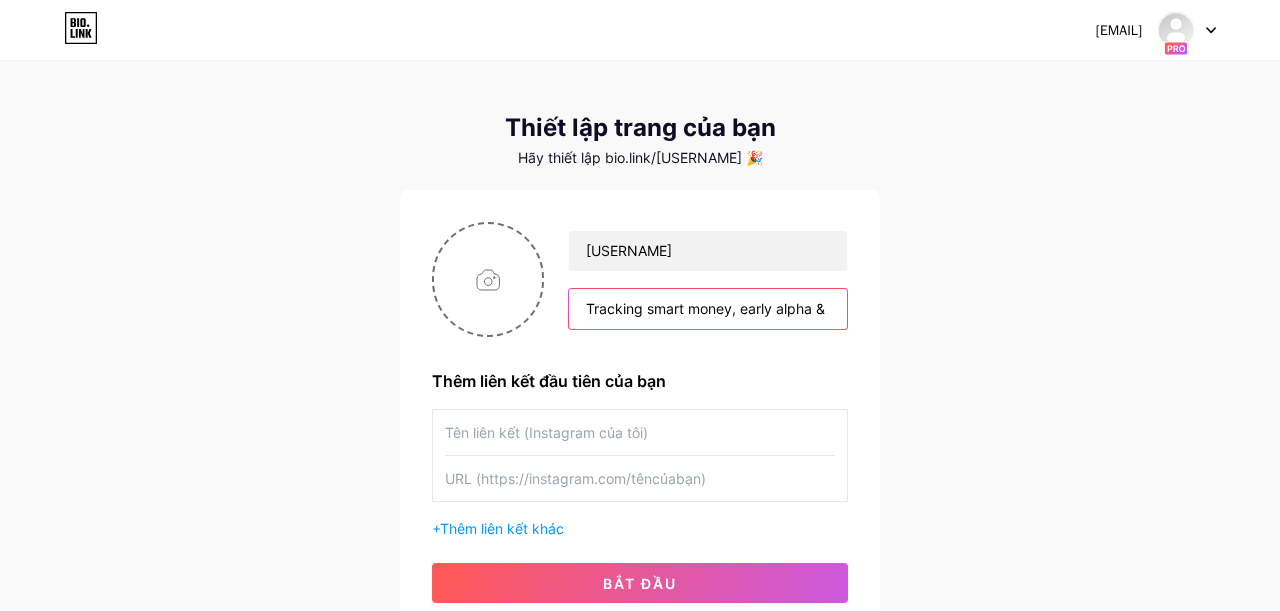 scroll, scrollTop: 0, scrollLeft: 419, axis: horizontal 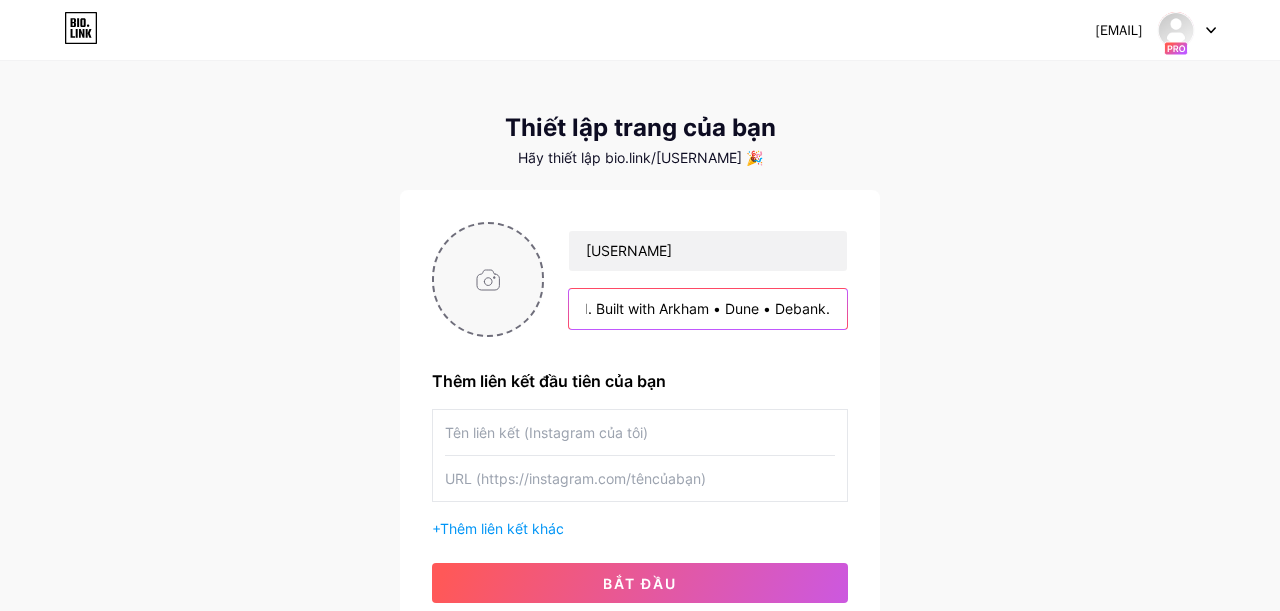 type on "Tracking smart money, early alpha & rotations before the crowd. Built with Arkham • Dune • Debank." 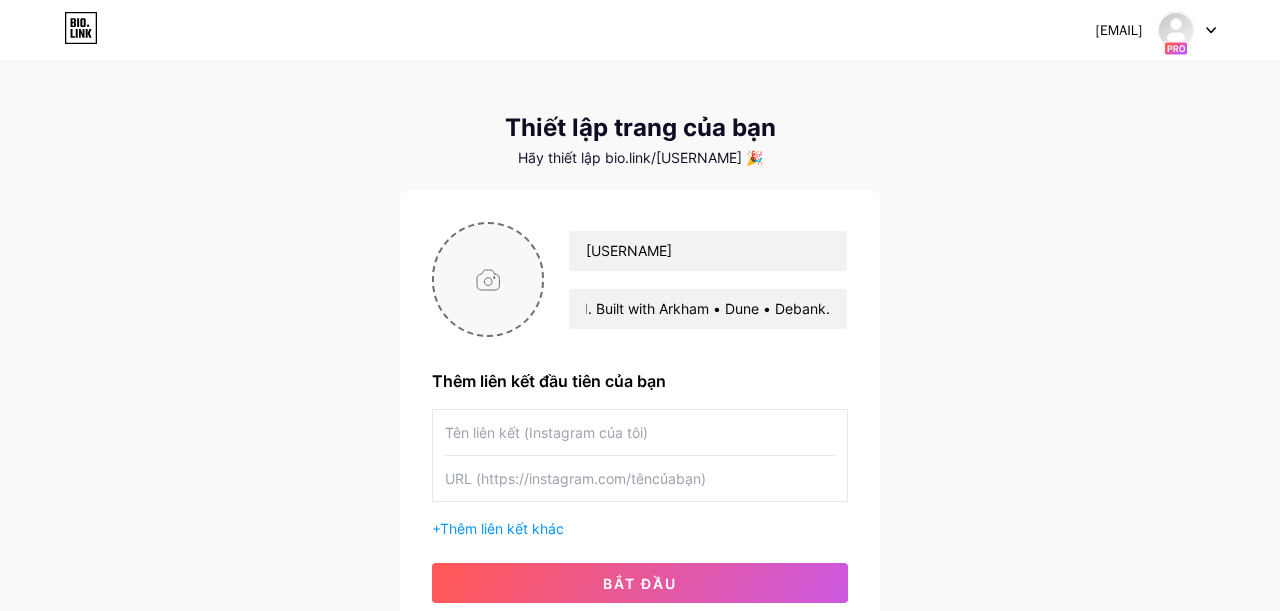 click at bounding box center (488, 279) 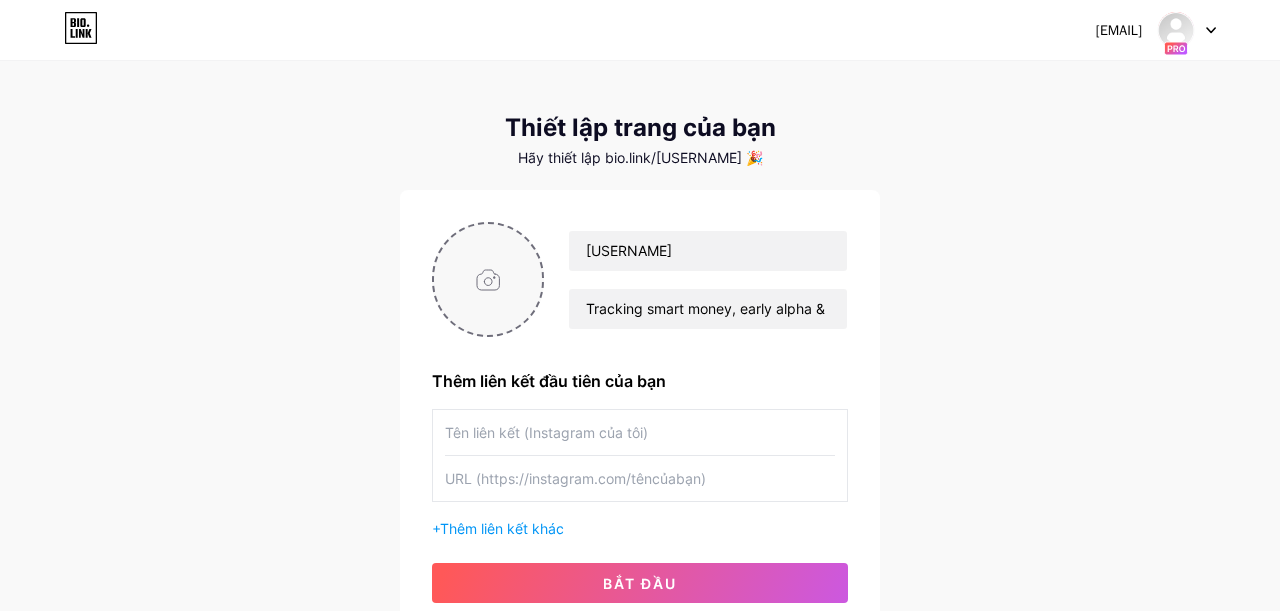 type on "C:\fakepath\IMG_7474.PNG" 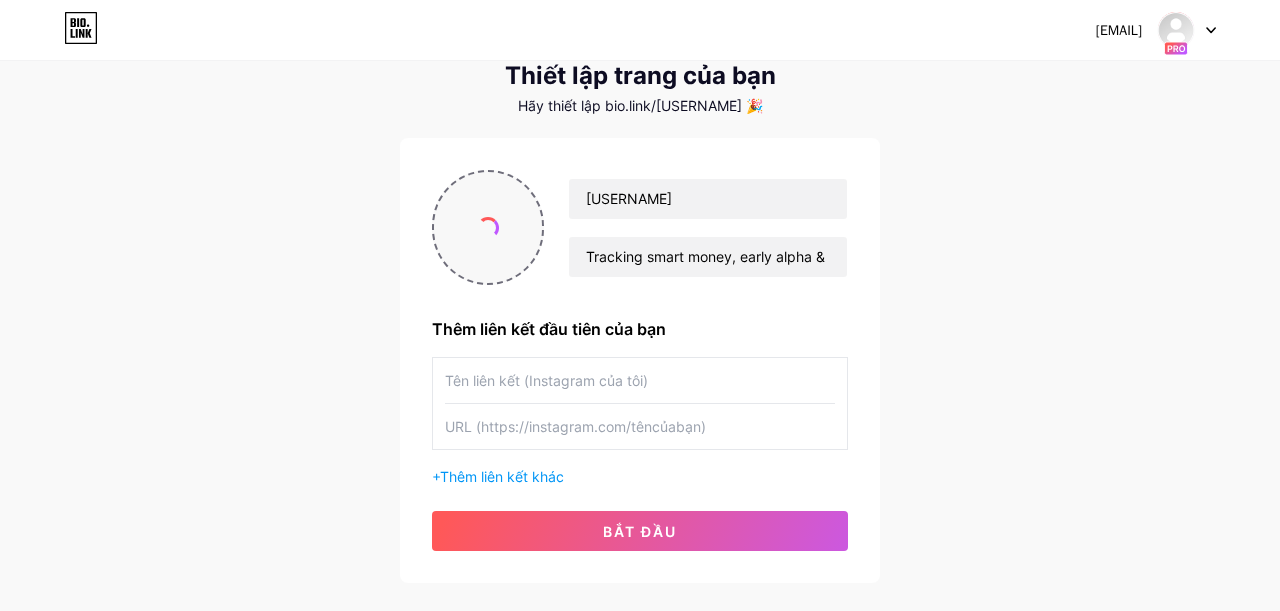 scroll, scrollTop: 70, scrollLeft: 0, axis: vertical 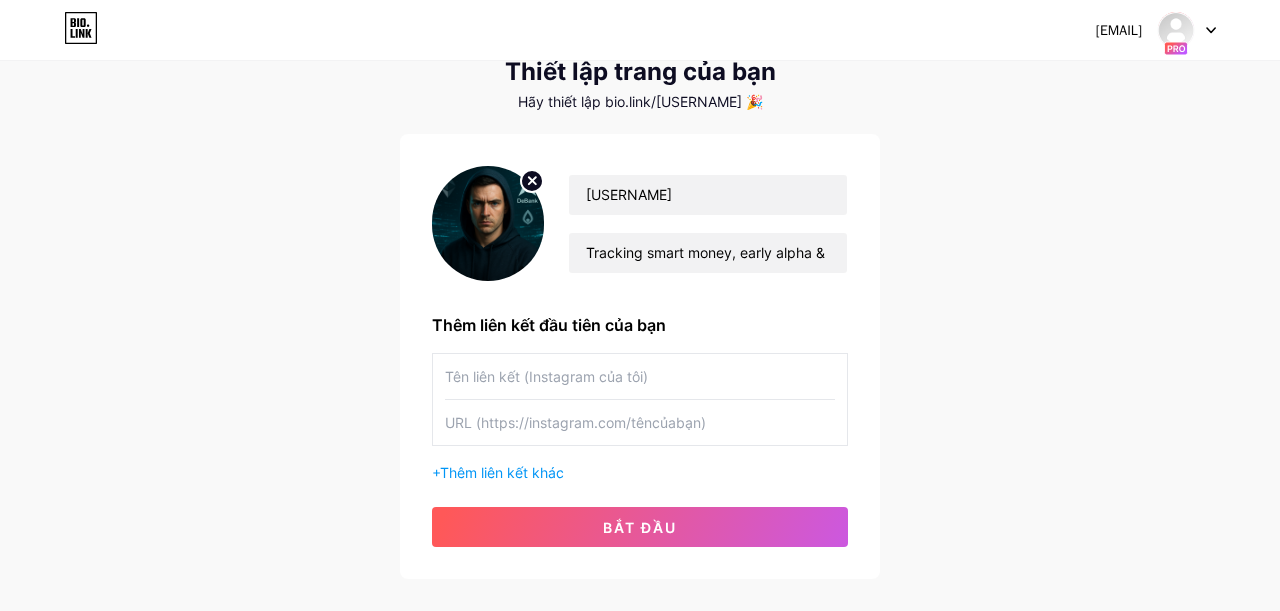 click at bounding box center [640, 376] 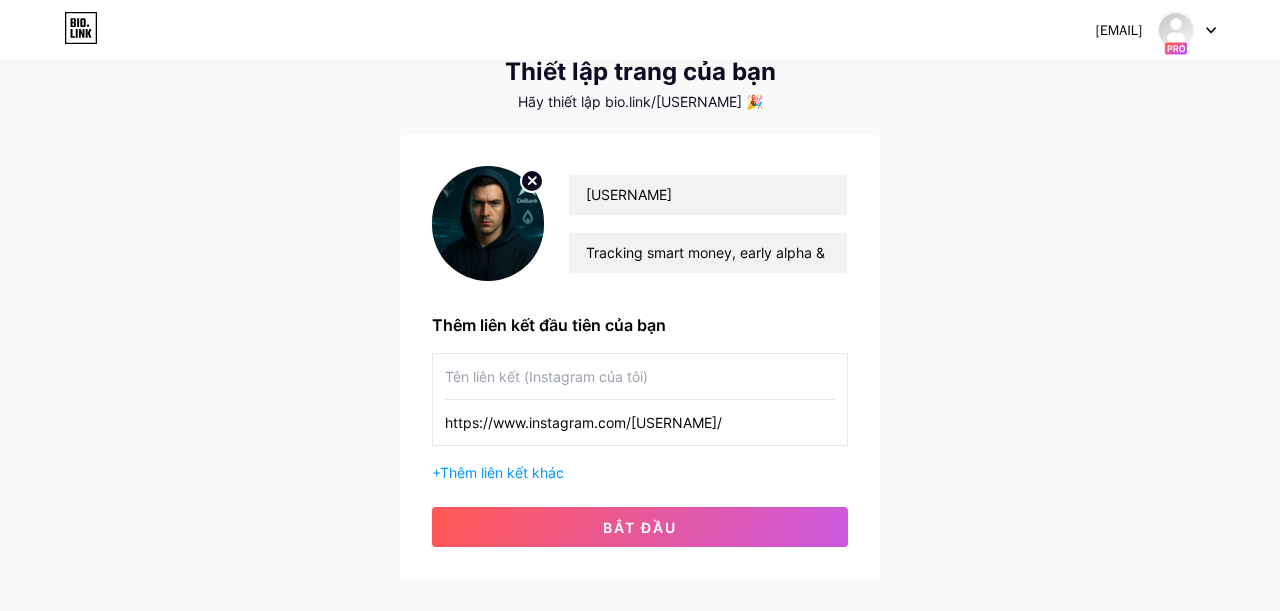 type on "https://www.instagram.com/vanhai386/" 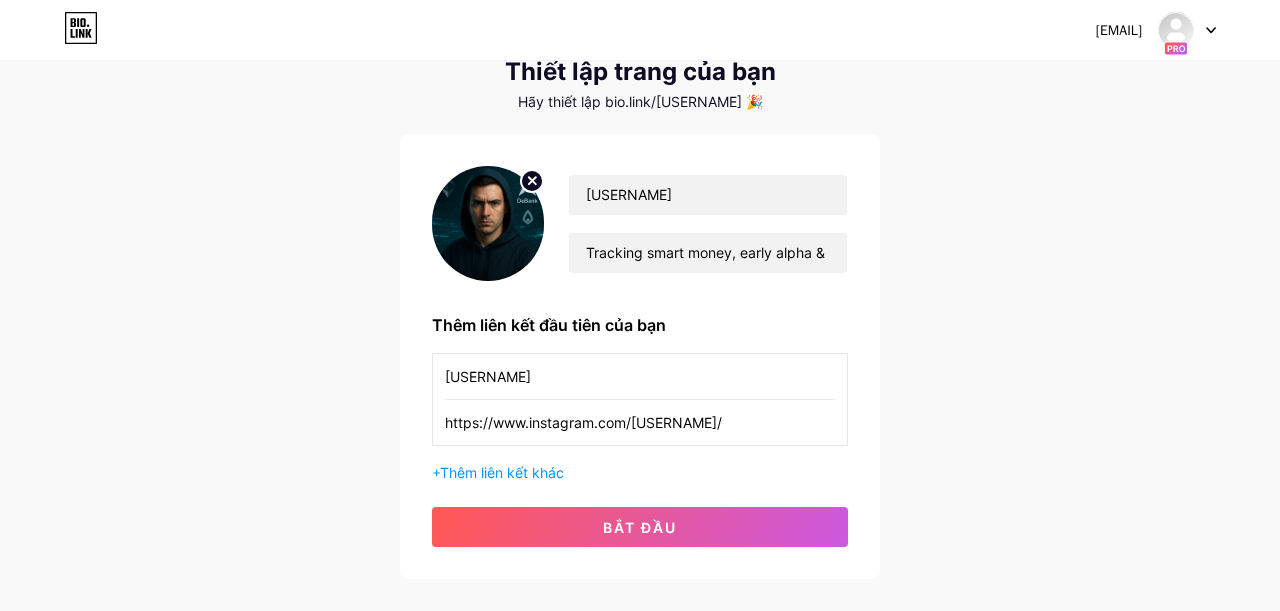 type on "vanhai386" 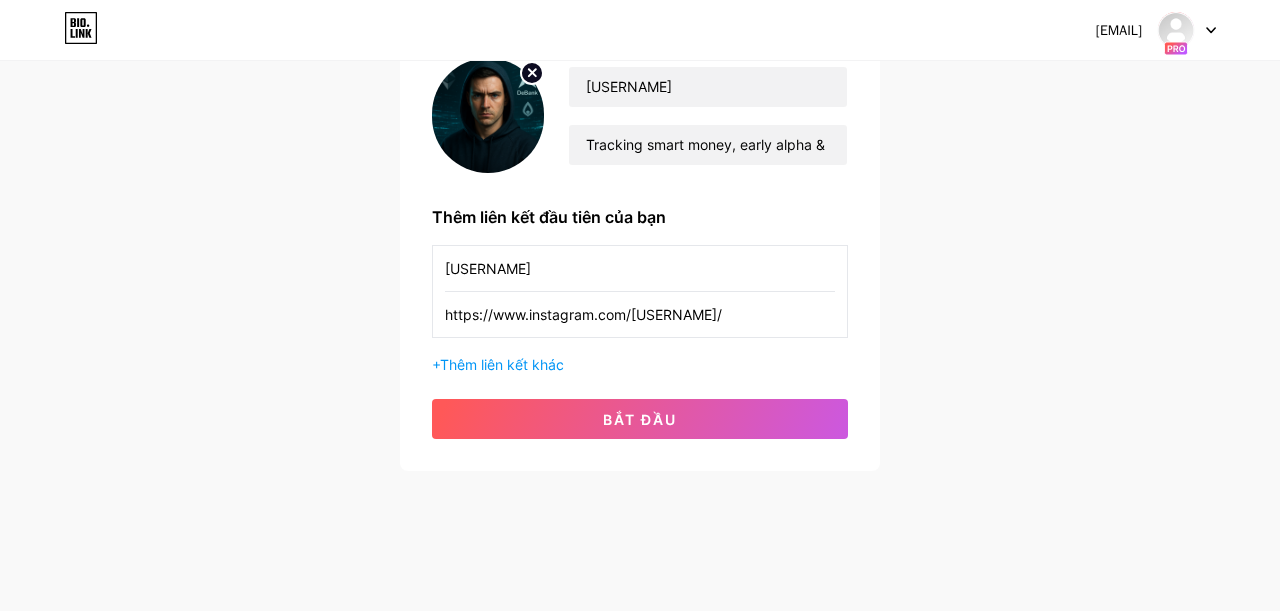 scroll, scrollTop: 182, scrollLeft: 0, axis: vertical 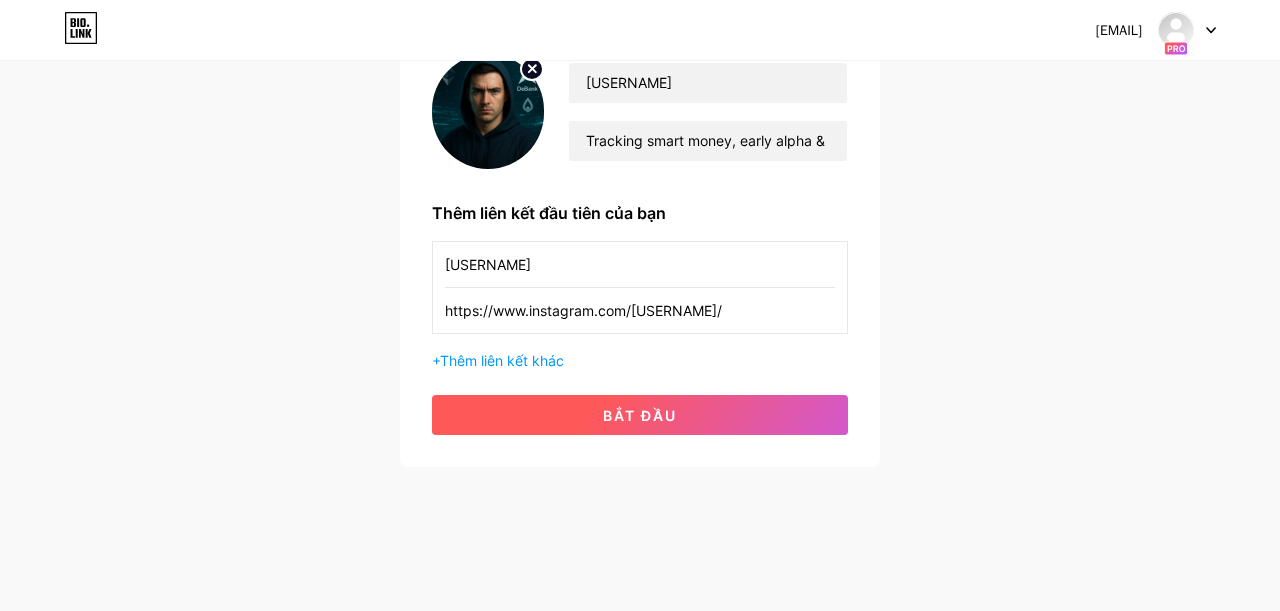 click on "bắt đầu" at bounding box center (640, 415) 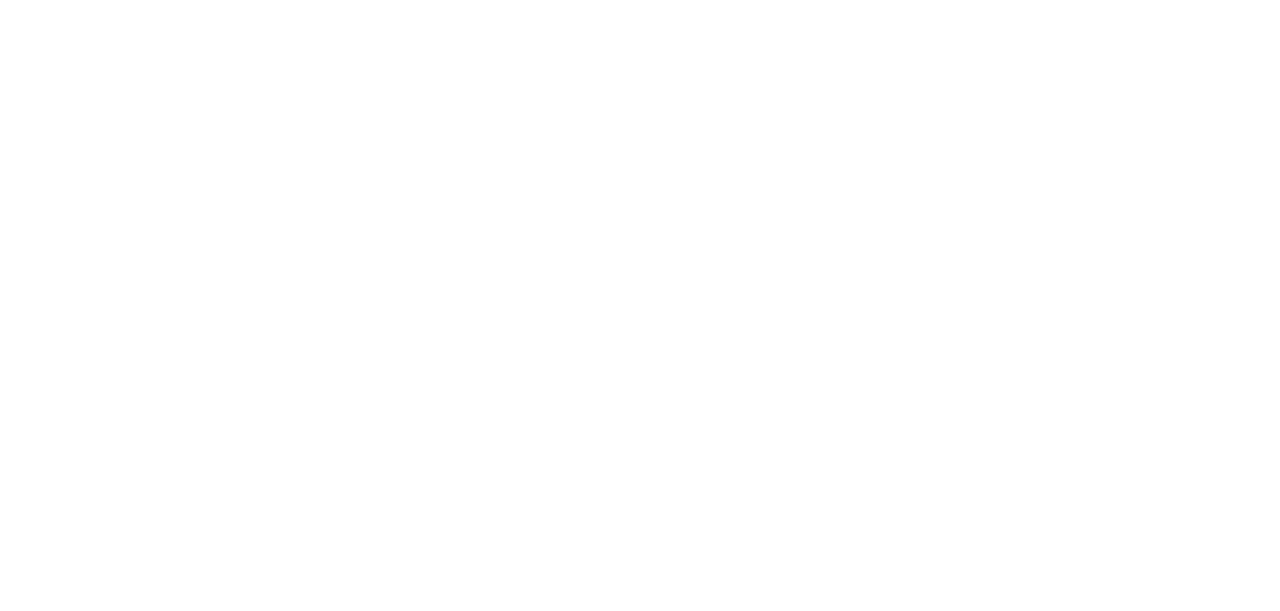 scroll, scrollTop: 0, scrollLeft: 0, axis: both 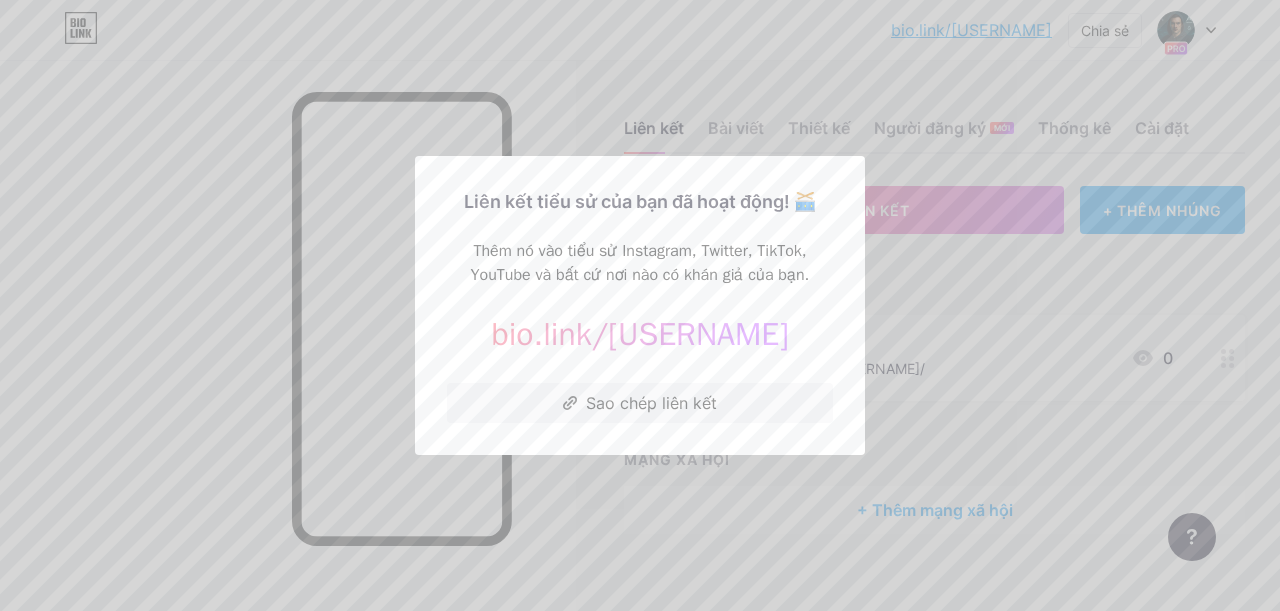 click at bounding box center (640, 305) 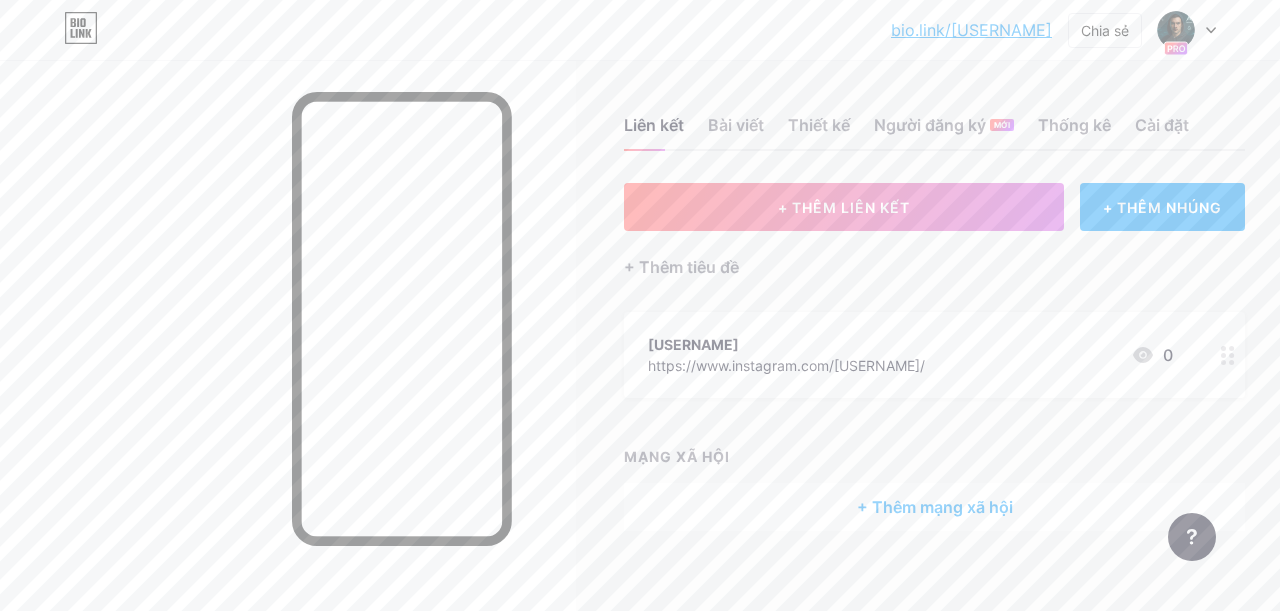 scroll, scrollTop: 0, scrollLeft: 0, axis: both 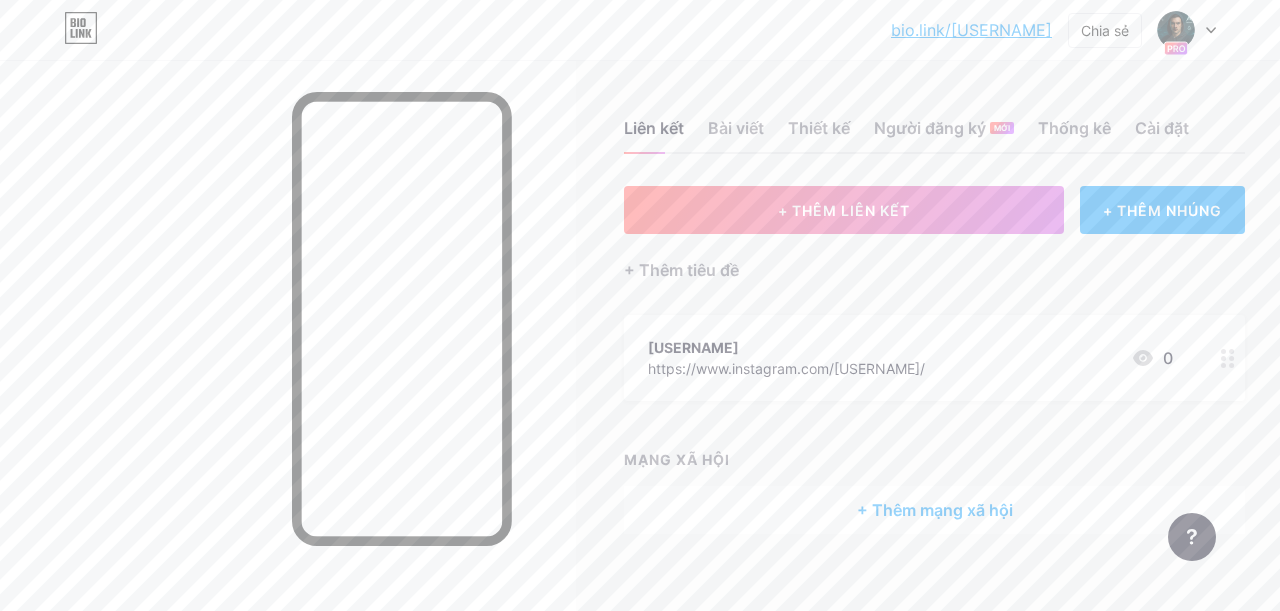 click at bounding box center (1187, 30) 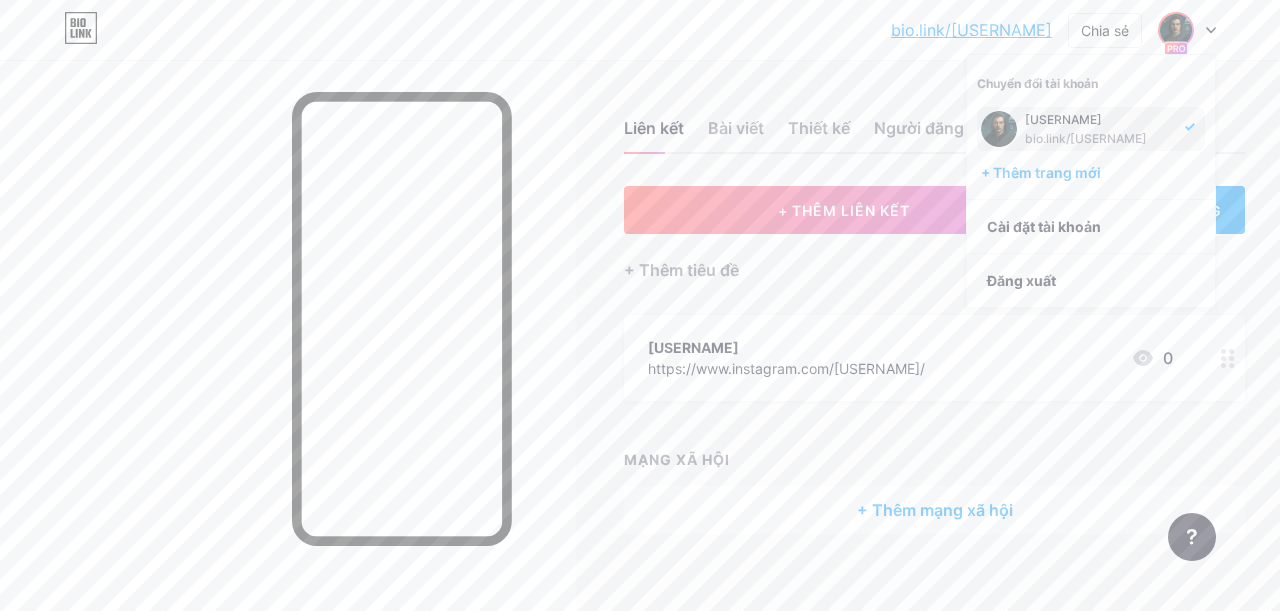 click on "Liên kết
Bài viết
Thiết kế
Người đăng ký
MỚI
Thống kê
Cài đặt" at bounding box center (934, 119) 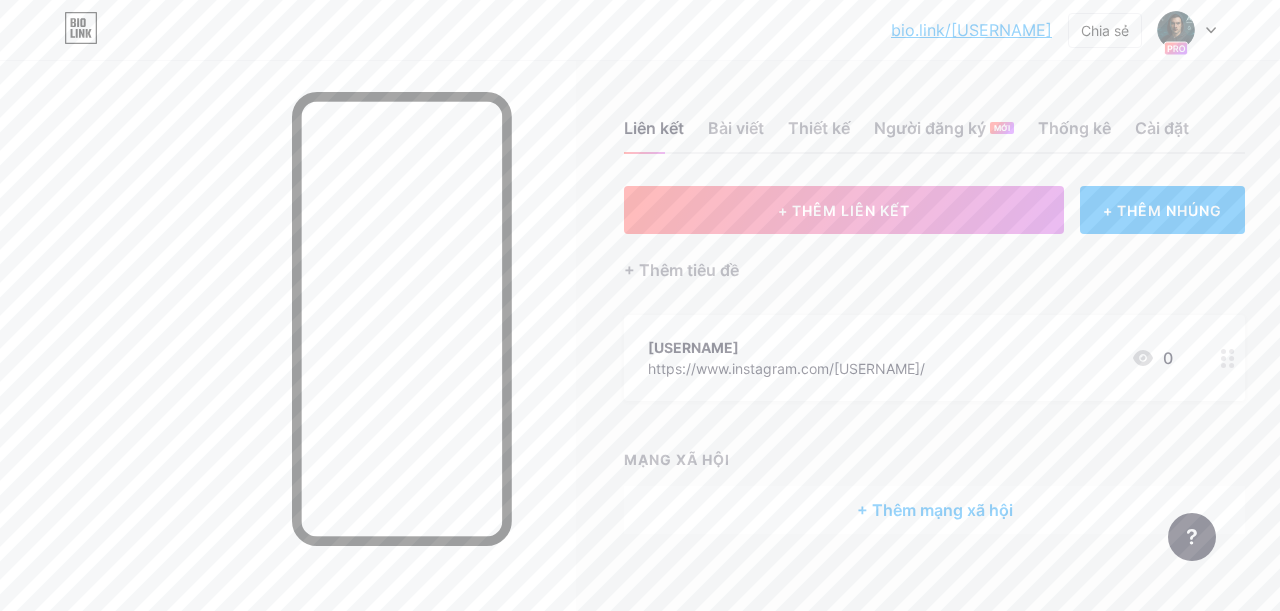 click 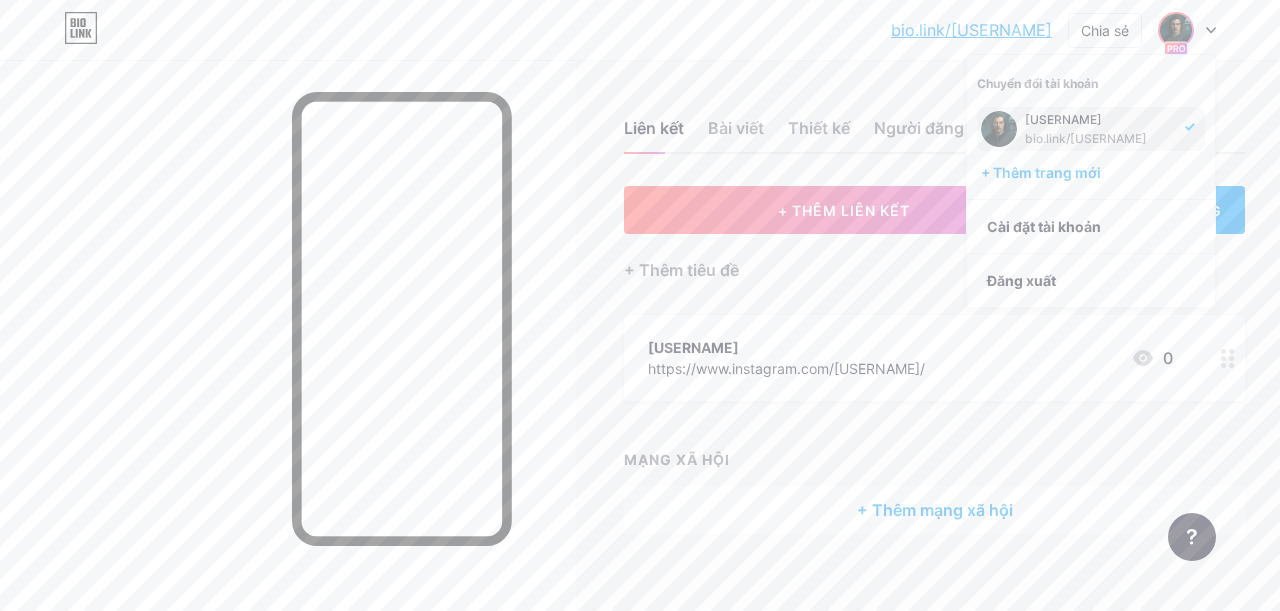 click on "Liên kết
Bài viết
Thiết kế
Người đăng ký
MỚI
Thống kê
Cài đặt       + THÊM LIÊN KẾT     + THÊM NHÚNG
+ Thêm tiêu đề
vanhai386
https://www.instagram.com/vanhai386/
0
MẠNG XÃ HỘI     + Thêm mạng xã hội                       Yêu cầu tính năng             Trung tâm trợ giúp     Trò chuyện với chúng tôi" at bounding box center [664, 347] 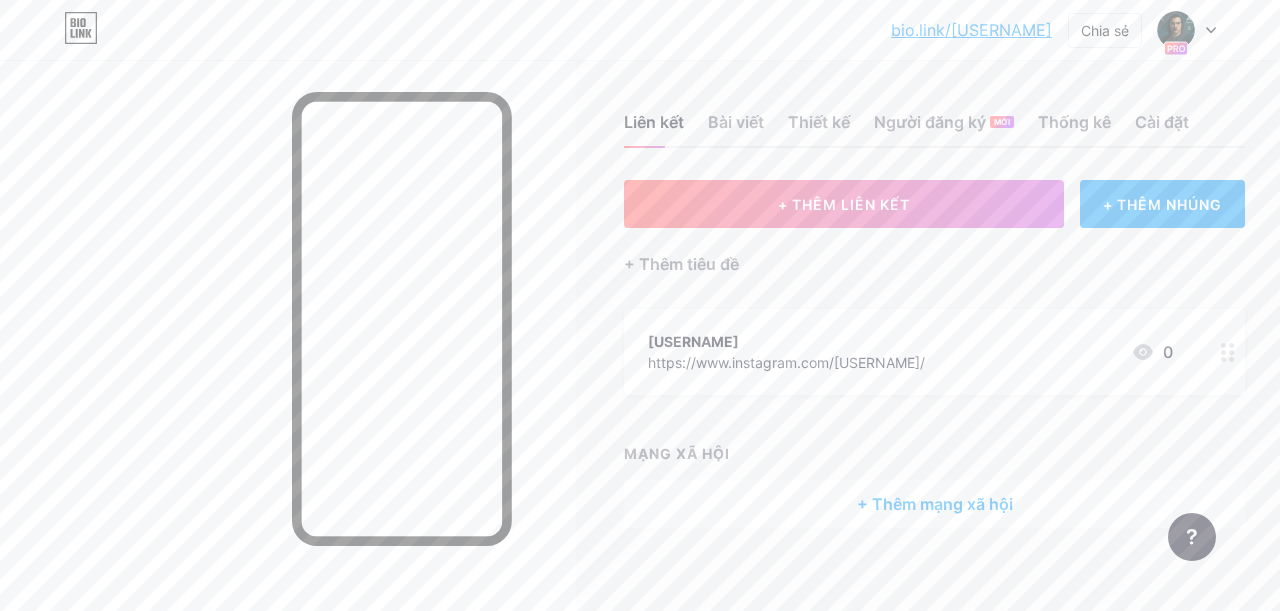 scroll, scrollTop: 0, scrollLeft: 0, axis: both 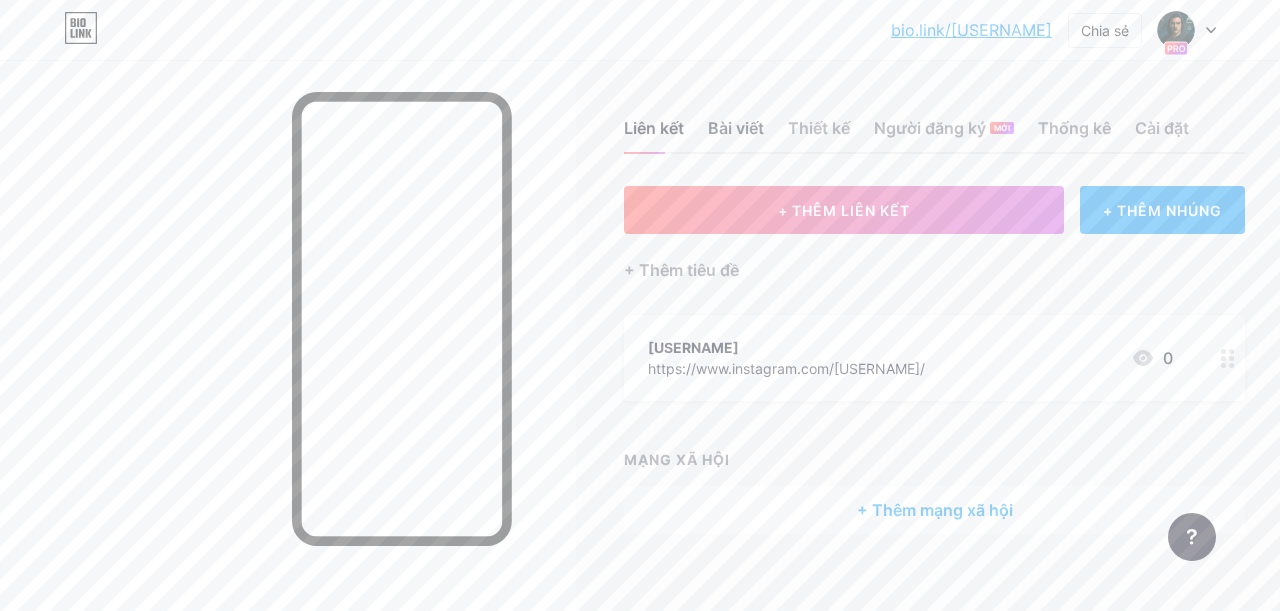 click on "Bài viết" at bounding box center (736, 128) 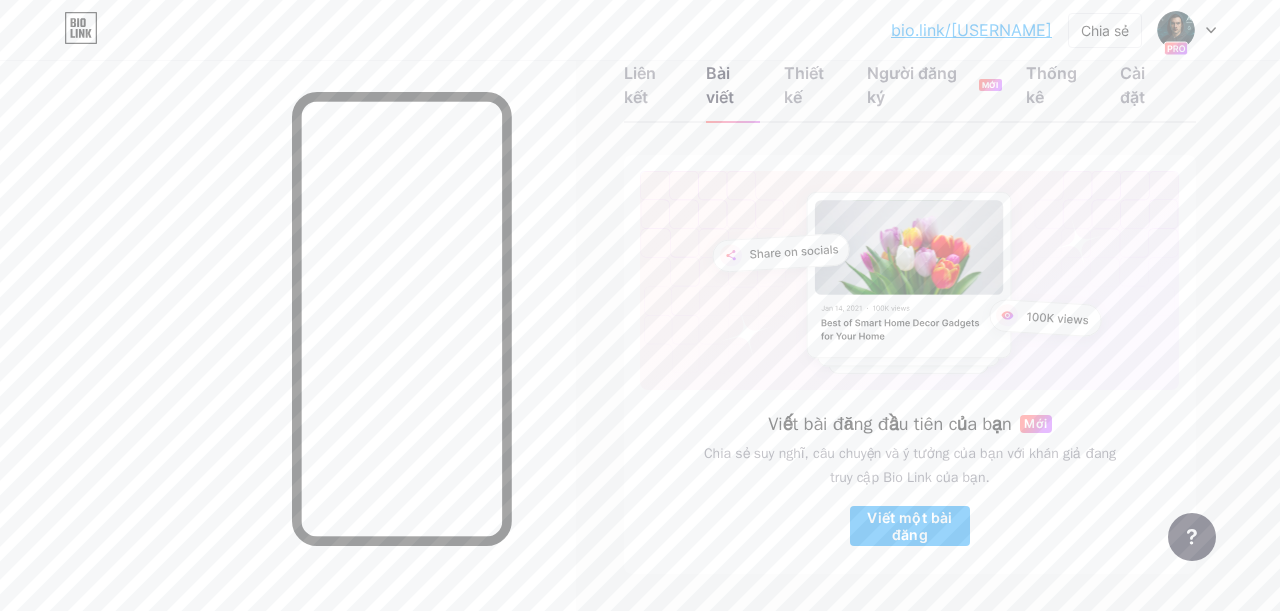 scroll, scrollTop: 0, scrollLeft: 0, axis: both 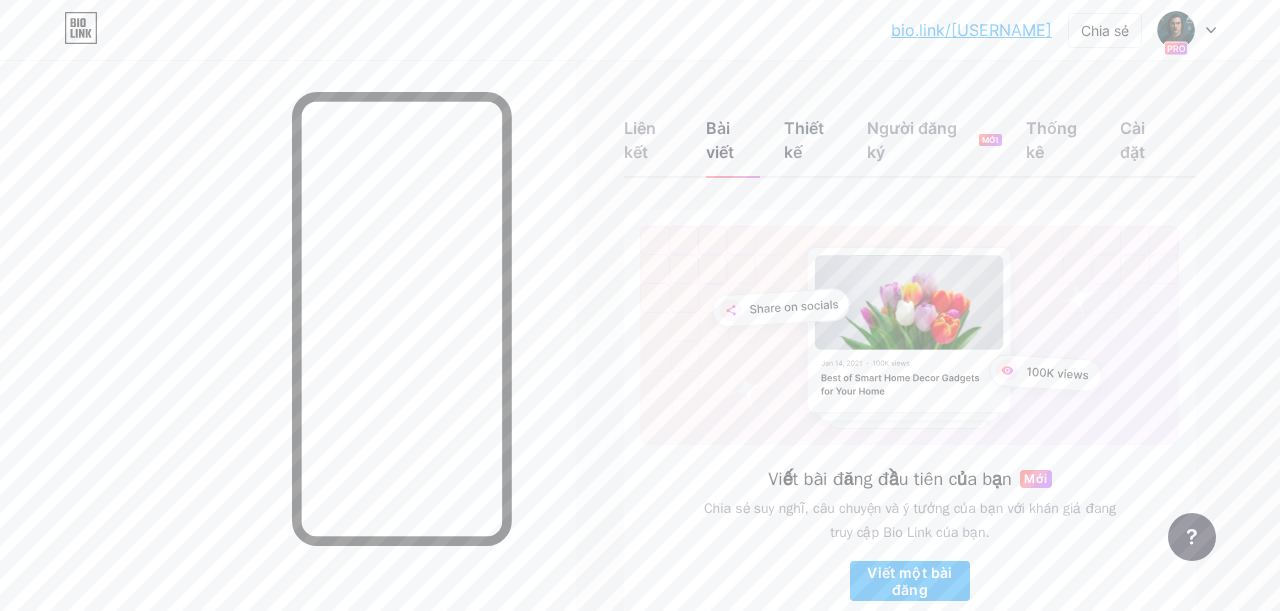 click on "Thiết kế" at bounding box center (804, 140) 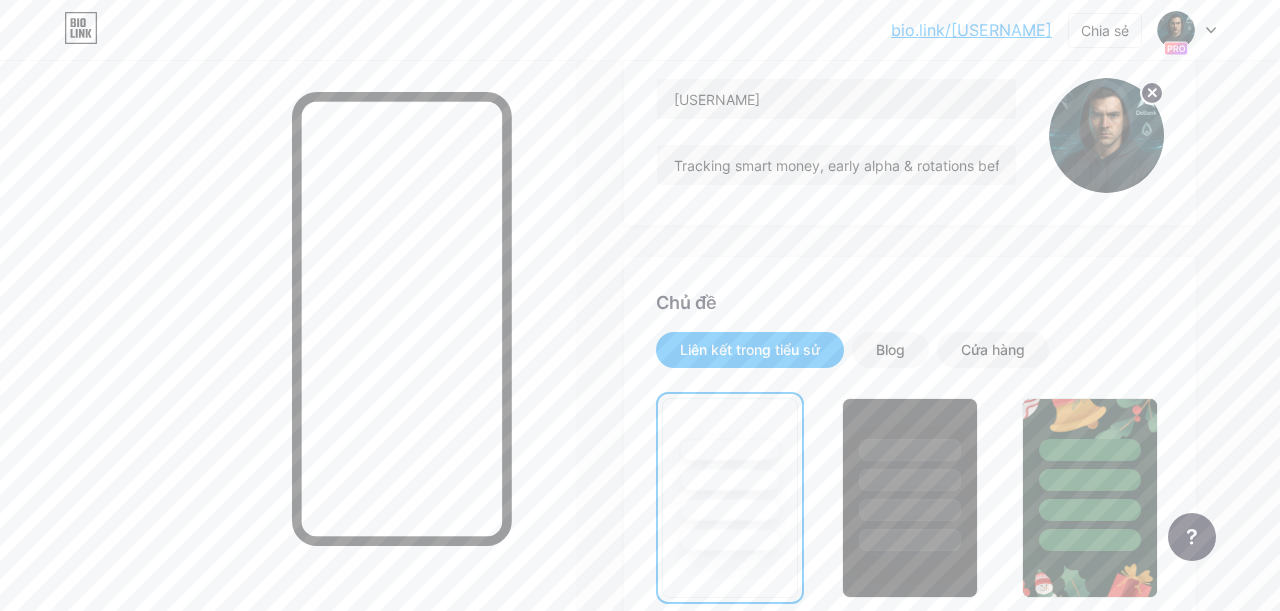 scroll, scrollTop: 0, scrollLeft: 0, axis: both 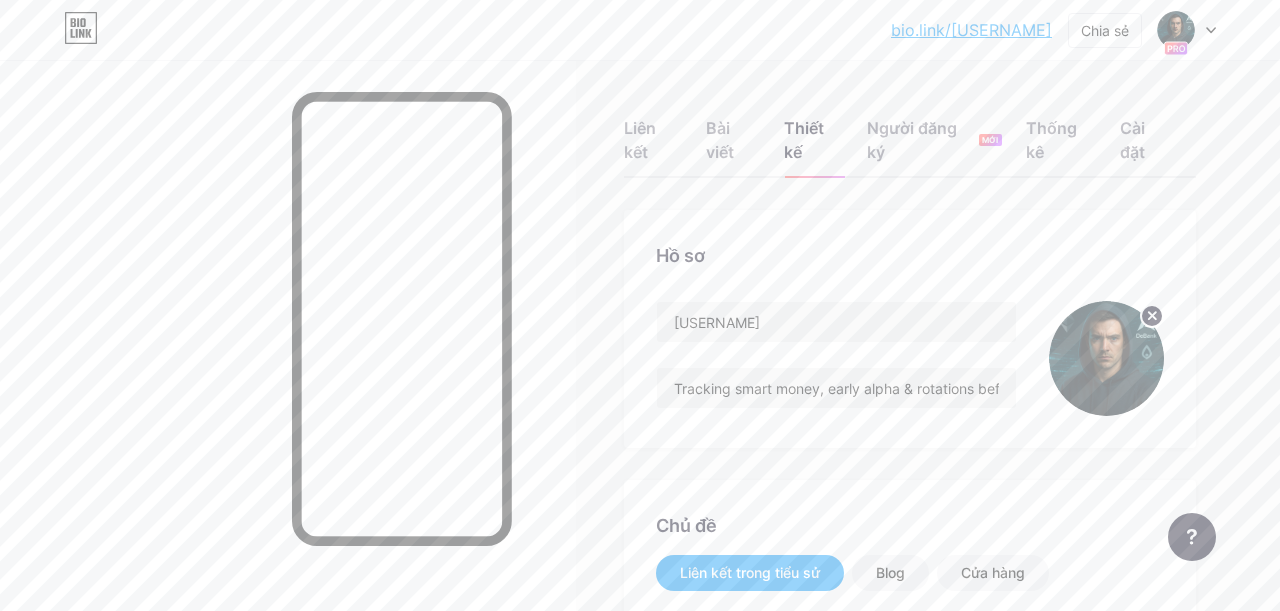 click on "Liên kết
Bài viết
Thiết kế
Người đăng ký
MỚI
Thống kê
Cài đặt     Hồ sơ   chencealpha     Tracking smart money, early alpha & rotations before the crowd. Built with Arkham • Dune • Debank.                   Chủ đề   Liên kết trong tiểu sử   Blog   Cửa hàng       Cơ bản       Cacbon       Giáng sinh 23       Kiêu hãnh       Lỗi       Mùa đông · Trực tiếp       Glassy · Trực tiếp       Chameleon · Trực tiếp       Đêm mưa · Trực tiếp       Neon · Trực tiếp       Mùa hè       Cổ điển       Dâu tây · Trực tiếp       Sa mạc       Nhiều nắng       Mùa thu       Lá cây       Bầu trời trong xanh       Má hồng       Kỳ lân       Tối thiểu       Nhiều mây       Bóng tối     Tạo của riêng bạn           Đã lưu thay đổi       Vị trí hiển thị mạng xã hội                 Đứng đầu" at bounding box center [640, 1749] 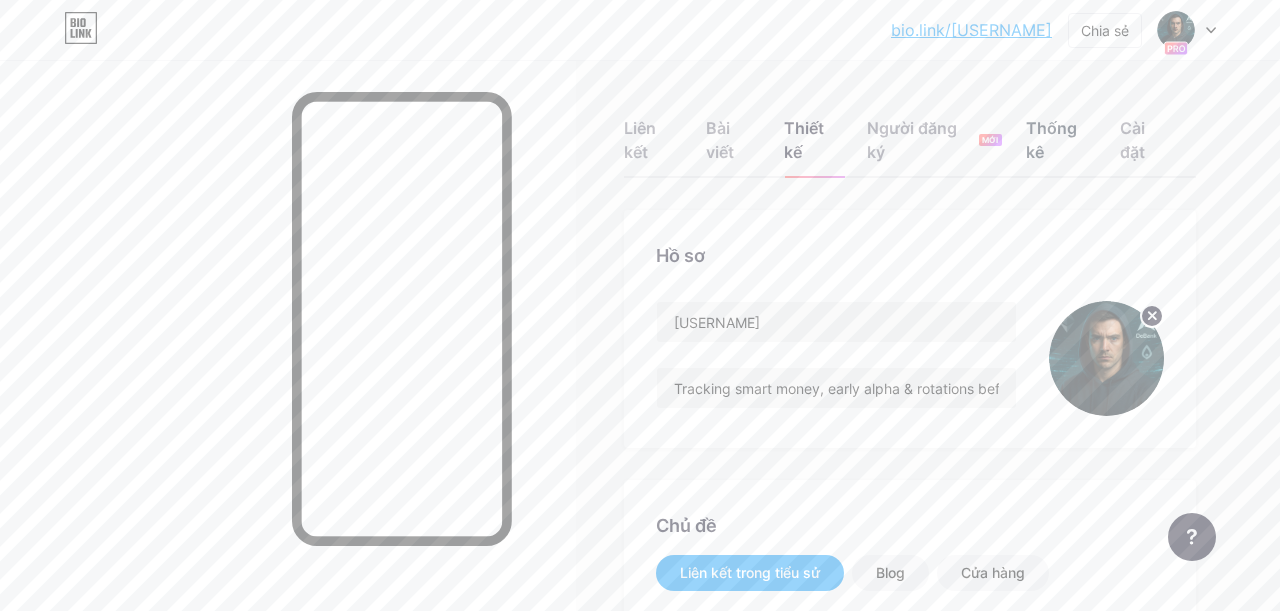 click on "Thống kê" at bounding box center [1051, 140] 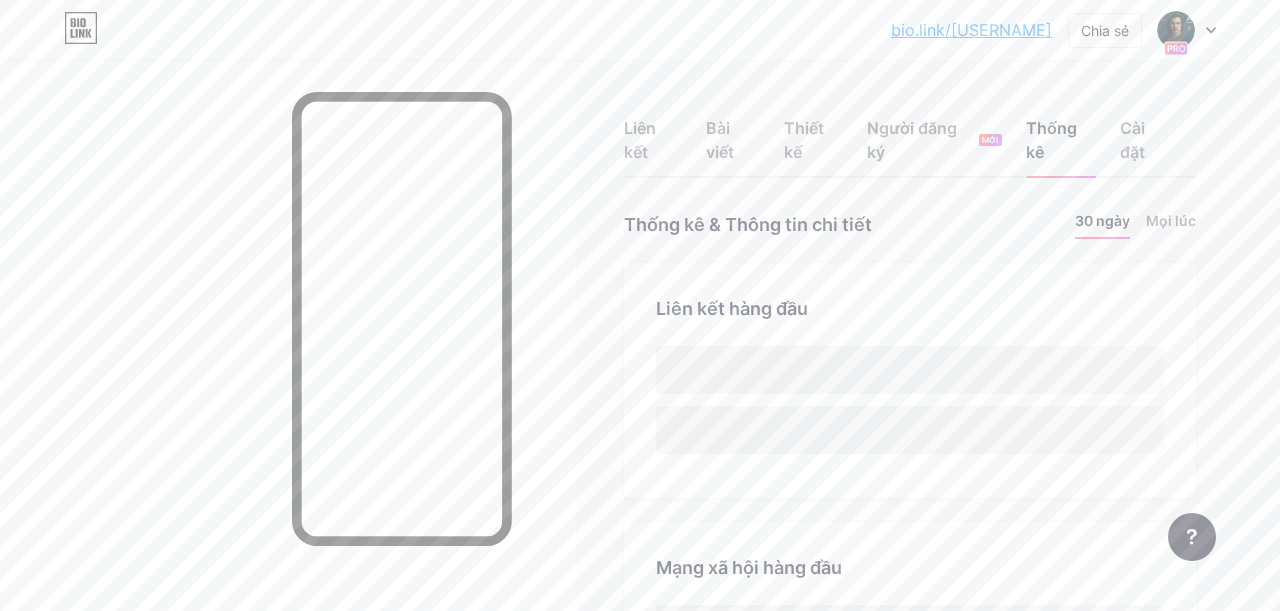 scroll, scrollTop: 999389, scrollLeft: 998720, axis: both 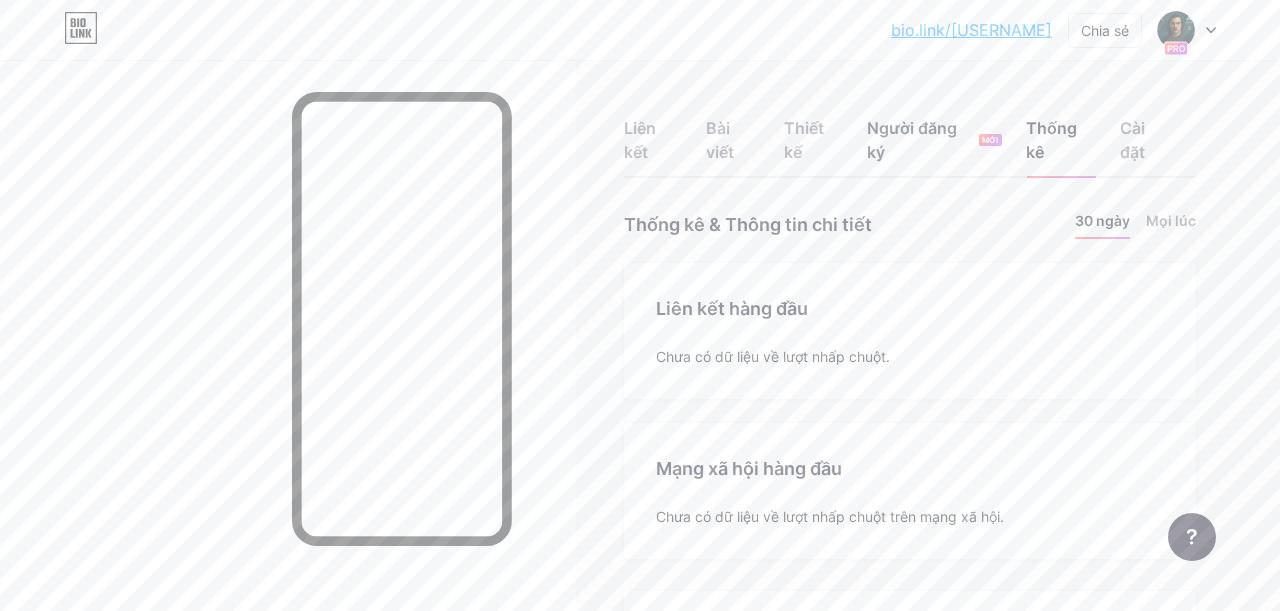 click on "Người đăng ký" at bounding box center [912, 140] 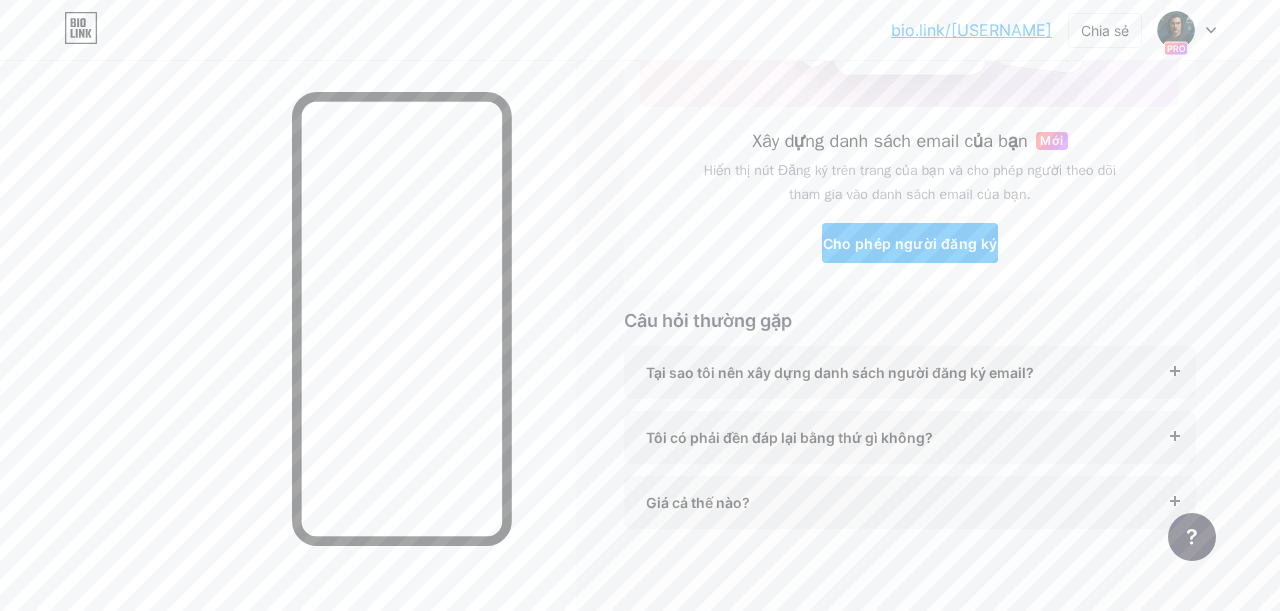 scroll, scrollTop: 339, scrollLeft: 0, axis: vertical 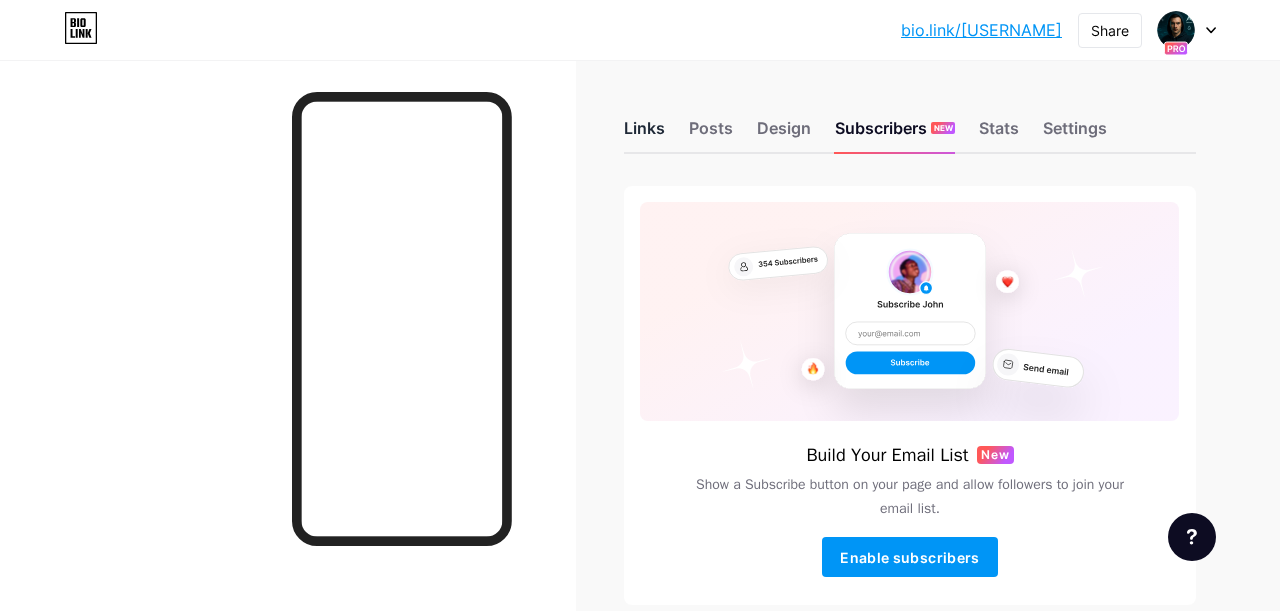 click on "Links" at bounding box center [644, 134] 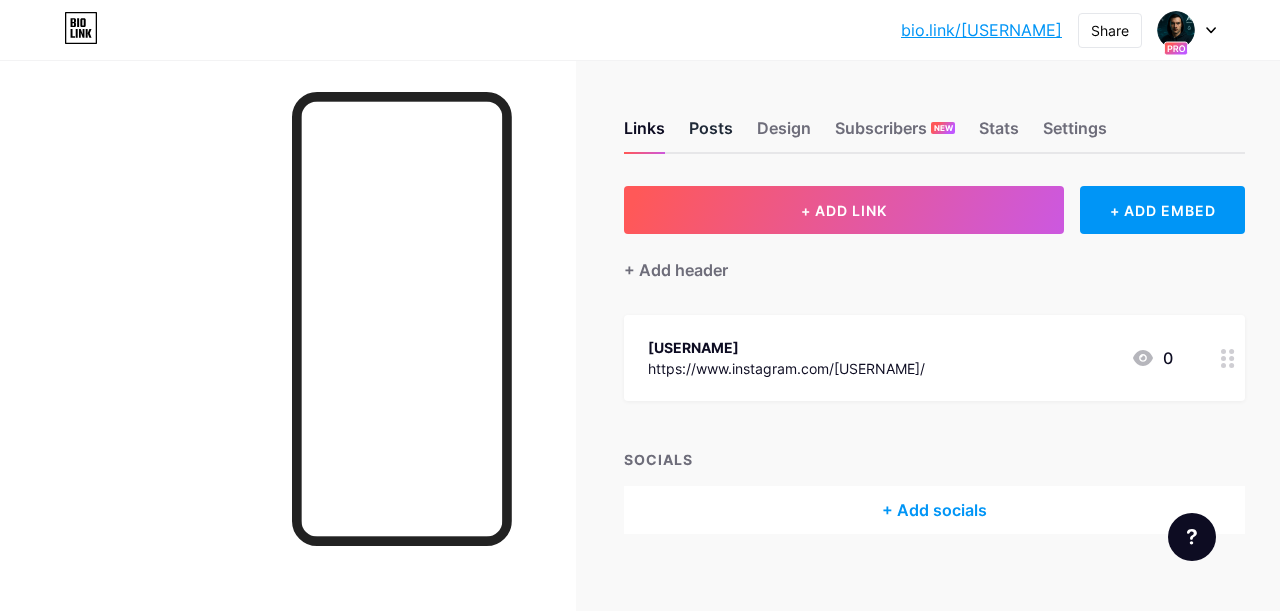 click on "Posts" at bounding box center (711, 134) 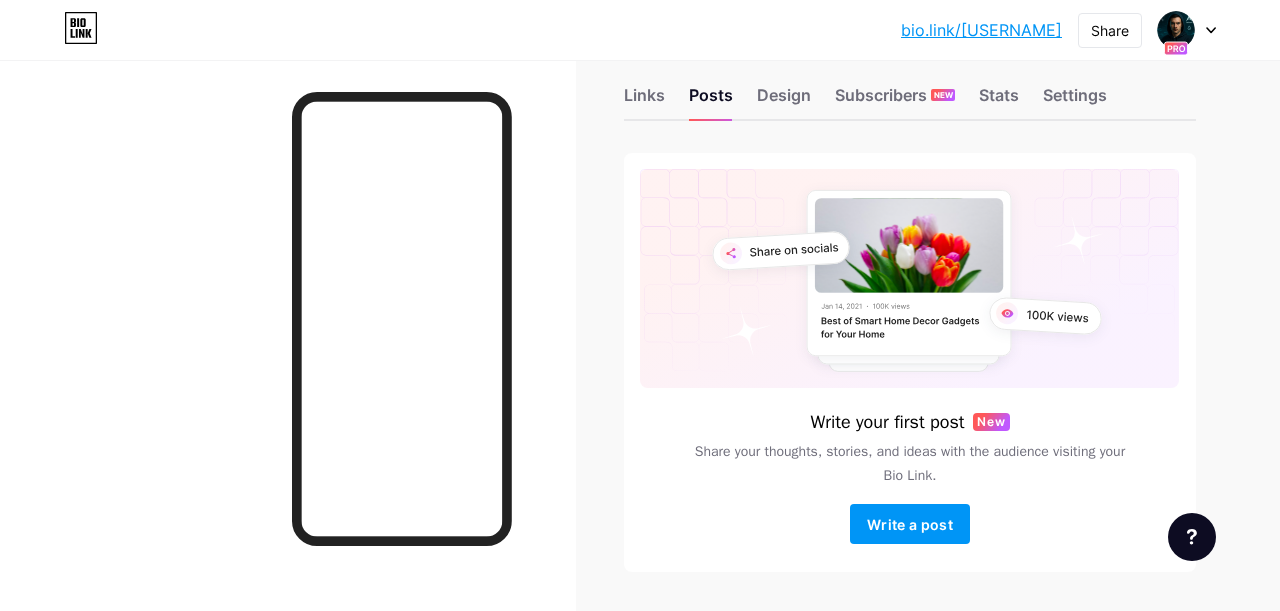 scroll, scrollTop: 0, scrollLeft: 0, axis: both 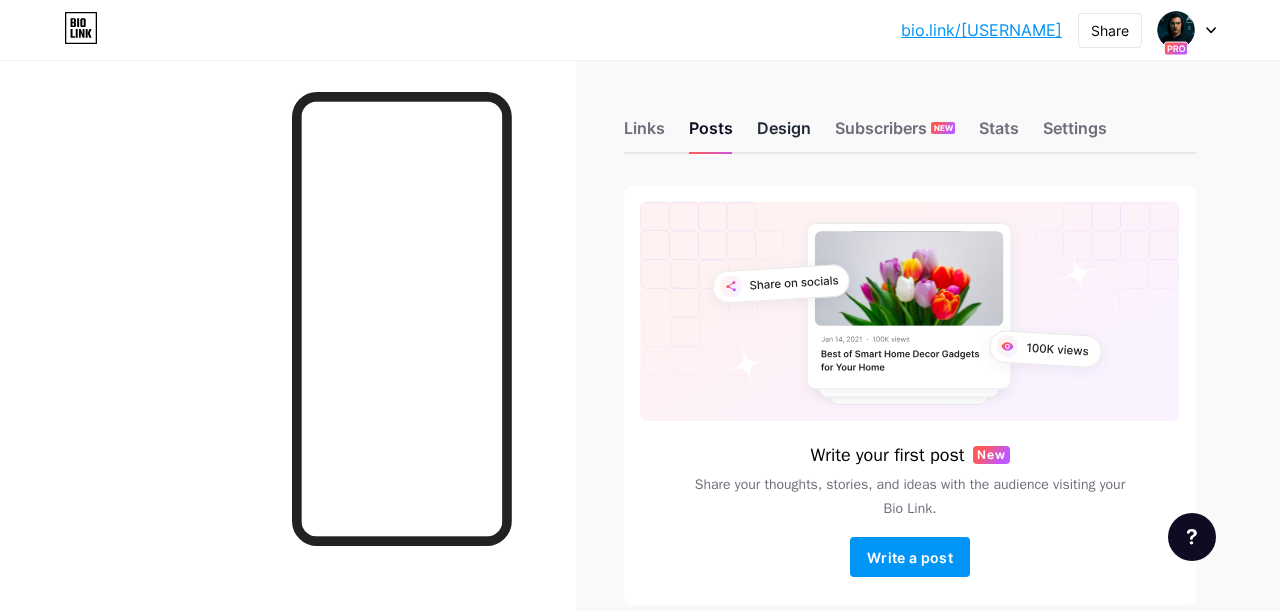 click on "Design" at bounding box center [784, 134] 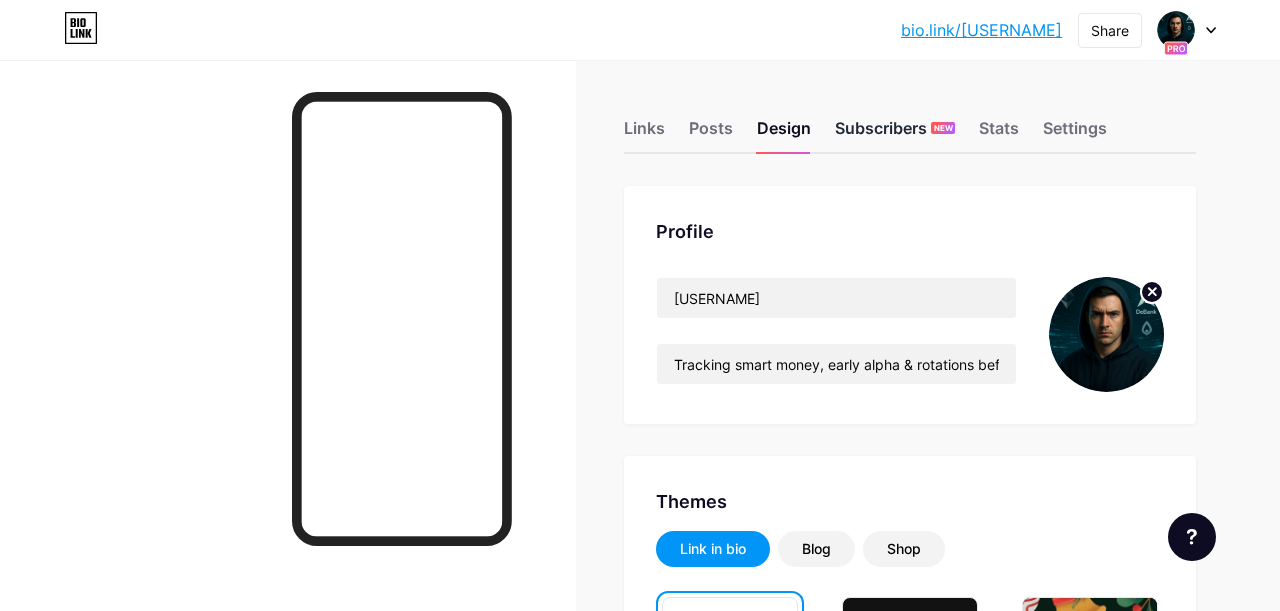 click on "Subscribers
NEW" at bounding box center (895, 134) 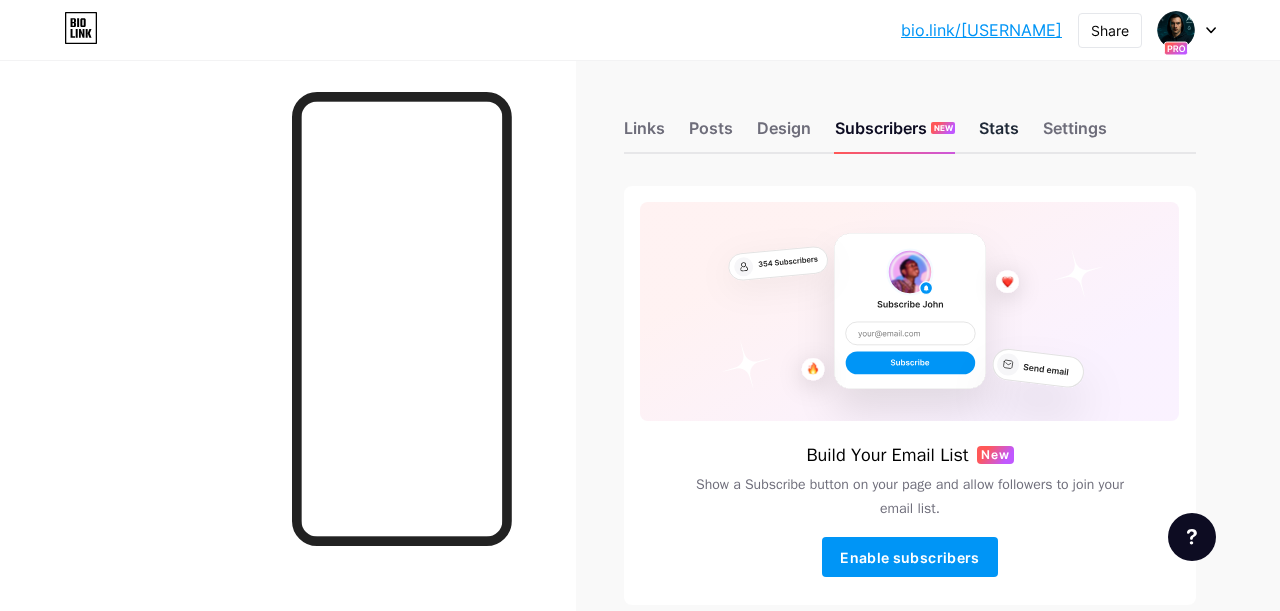 click on "Stats" at bounding box center [999, 134] 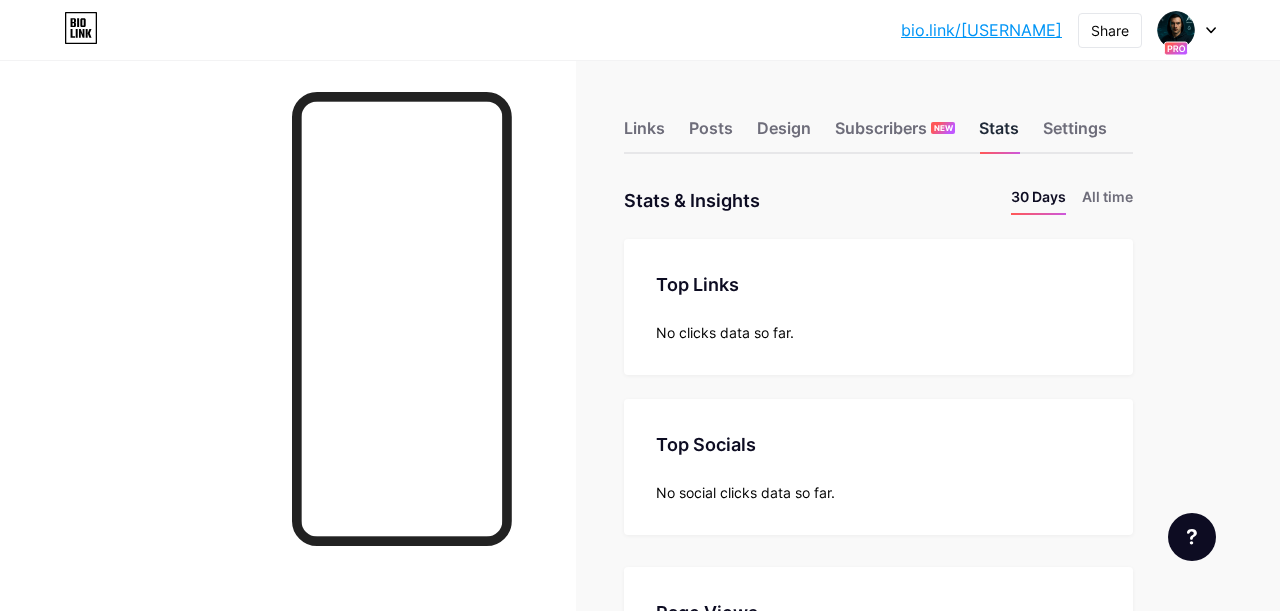 scroll, scrollTop: 999389, scrollLeft: 998720, axis: both 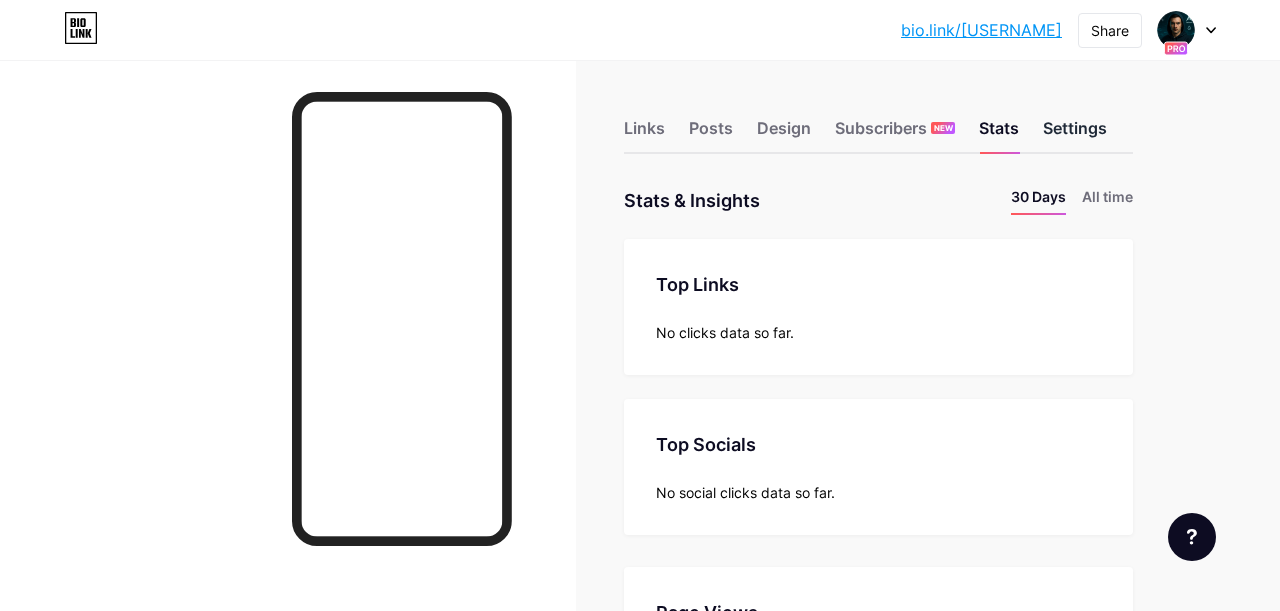 click on "Settings" at bounding box center [1075, 134] 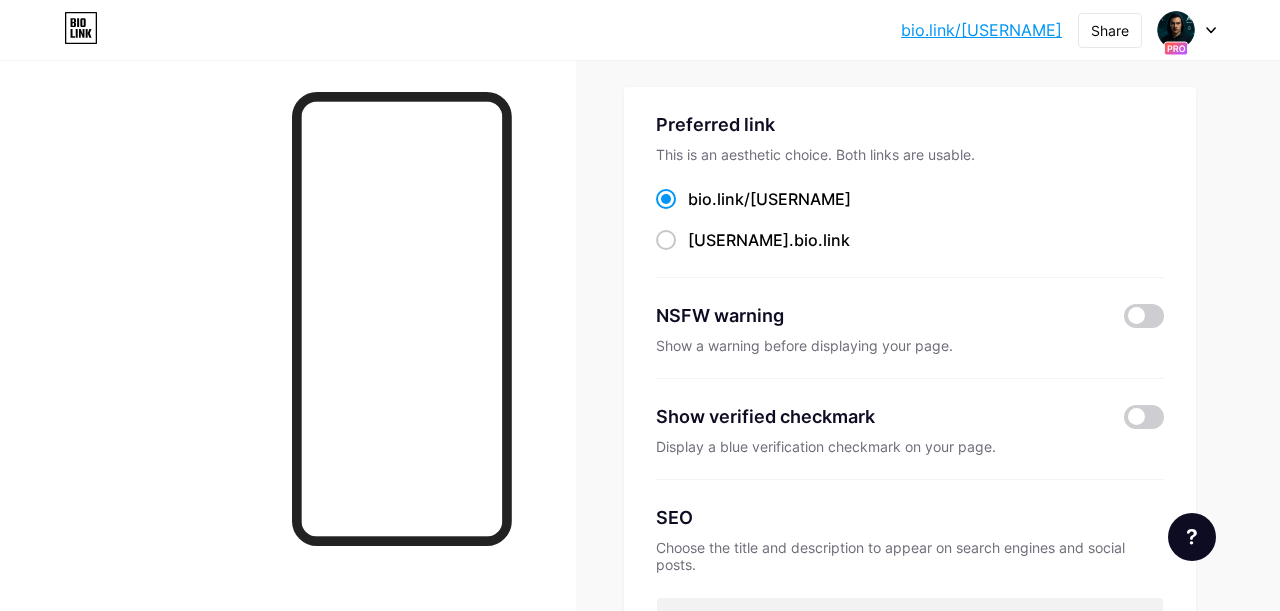 scroll, scrollTop: 0, scrollLeft: 0, axis: both 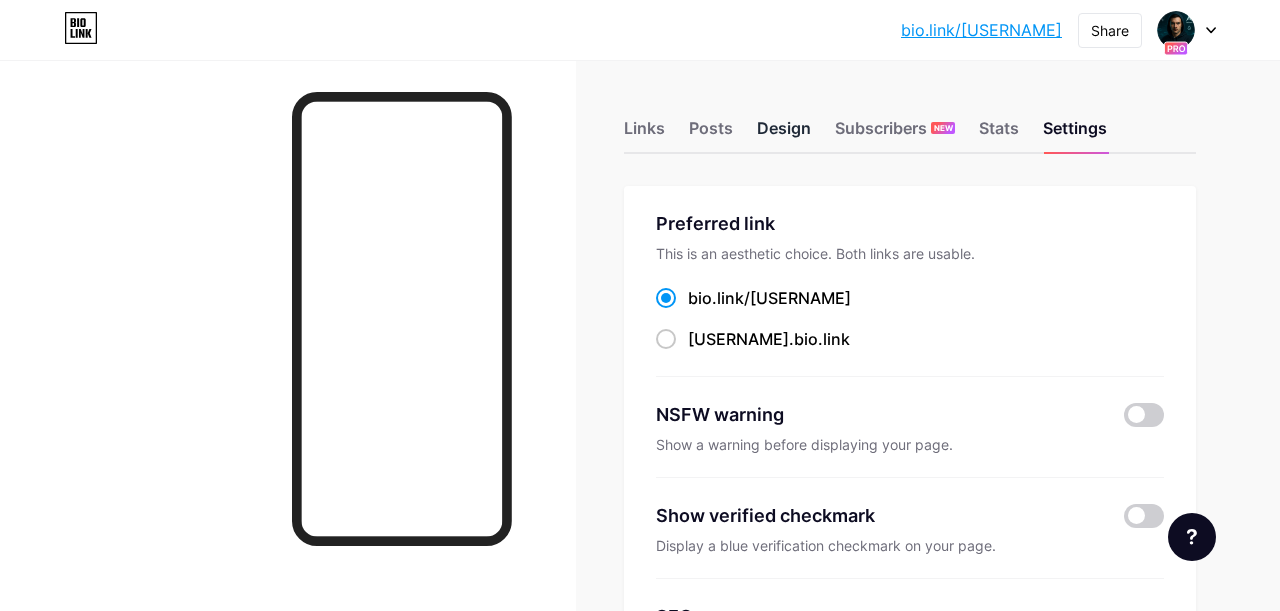 click on "Design" at bounding box center [784, 134] 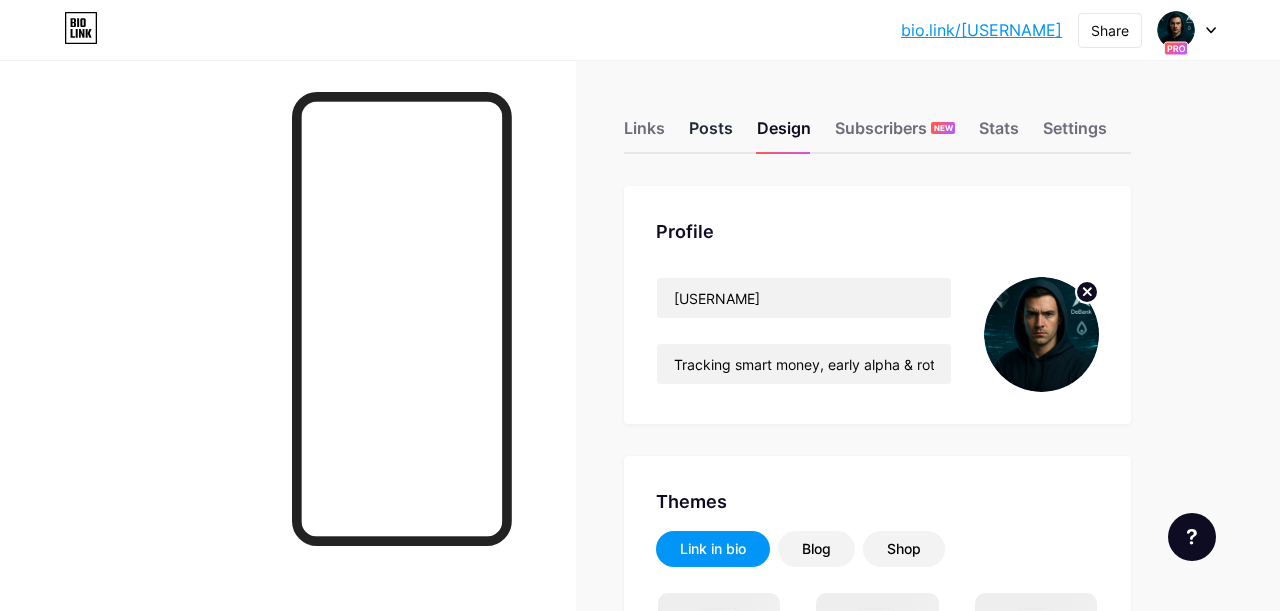 click on "Posts" at bounding box center [711, 134] 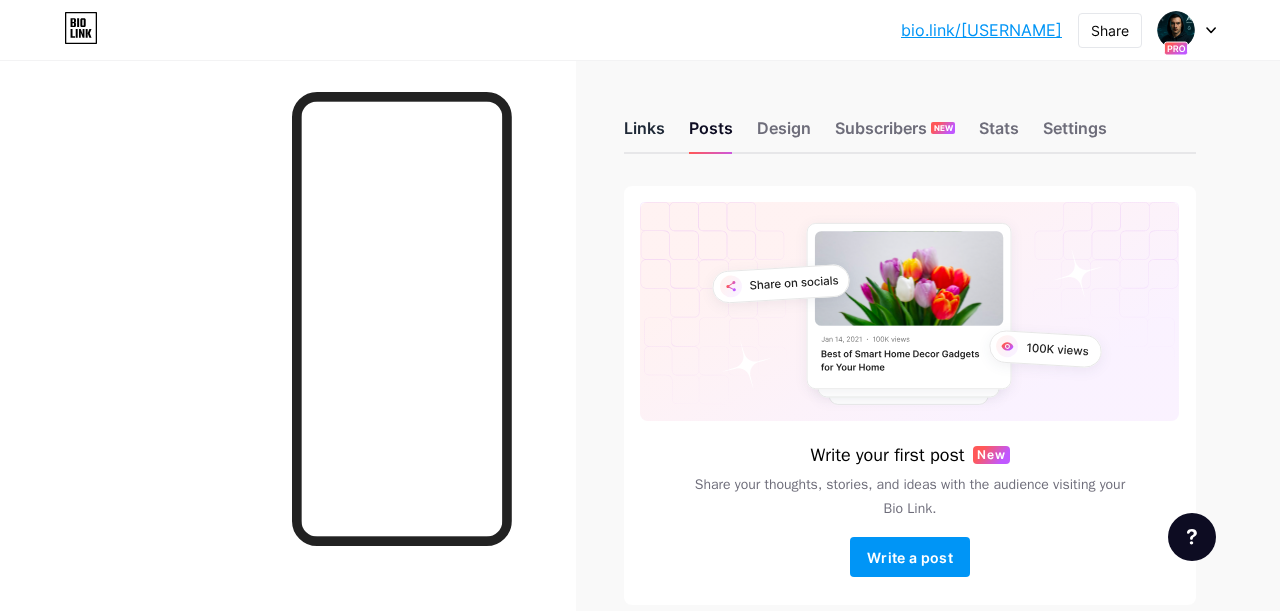 click on "Links" at bounding box center [644, 134] 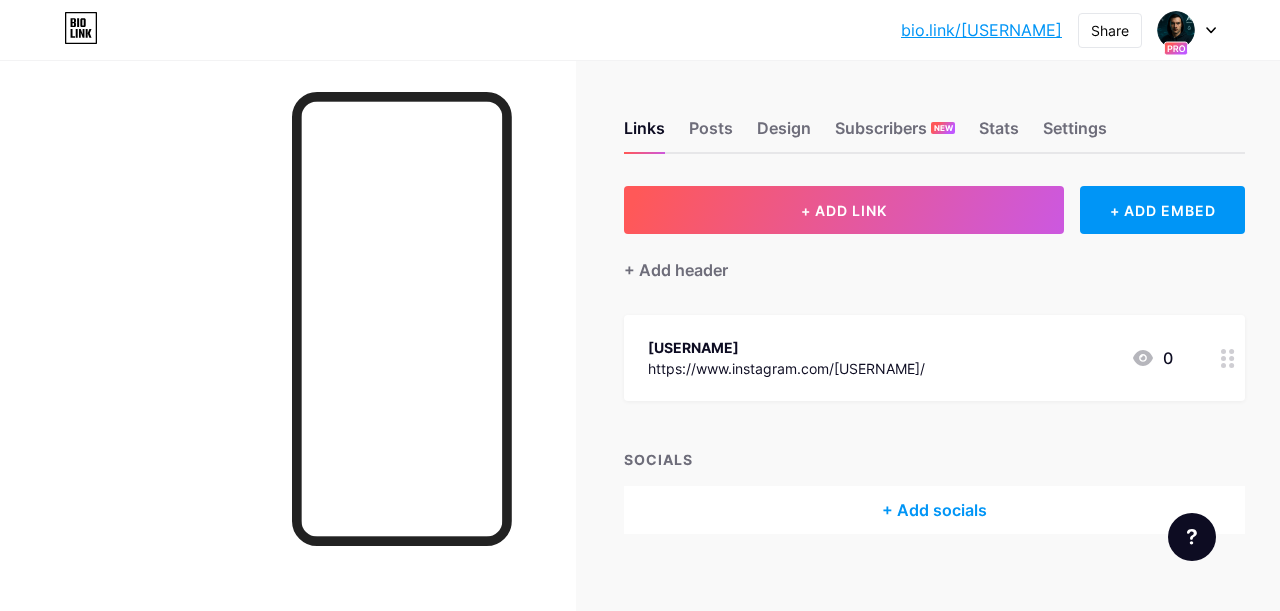 click on "bio.link/chence...   bio.link/chencealpha   Share                     Switch accounts     chencealpha   bio.link/chencealpha       + Add a new page        Account settings   Logout" at bounding box center [1058, 30] 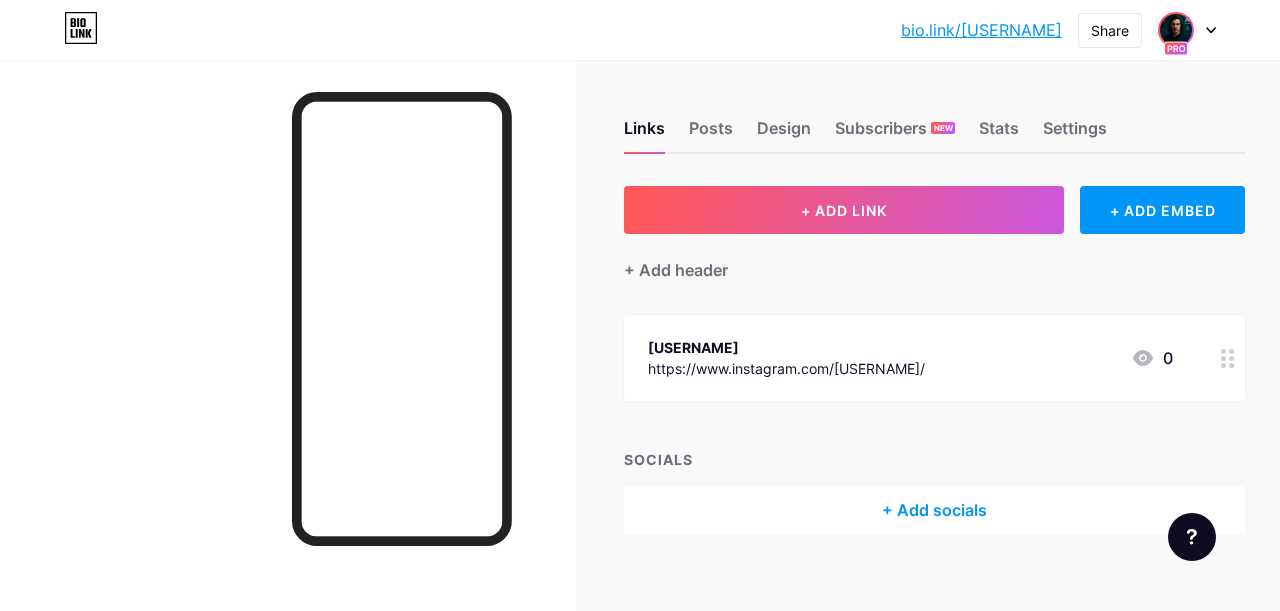 click at bounding box center [1176, 30] 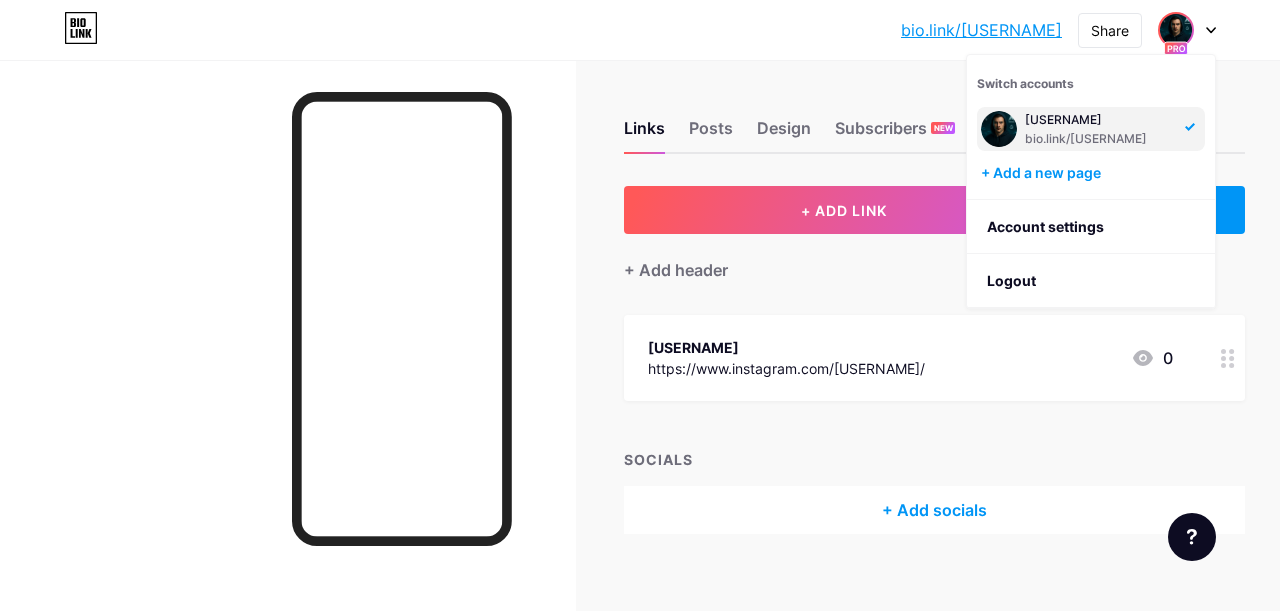 click on "[USERNAME]" at bounding box center [1099, 120] 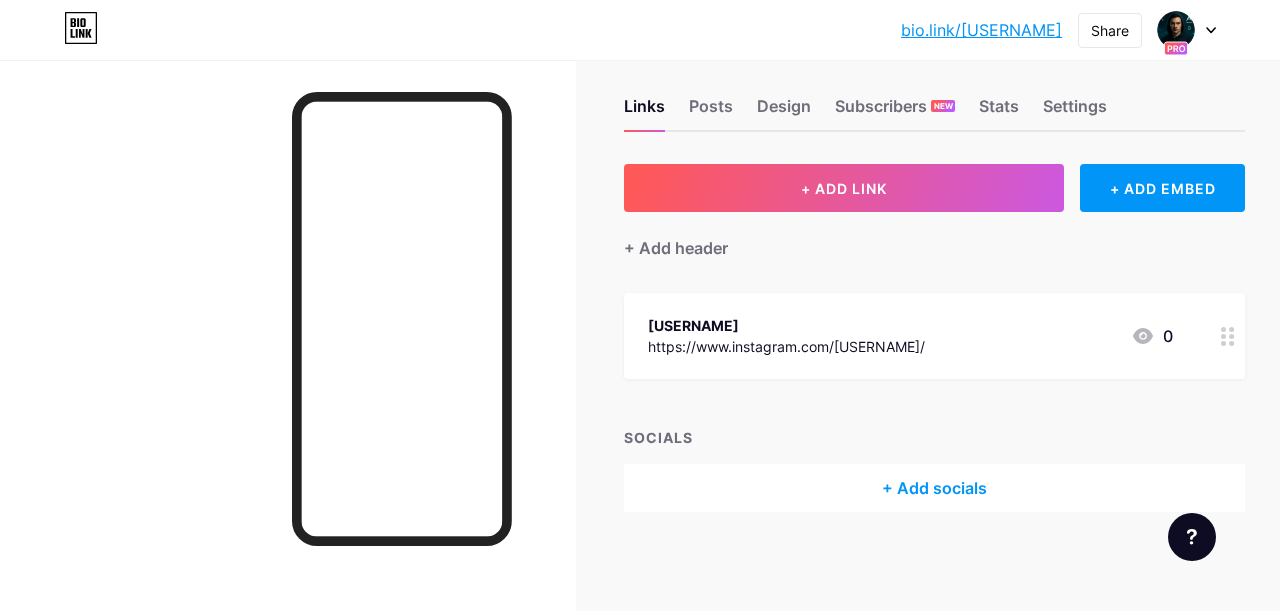 scroll, scrollTop: 0, scrollLeft: 0, axis: both 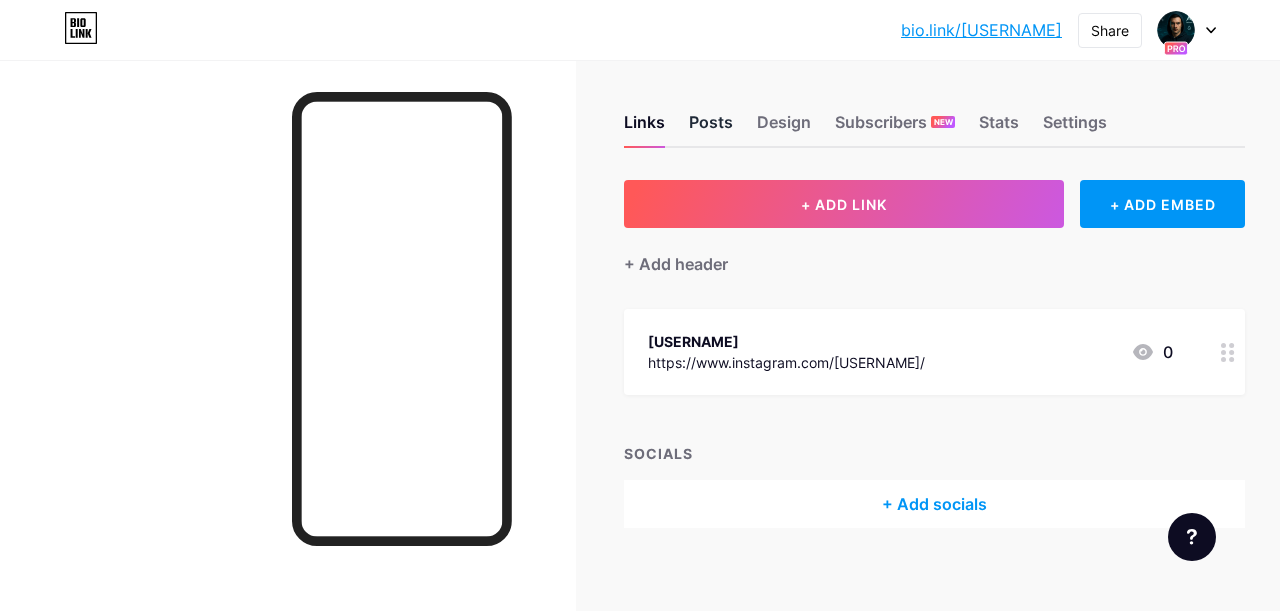 click on "Posts" at bounding box center [711, 128] 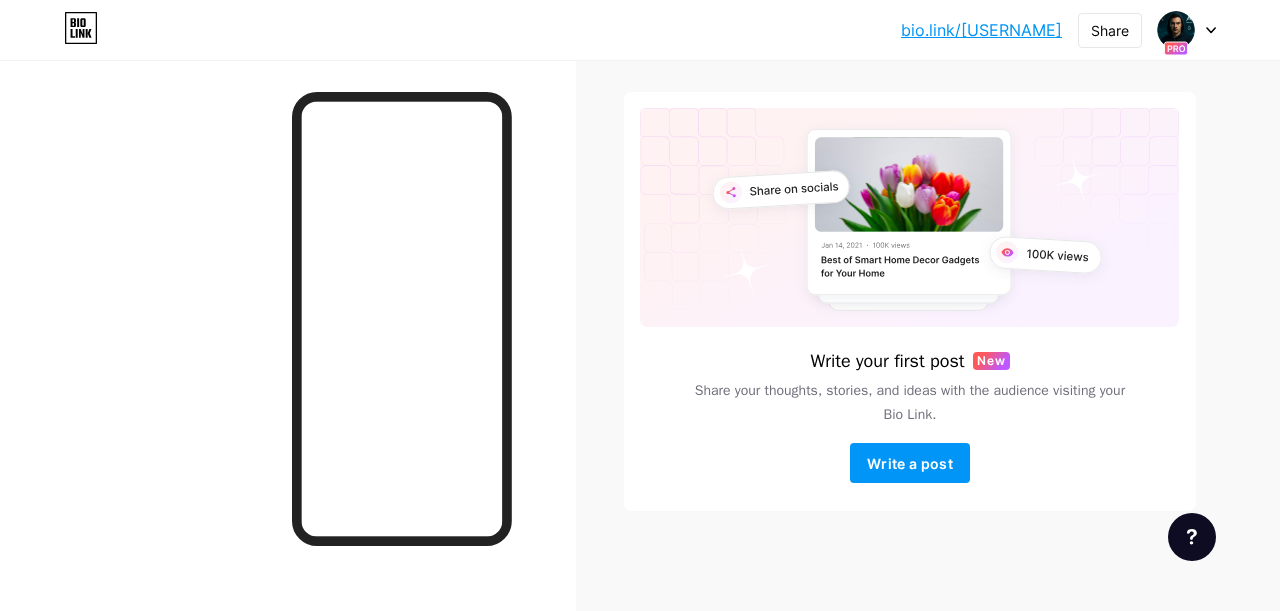scroll, scrollTop: 0, scrollLeft: 0, axis: both 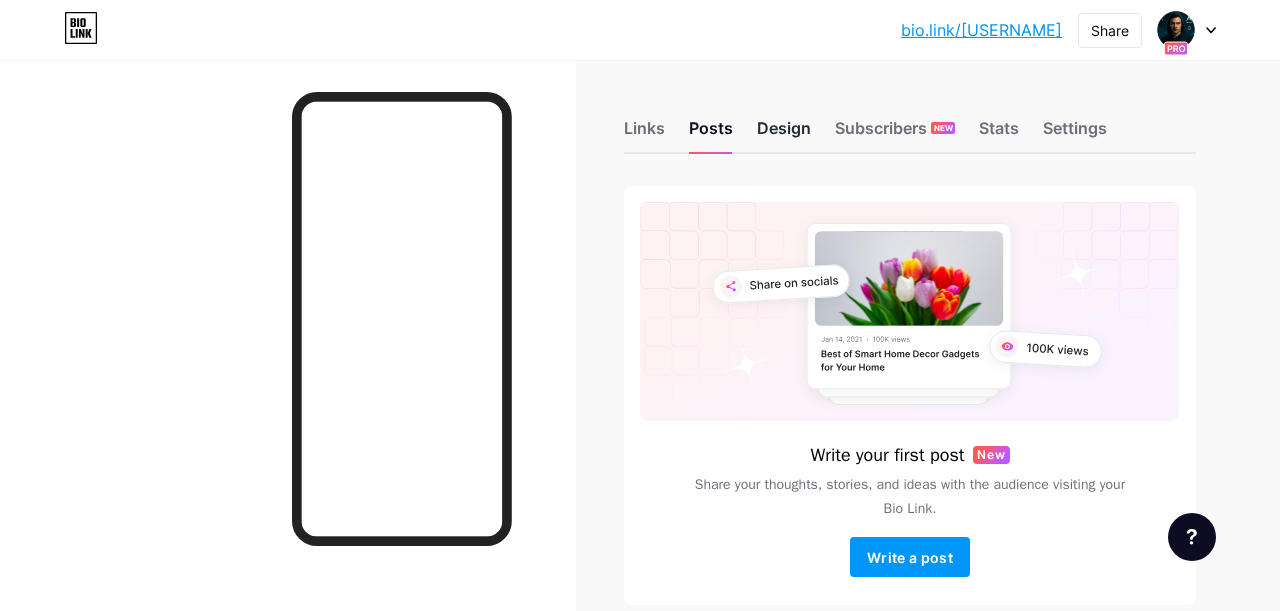click on "Design" at bounding box center (784, 134) 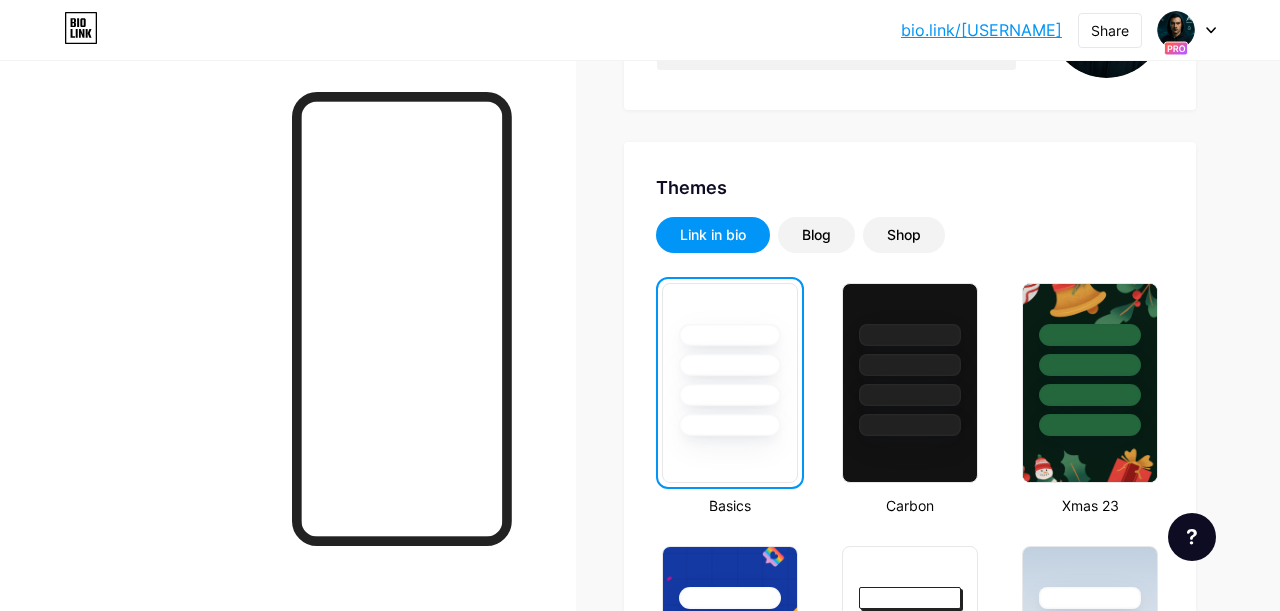 scroll, scrollTop: 316, scrollLeft: 0, axis: vertical 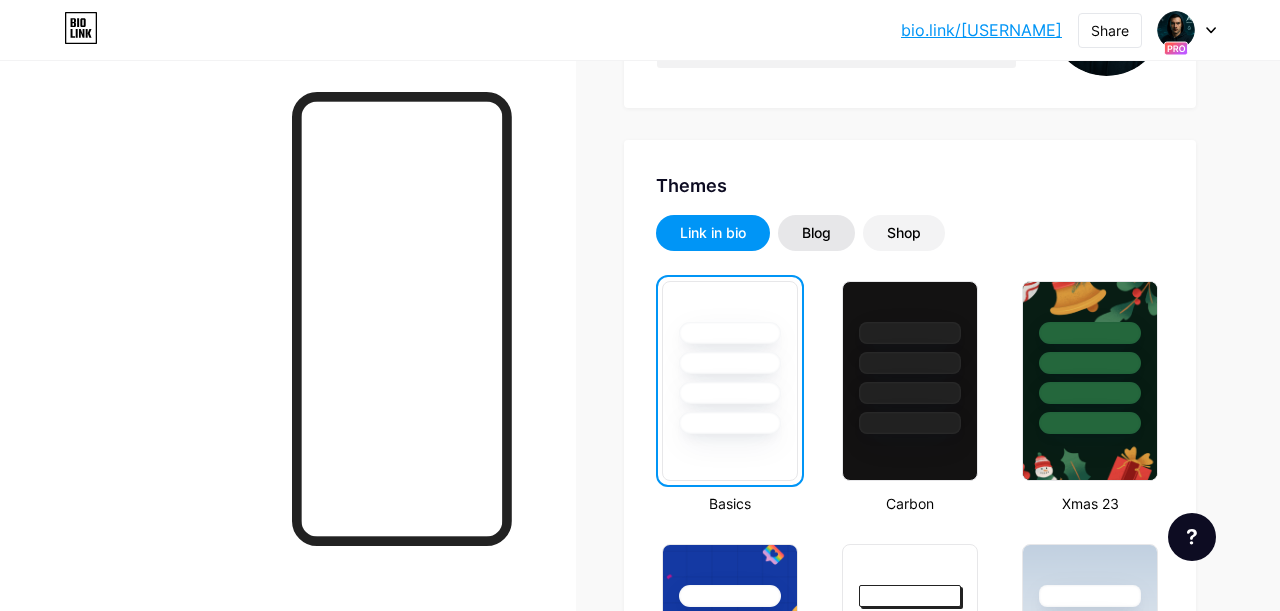 click on "Blog" at bounding box center (816, 233) 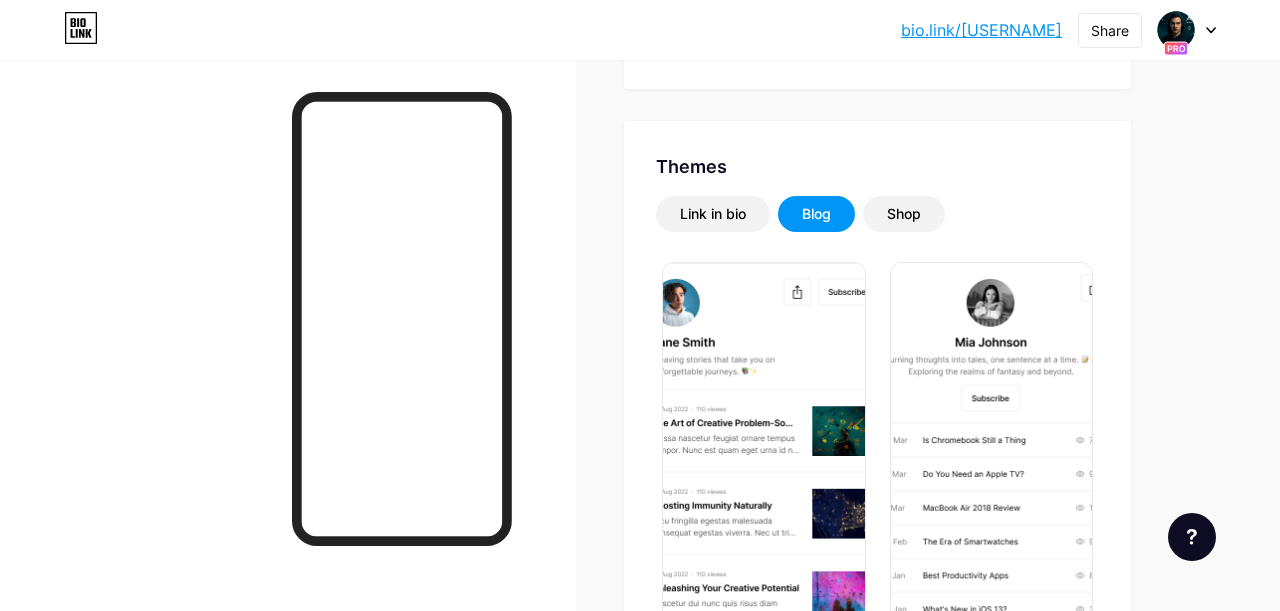 scroll, scrollTop: 340, scrollLeft: 0, axis: vertical 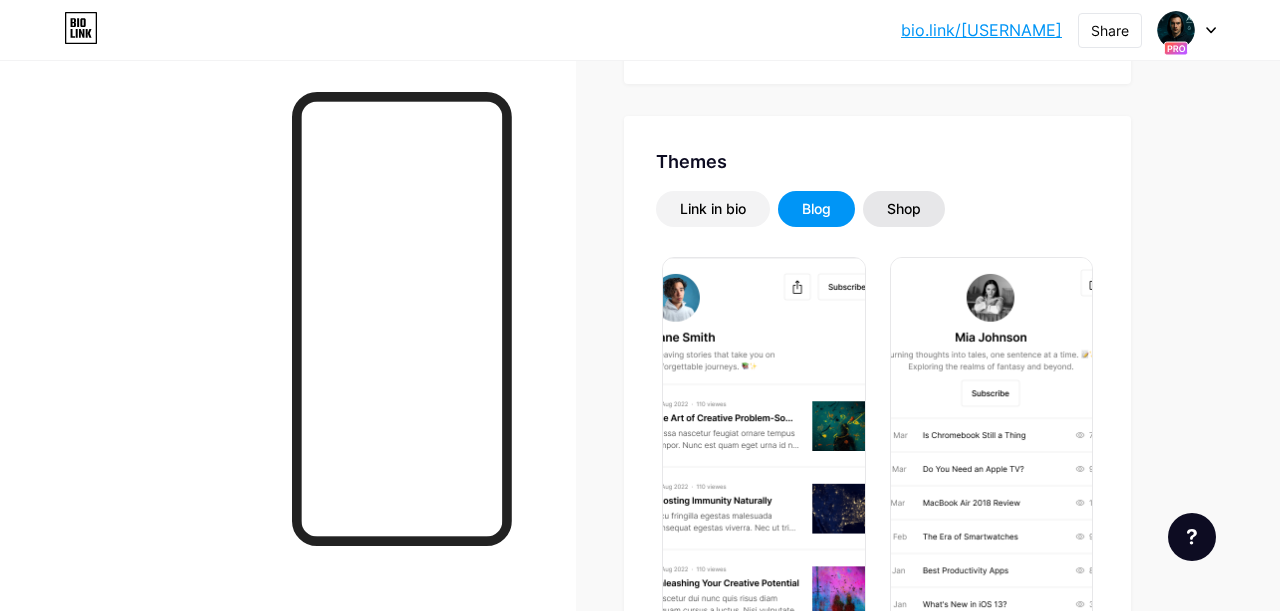 click on "Shop" at bounding box center [904, 209] 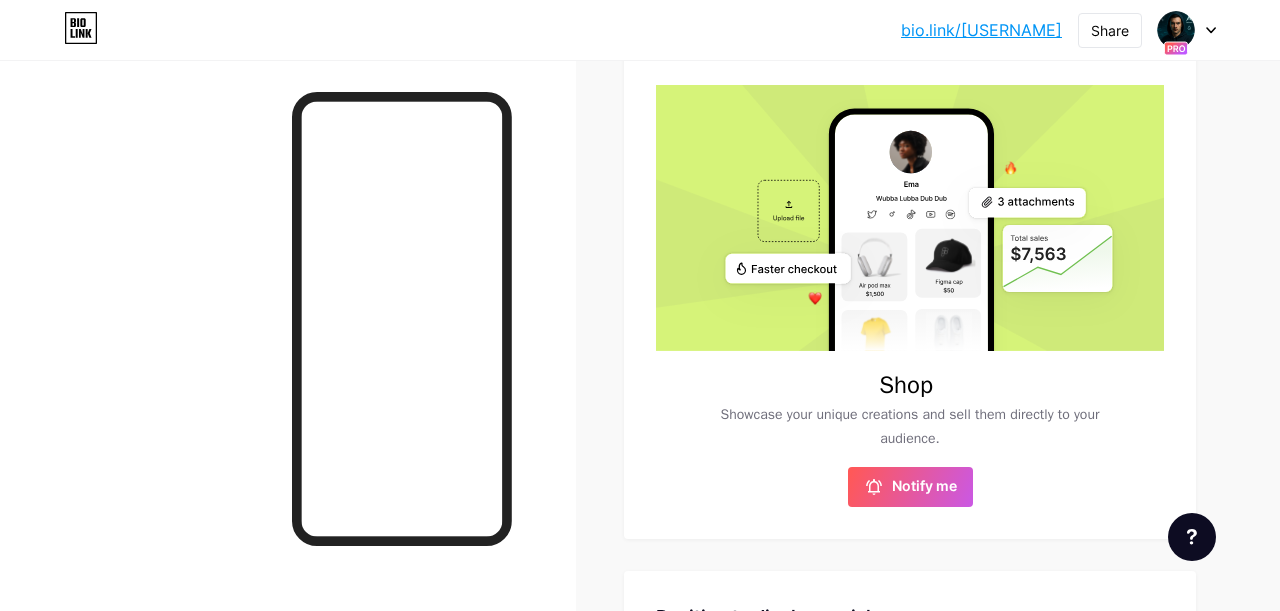 scroll, scrollTop: 0, scrollLeft: 0, axis: both 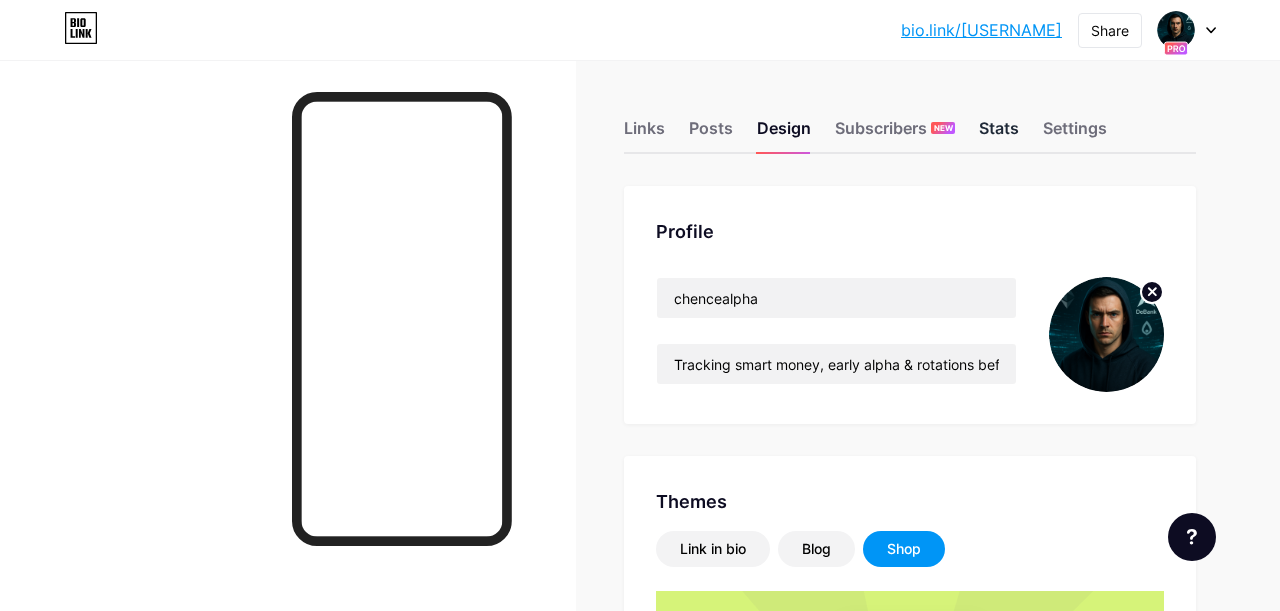click on "Stats" at bounding box center (999, 134) 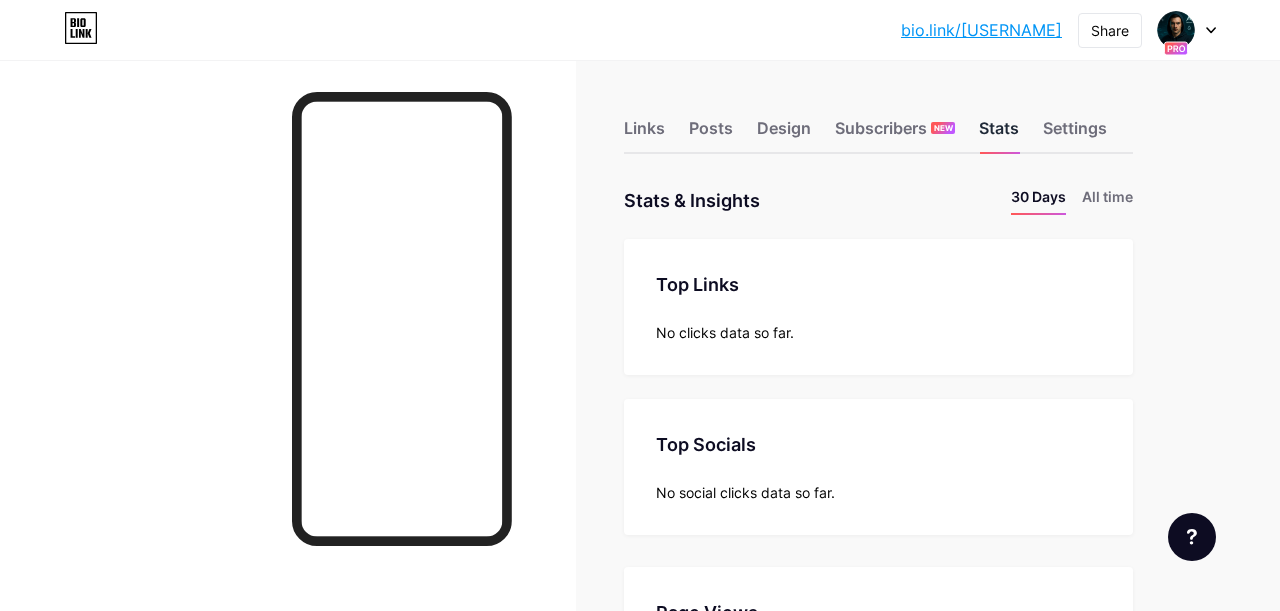 scroll, scrollTop: 999389, scrollLeft: 998720, axis: both 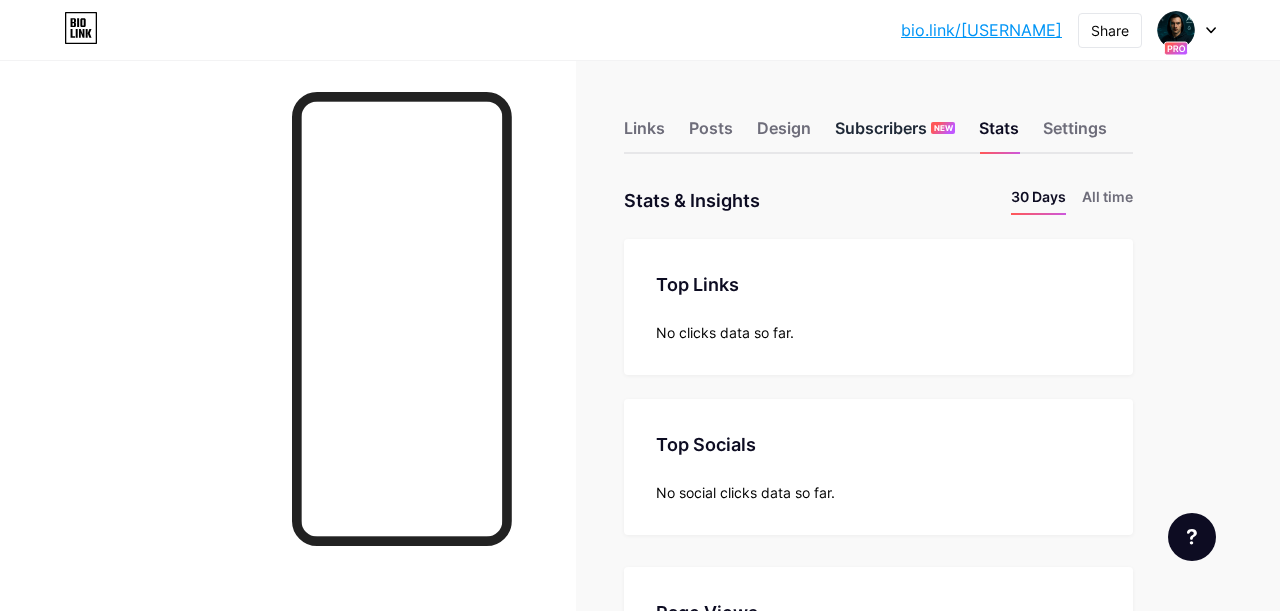 click on "Subscribers
NEW" at bounding box center [895, 134] 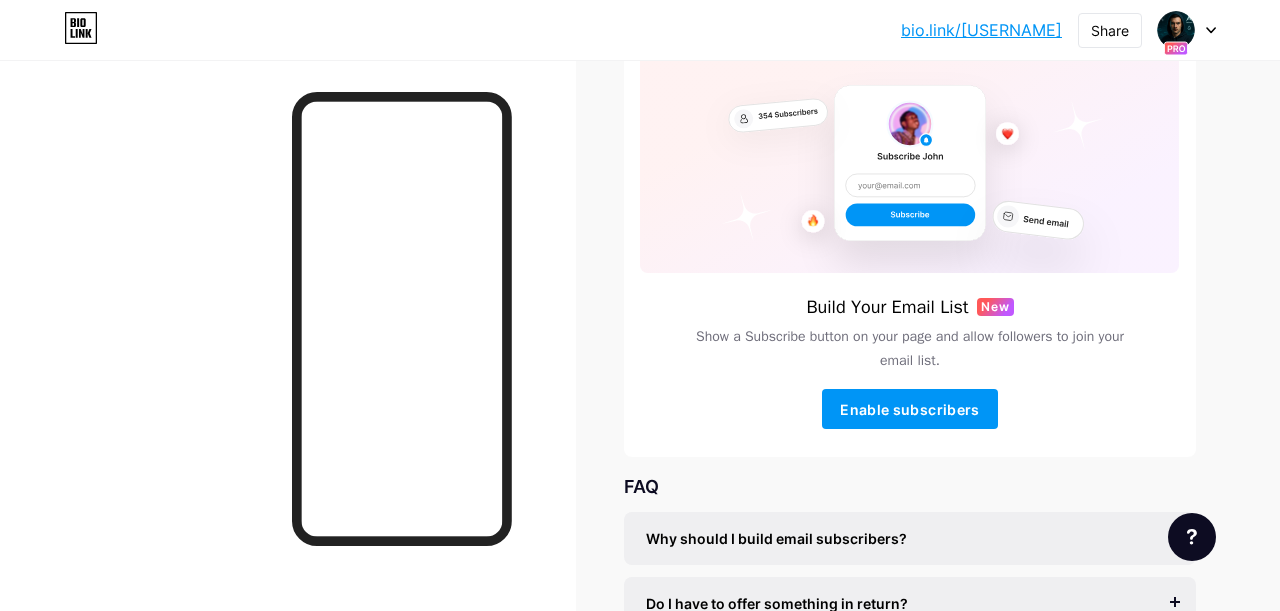 scroll, scrollTop: 332, scrollLeft: 0, axis: vertical 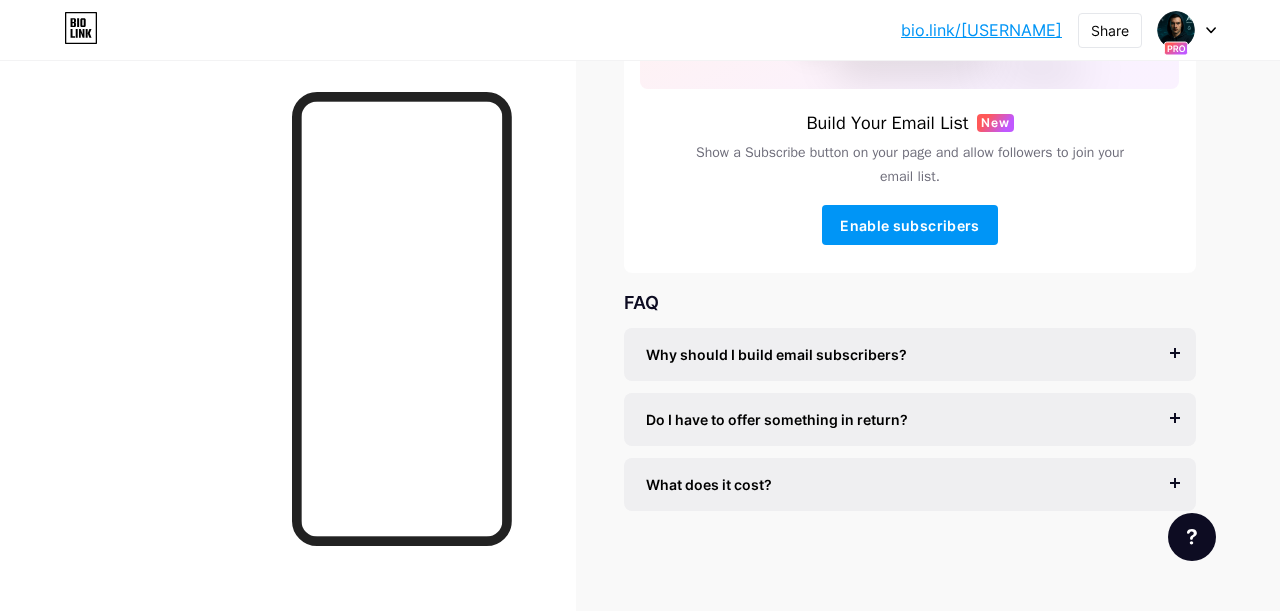 click on "Why should I build email subscribers?" at bounding box center (776, 354) 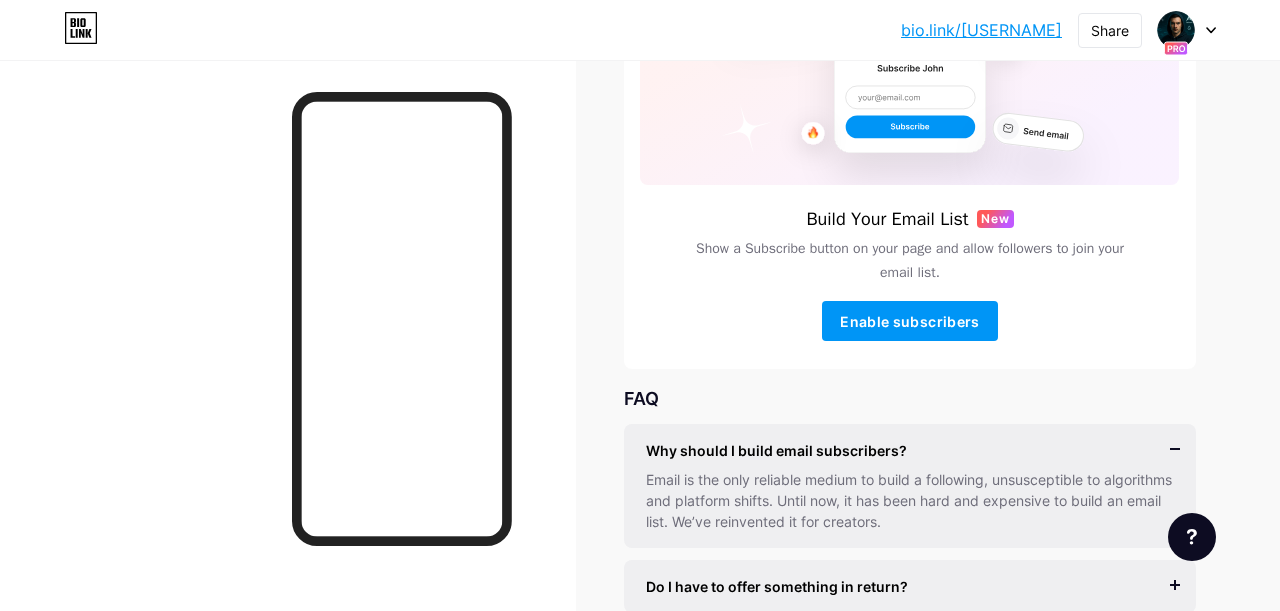 scroll, scrollTop: 0, scrollLeft: 0, axis: both 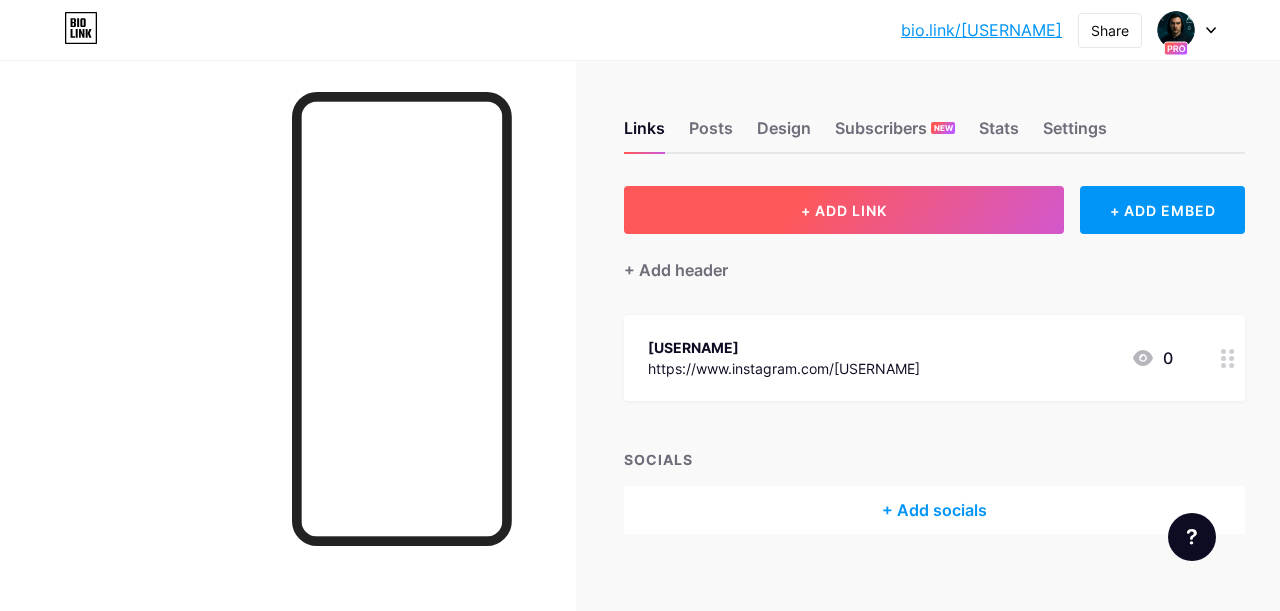 click on "+ ADD LINK" at bounding box center [844, 210] 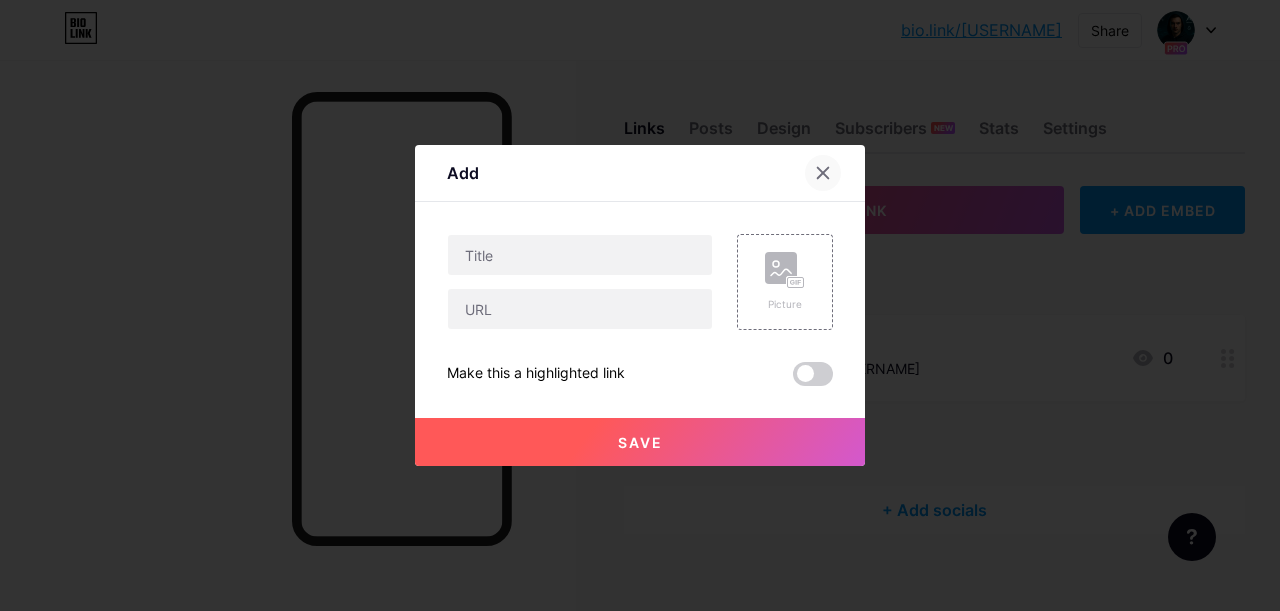 click 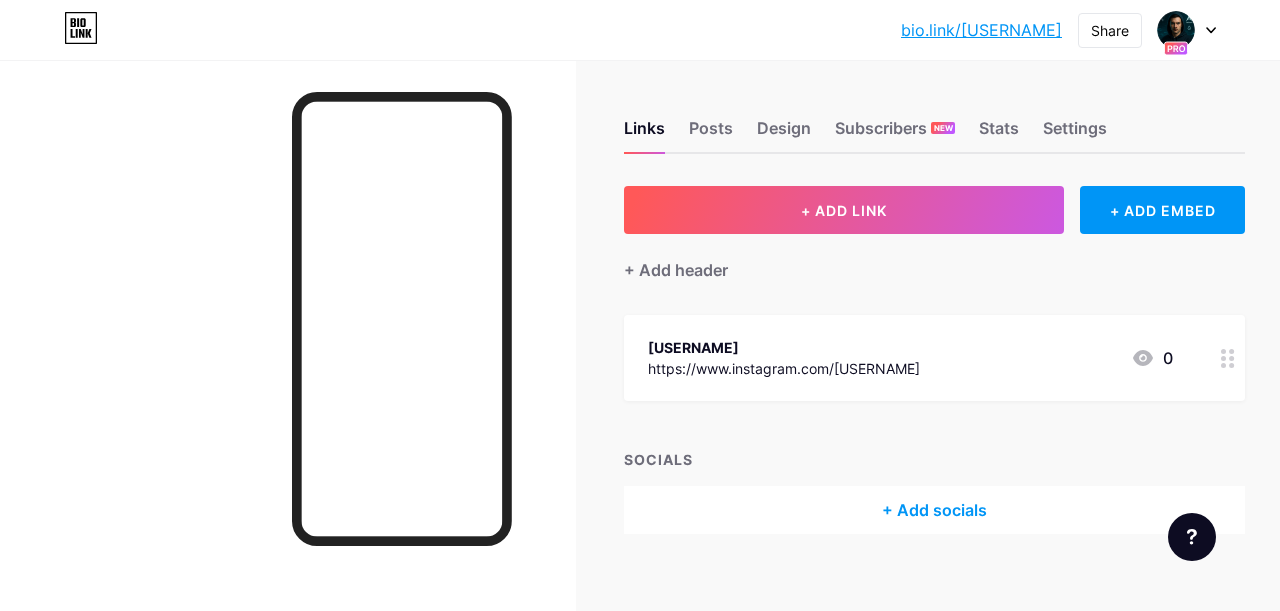 click on "[USERNAME]" at bounding box center (784, 347) 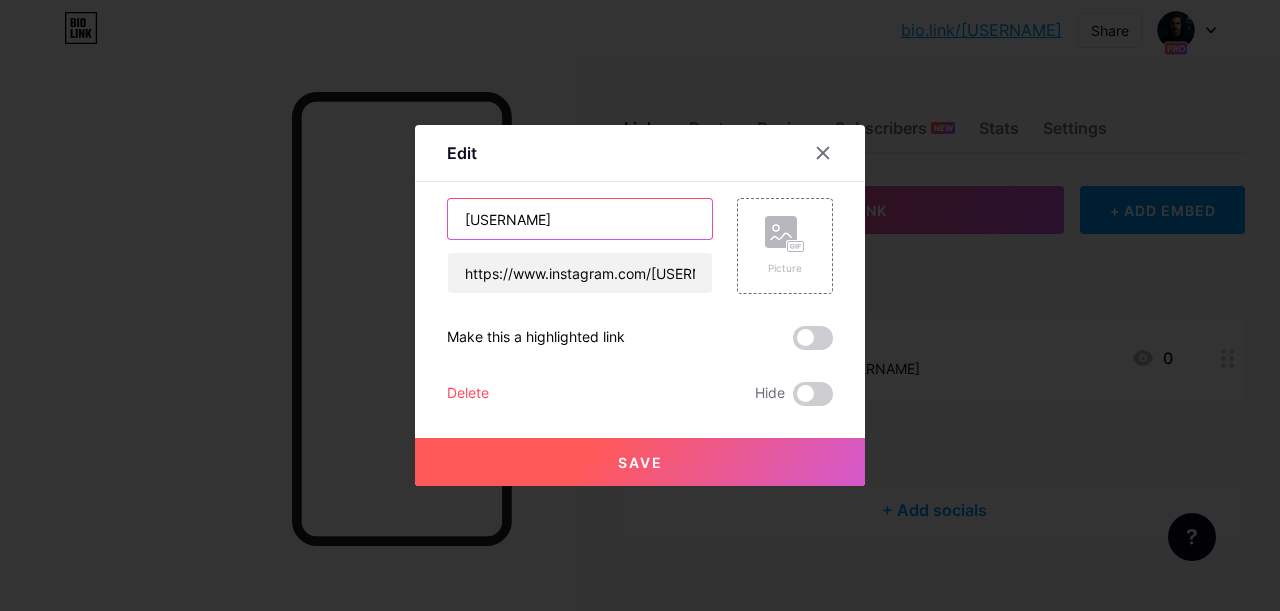 click on "[USERNAME]" at bounding box center [580, 219] 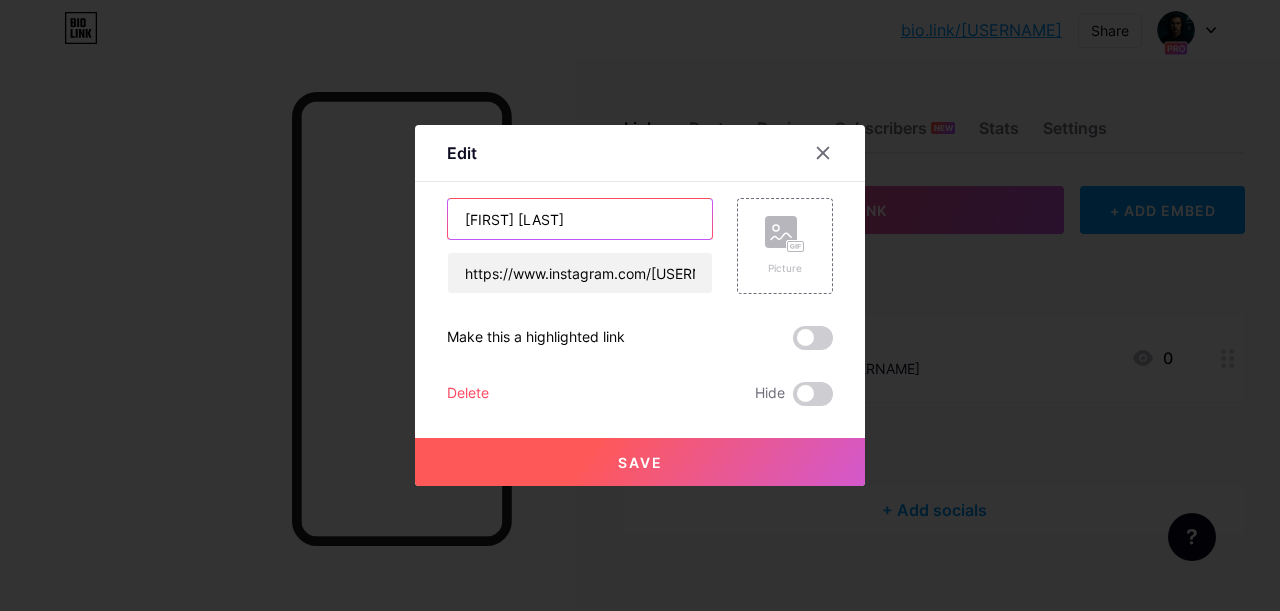 type on "[FIRST] [LAST]" 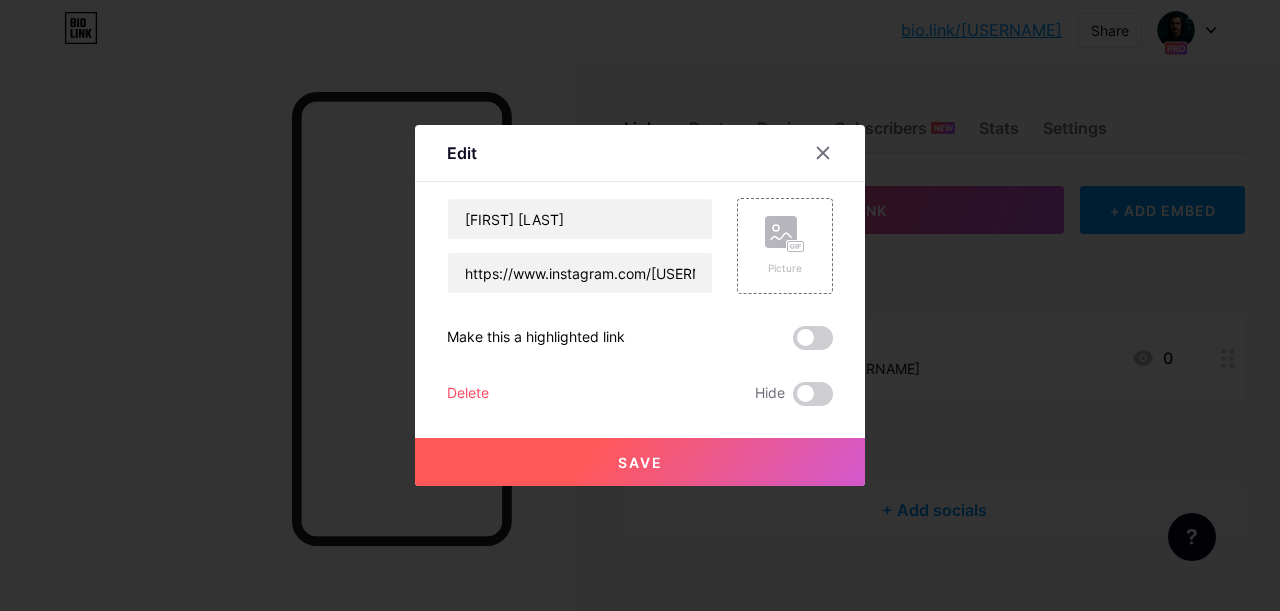 click on "[FIRST] [LAST] https://www.instagram.com/[USERNAME] Picture
Make this a highlighted link
Delete
Hide         Save" at bounding box center (640, 302) 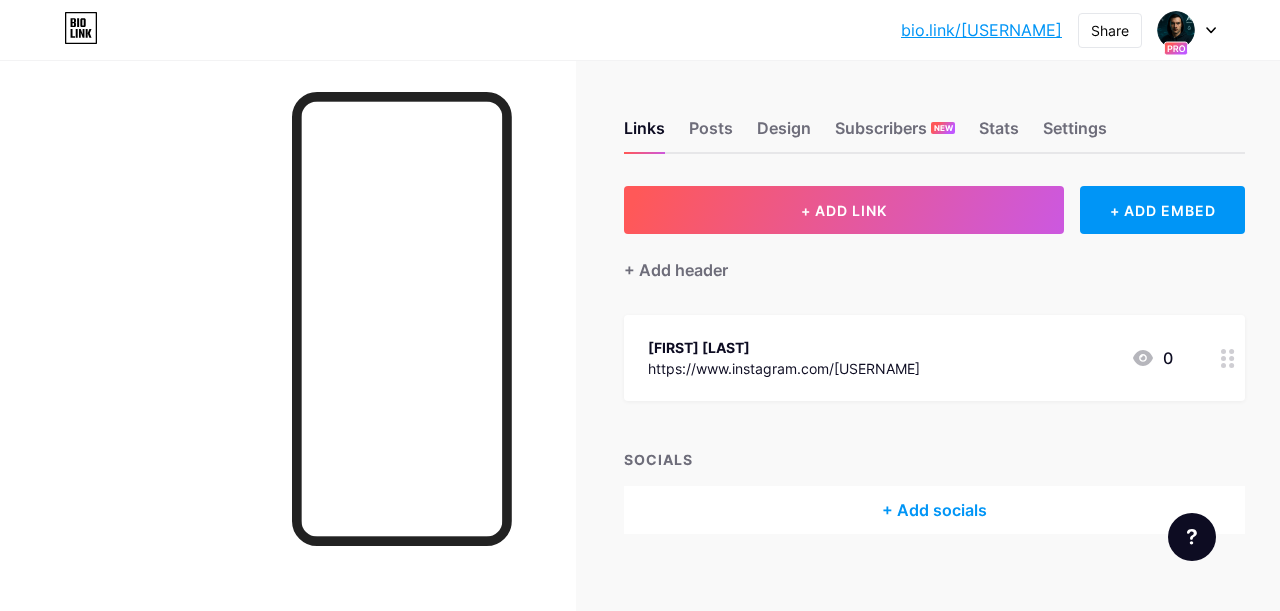 click on "https://www.instagram.com/[USERNAME]" at bounding box center (784, 368) 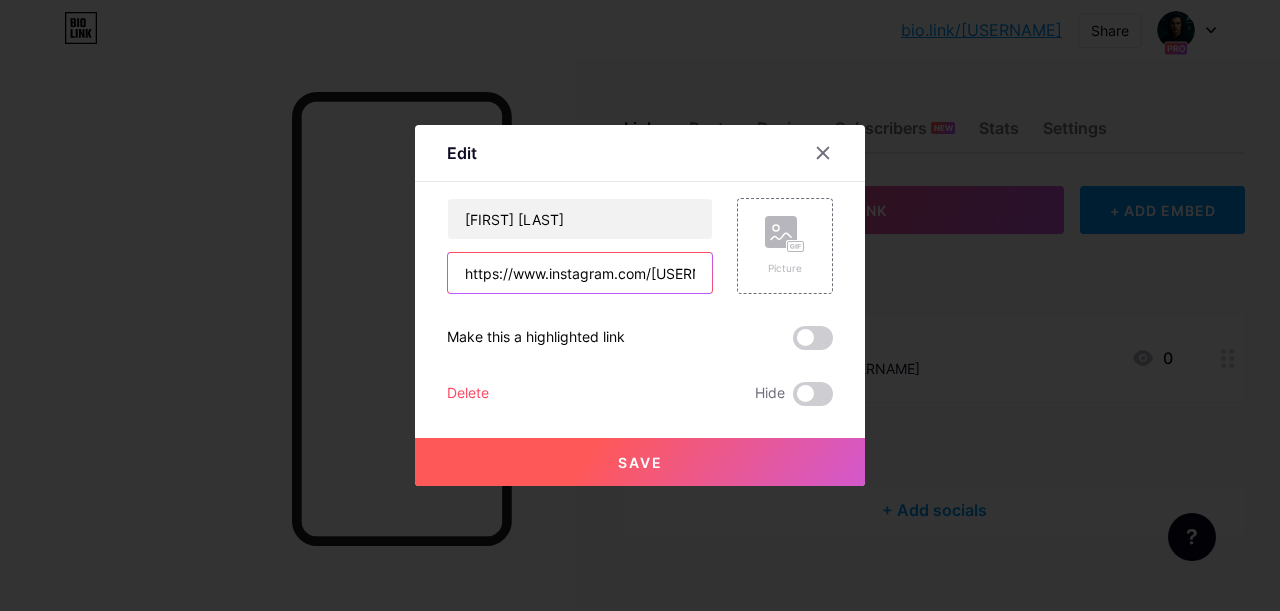 click on "https://www.instagram.com/[USERNAME]" at bounding box center (580, 273) 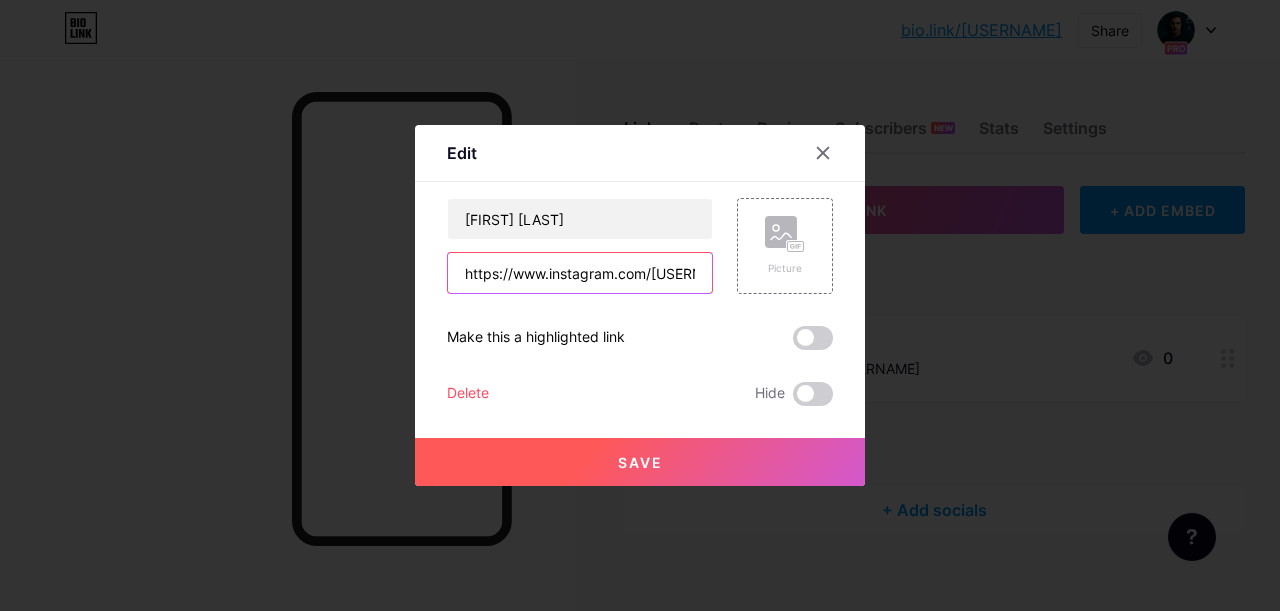scroll, scrollTop: 0, scrollLeft: 1, axis: horizontal 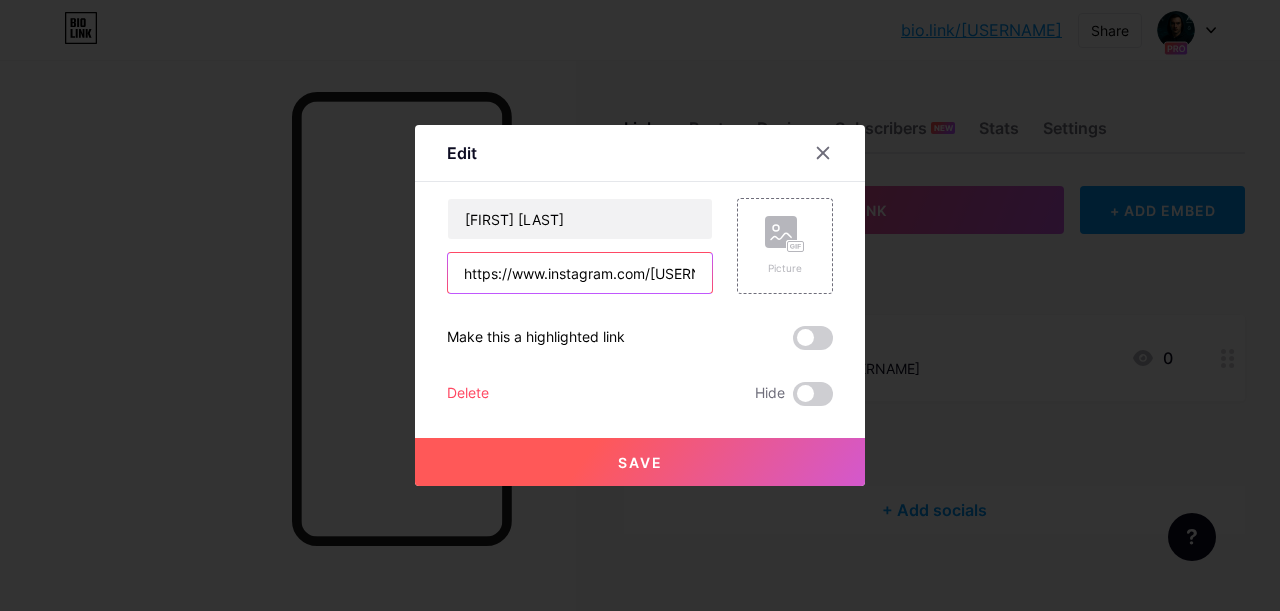 click on "https://www.instagram.com/[USERNAME]" at bounding box center (580, 273) 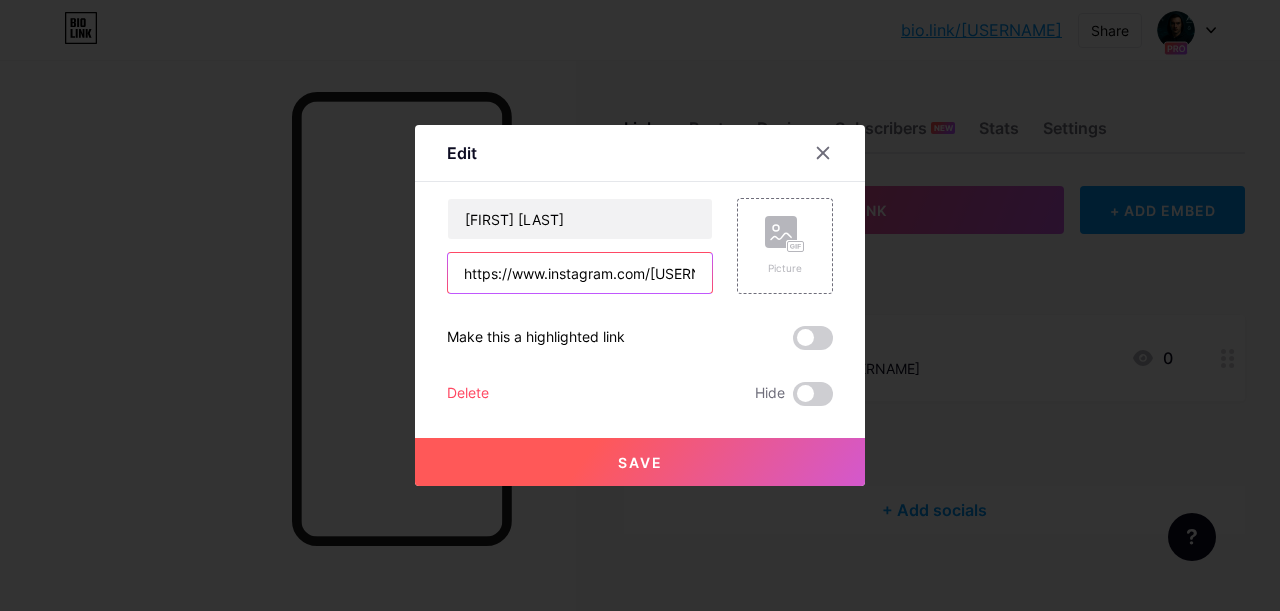 scroll, scrollTop: 0, scrollLeft: 4, axis: horizontal 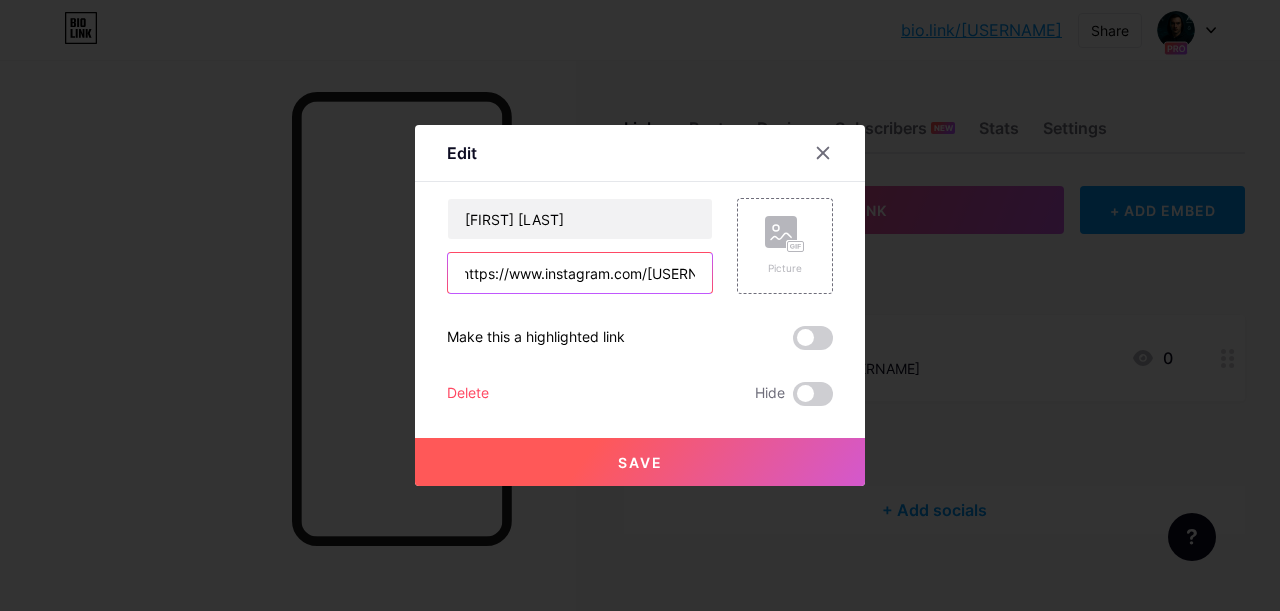 drag, startPoint x: 654, startPoint y: 273, endPoint x: 720, endPoint y: 273, distance: 66 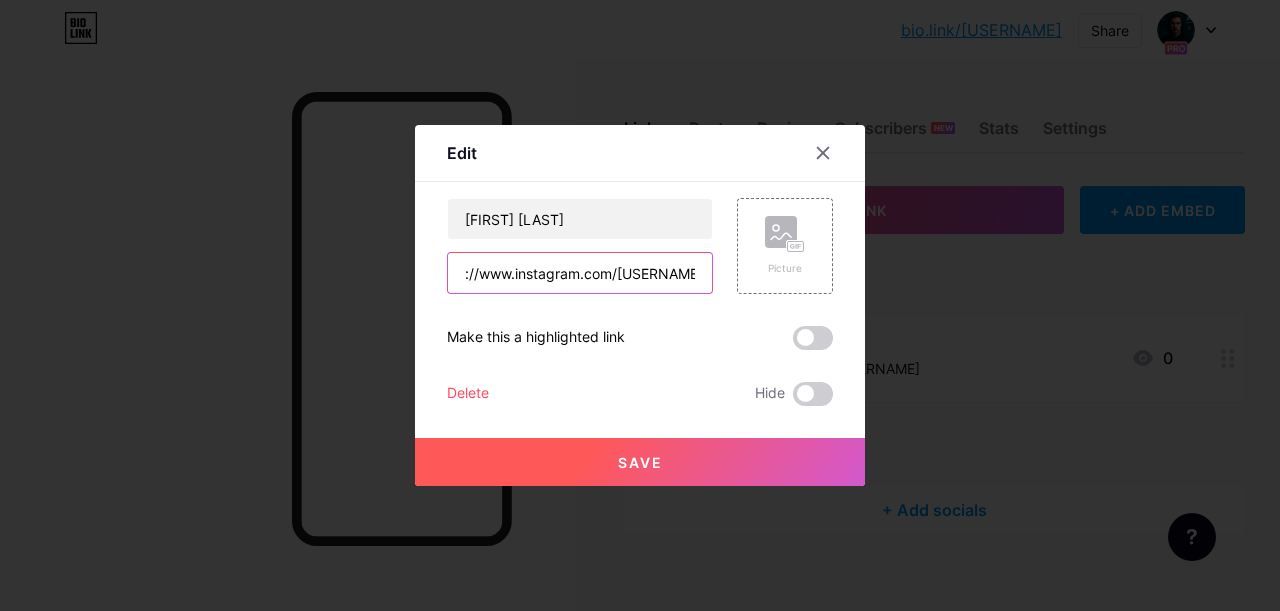 scroll, scrollTop: 0, scrollLeft: 42, axis: horizontal 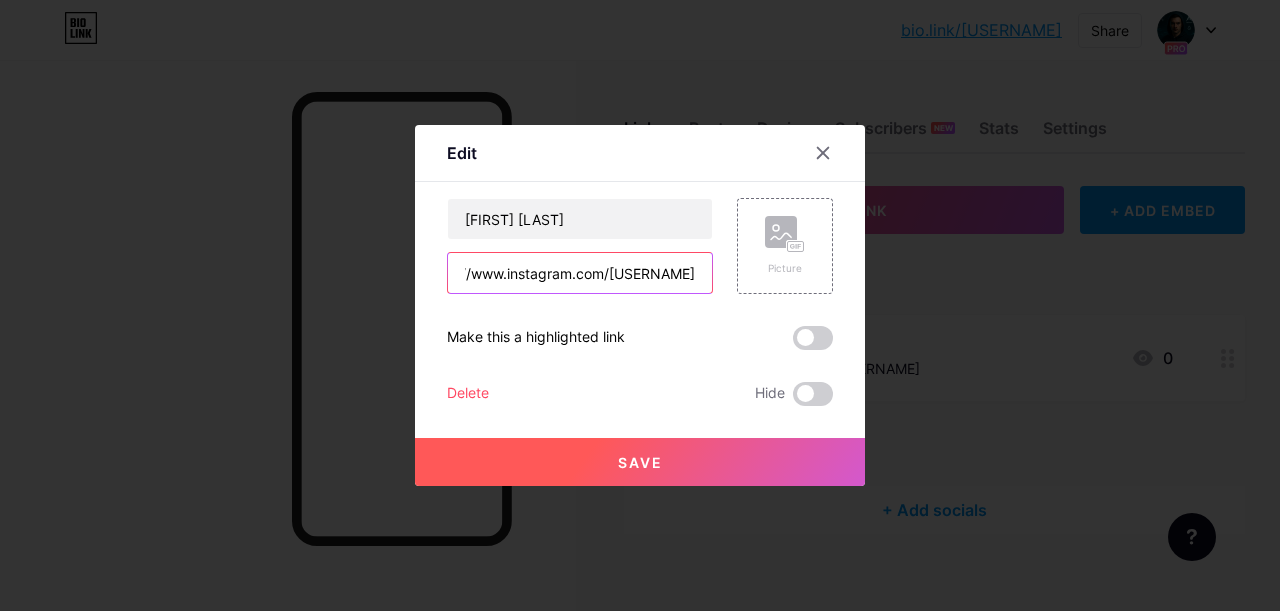 type on "https://www.instagram.com/[USERNAME]" 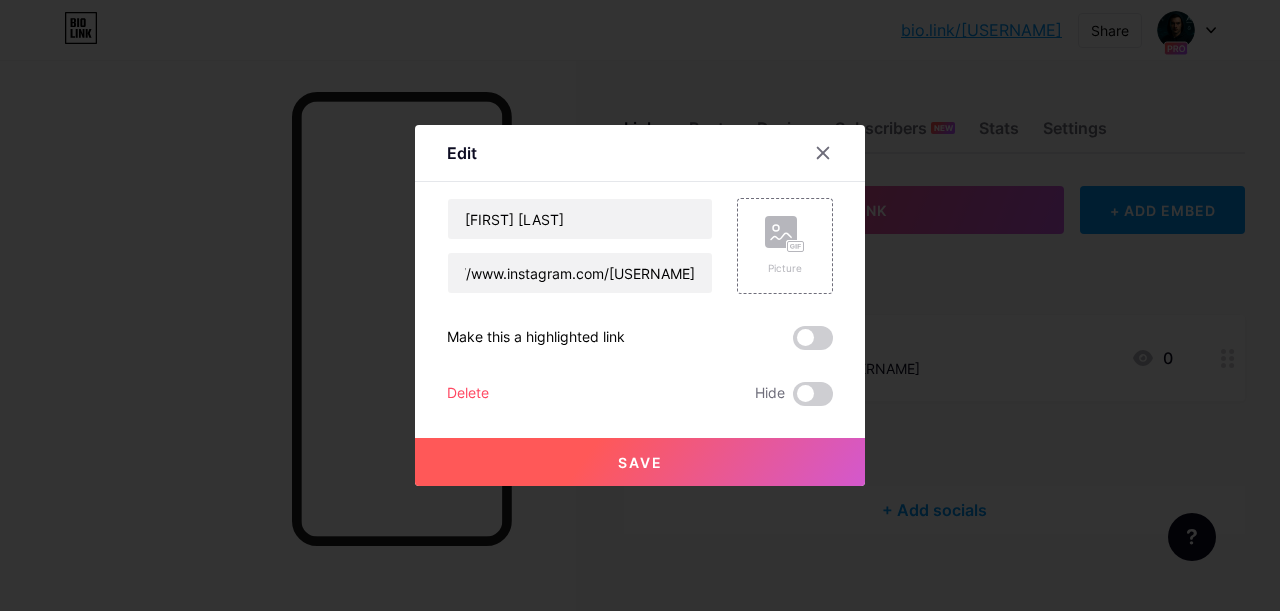 click on "Save" at bounding box center [640, 462] 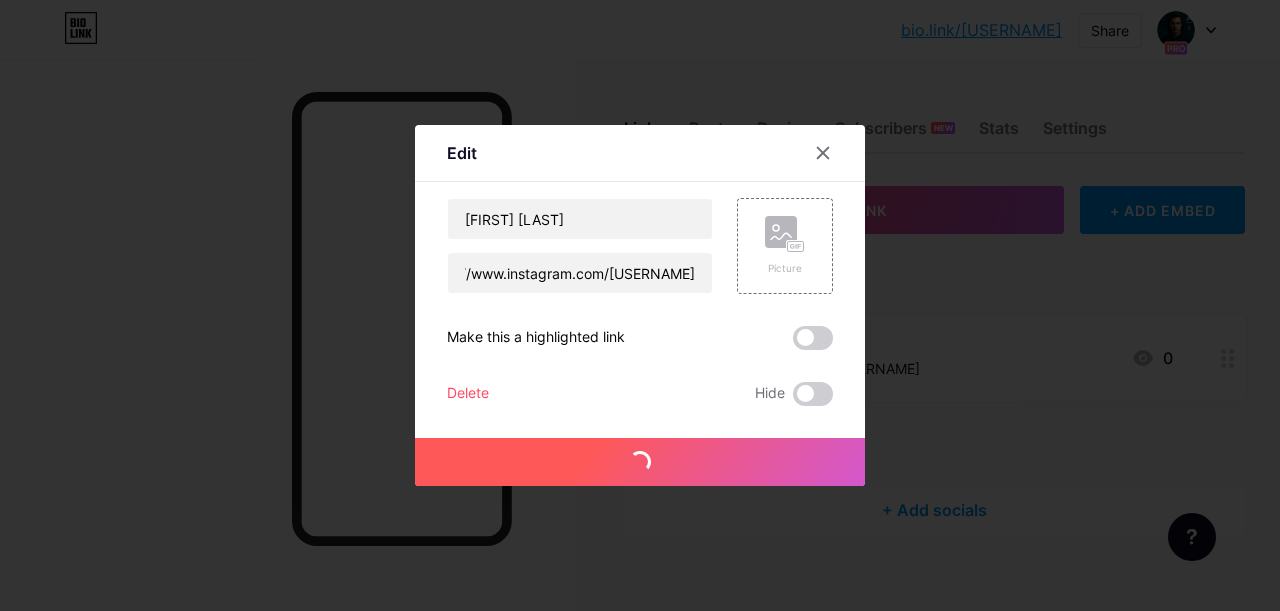 scroll, scrollTop: 0, scrollLeft: 0, axis: both 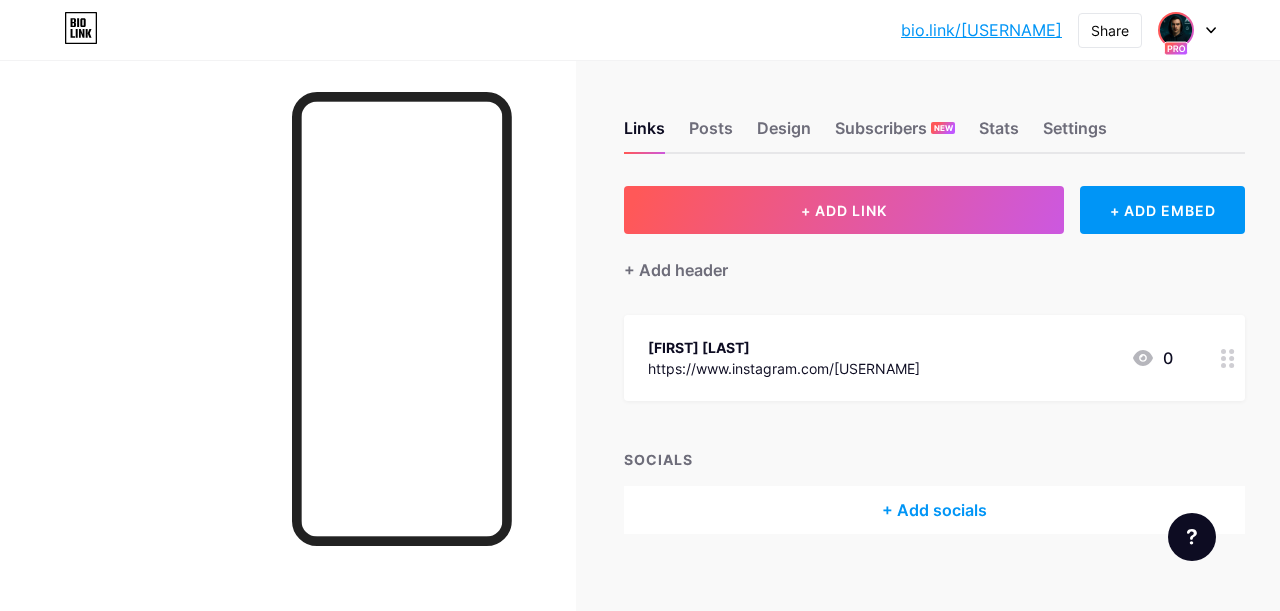 click at bounding box center [1176, 30] 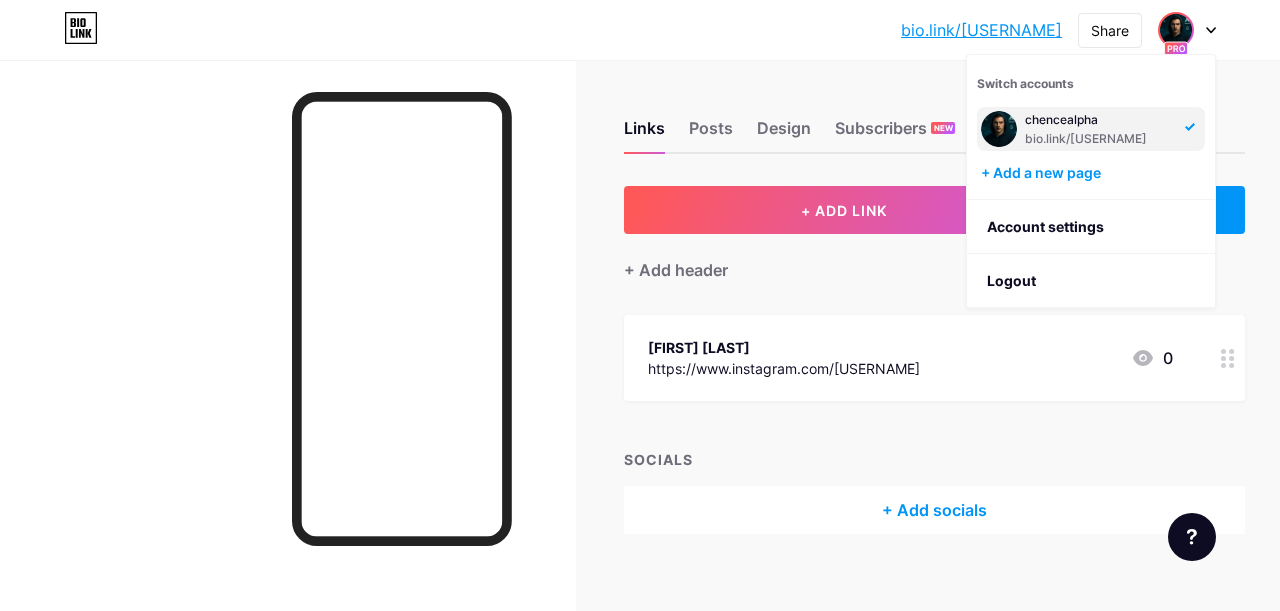 click on "Links
Posts
Design
Subscribers
NEW
Stats
Settings       + ADD LINK     + ADD EMBED
+ Add header
Chence Alpha
https://www.instagram.com/chencealpha
0
SOCIALS     + Add socials                       Feature requests             Help center     Chat with us" at bounding box center (664, 347) 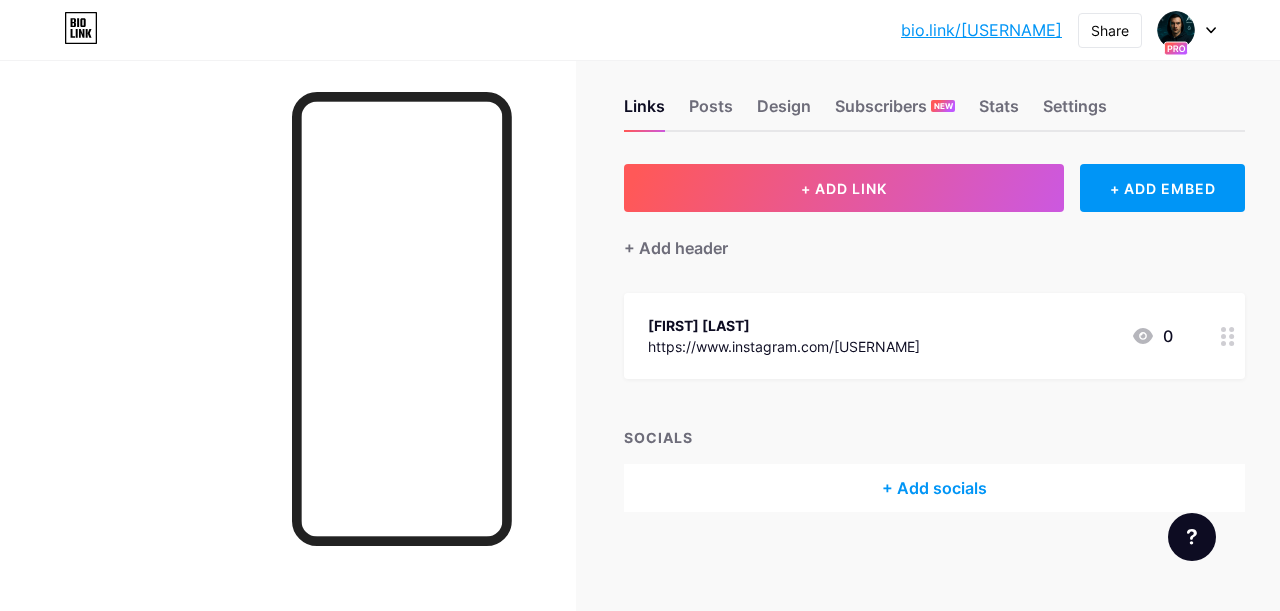 scroll, scrollTop: 6, scrollLeft: 0, axis: vertical 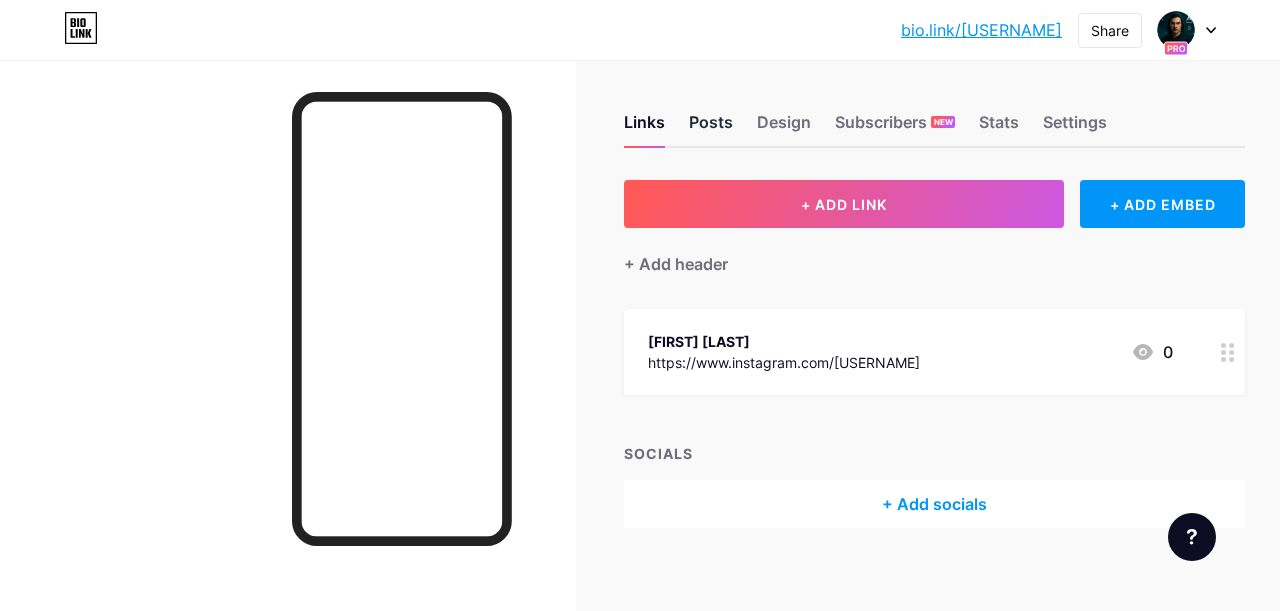 click on "Posts" at bounding box center [711, 128] 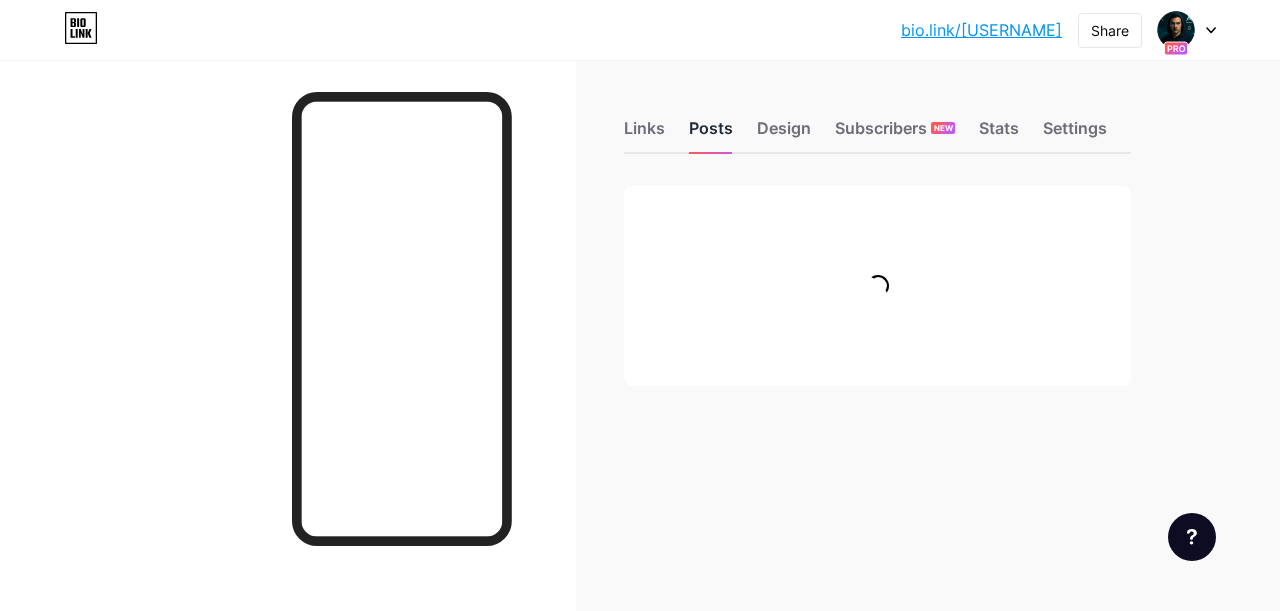 scroll, scrollTop: 0, scrollLeft: 0, axis: both 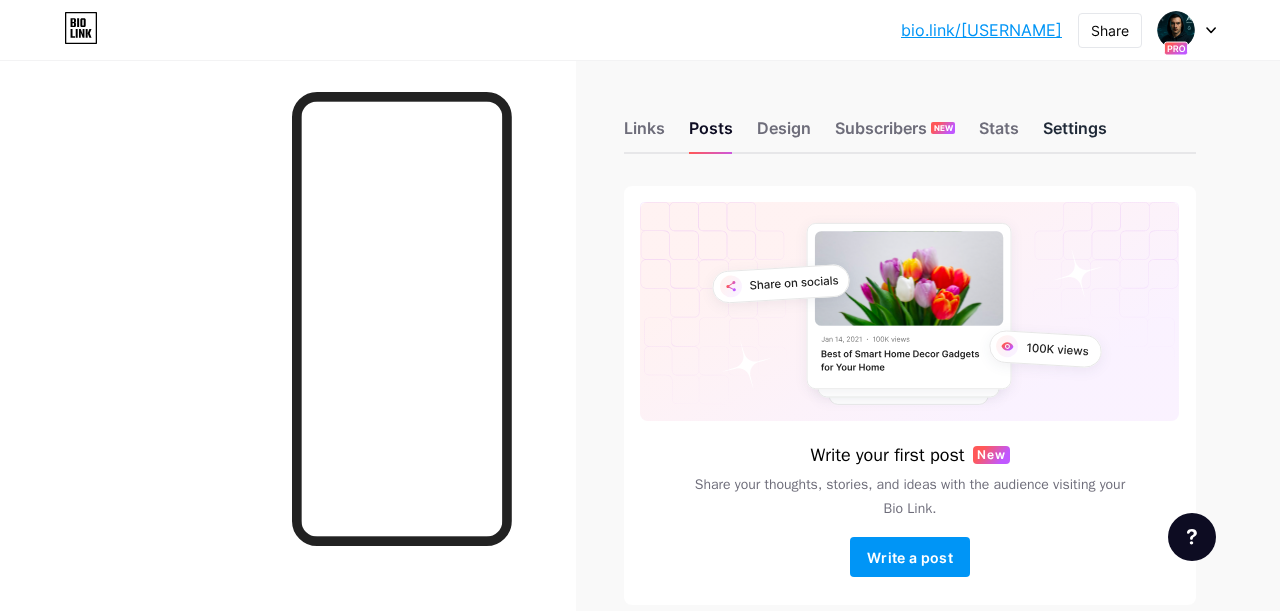 click on "Settings" at bounding box center (1075, 134) 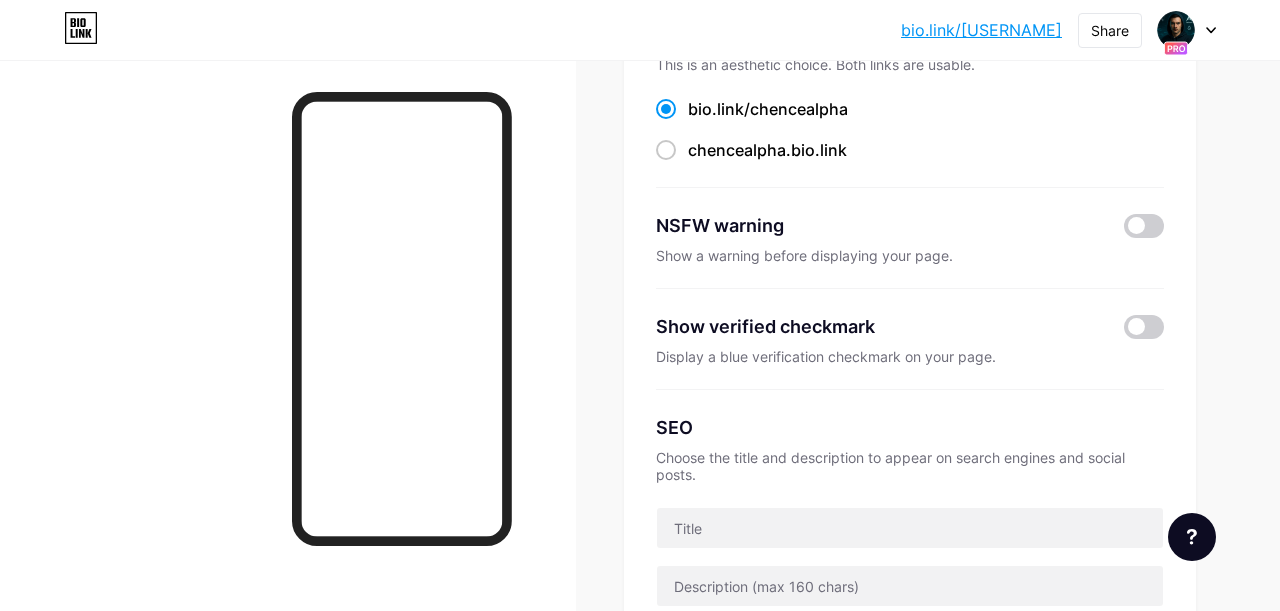 scroll, scrollTop: 0, scrollLeft: 0, axis: both 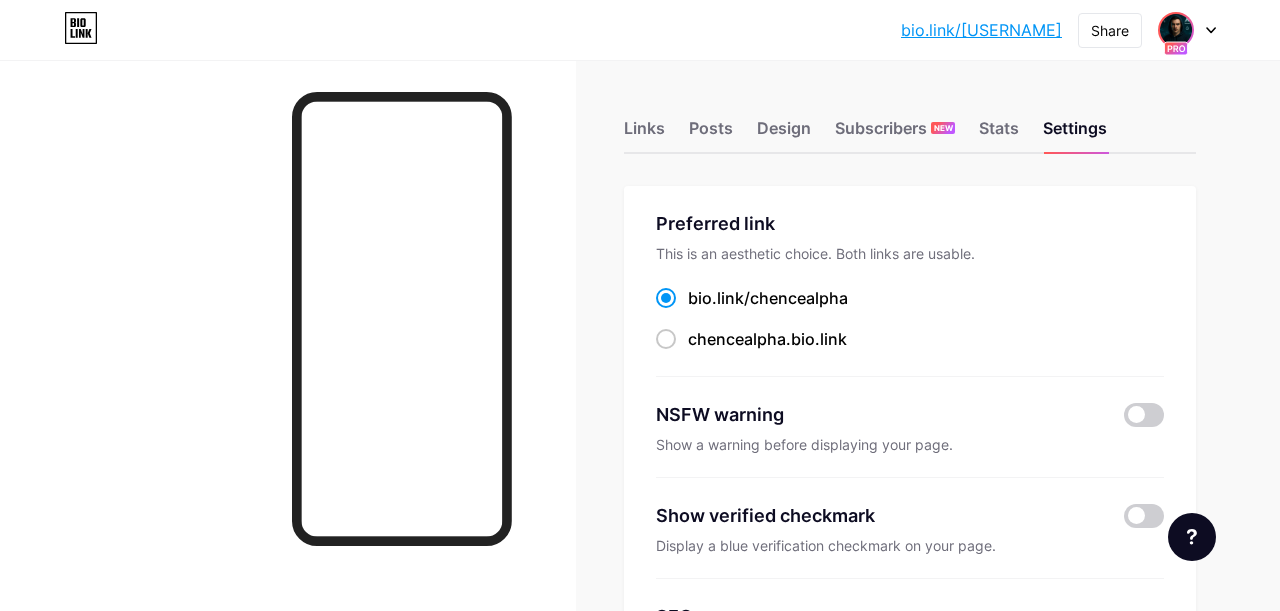 click at bounding box center [1176, 30] 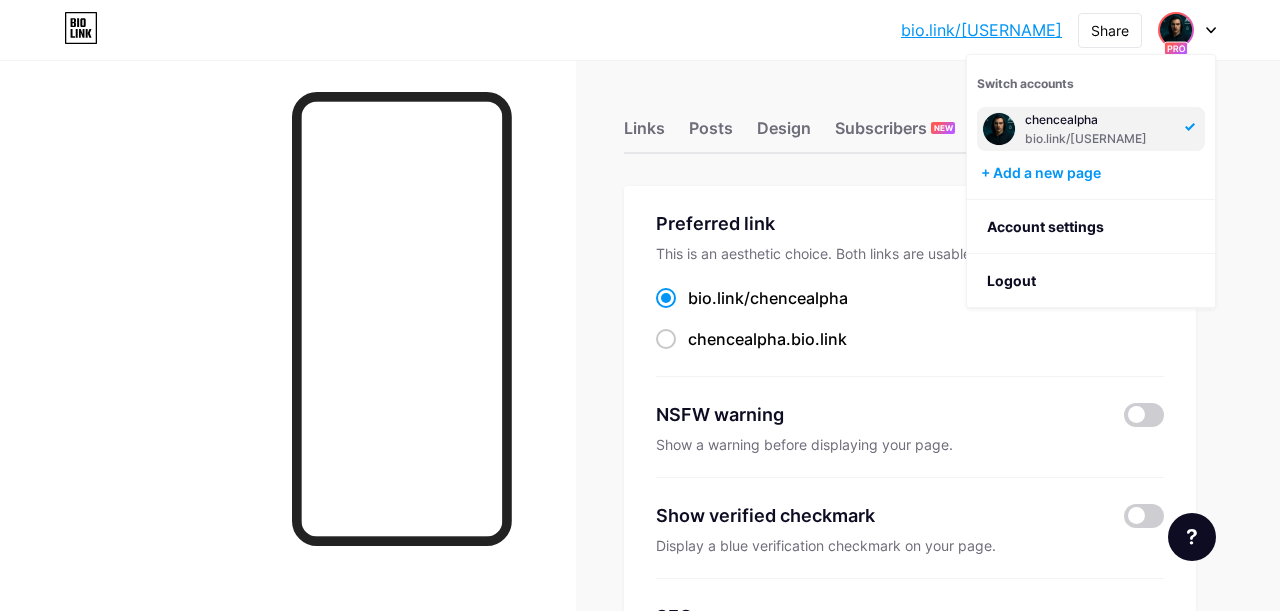 click at bounding box center [999, 129] 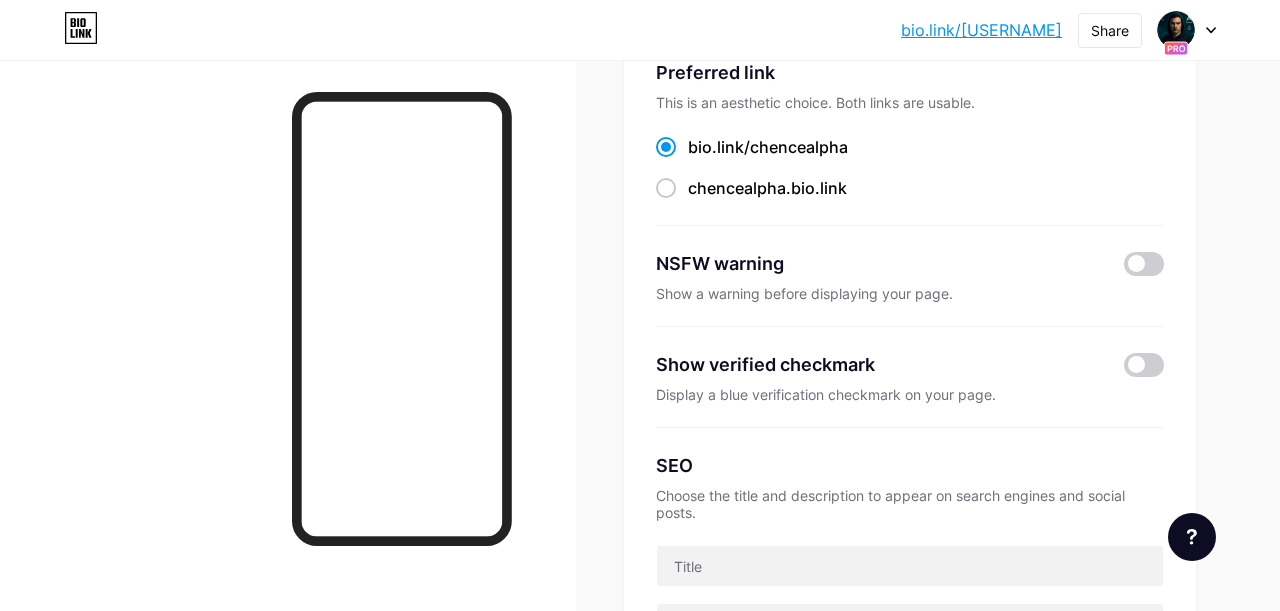 scroll, scrollTop: 0, scrollLeft: 0, axis: both 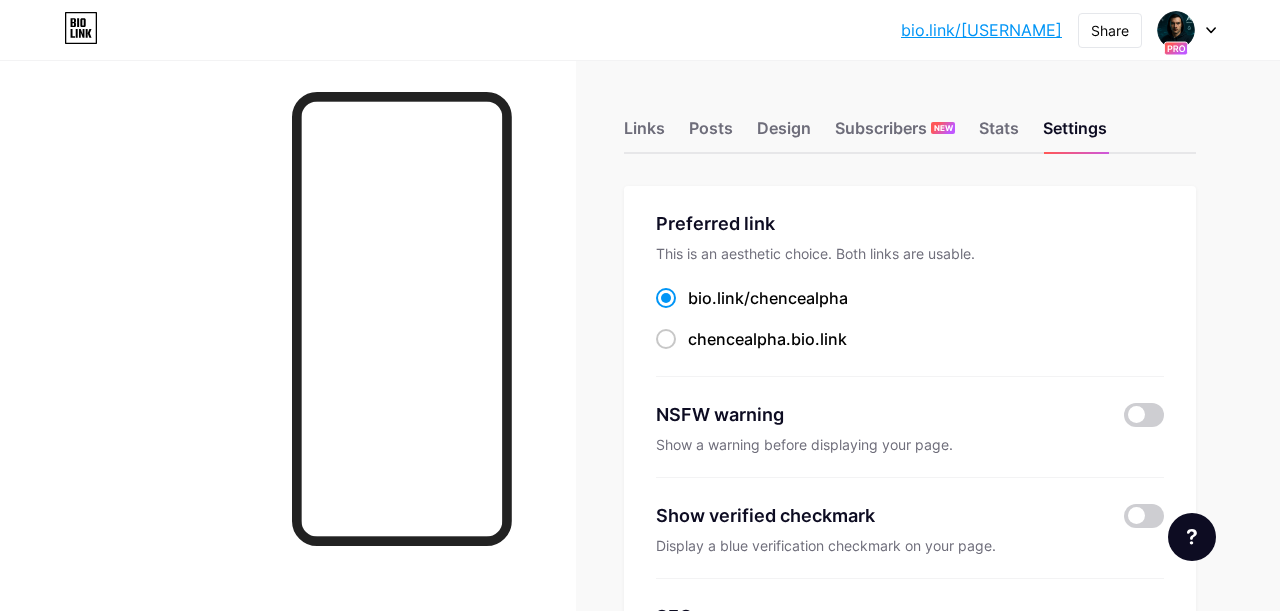 click 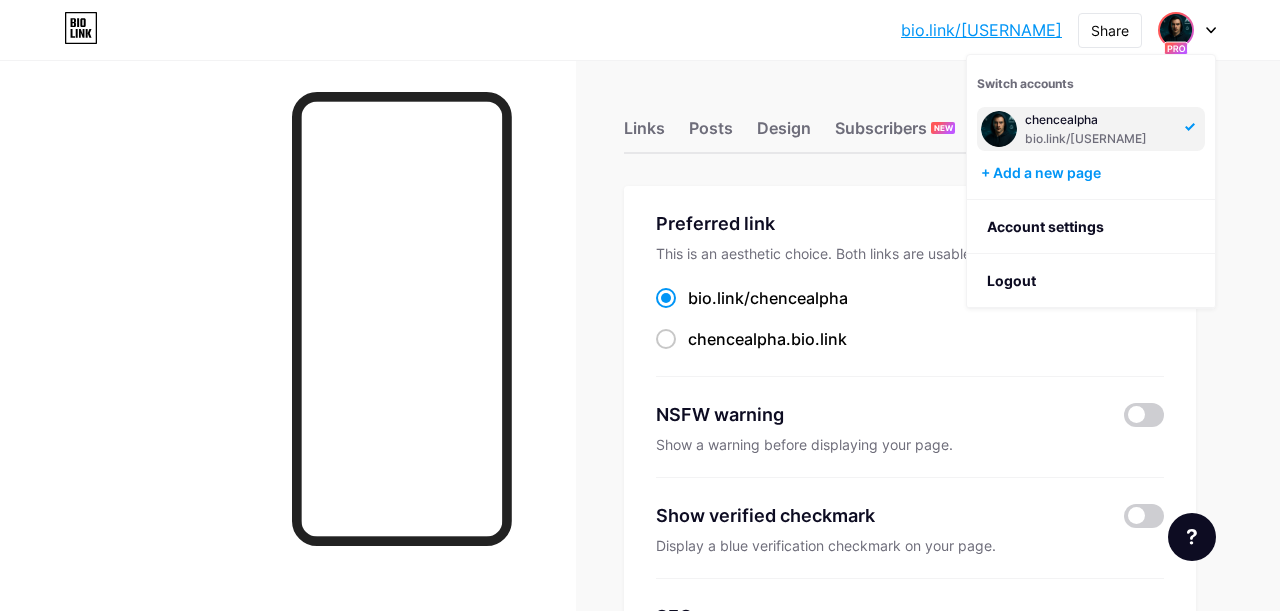 click on "Links
Posts
Design
Subscribers
NEW
Stats
Settings" at bounding box center [910, 119] 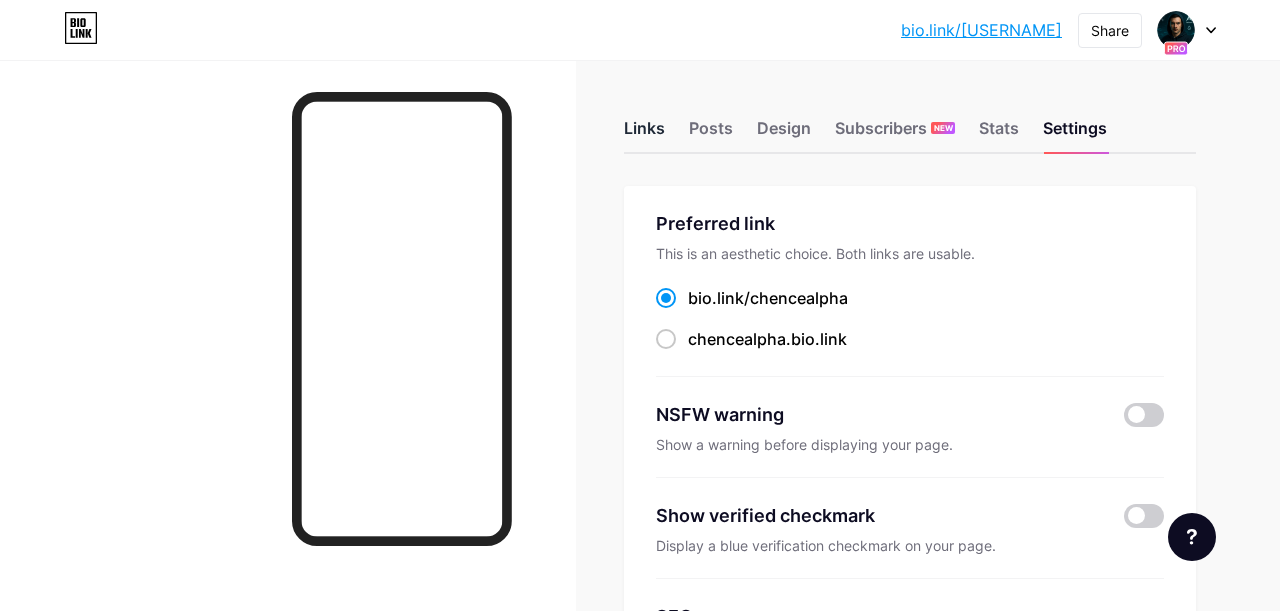 click on "Links" at bounding box center [644, 134] 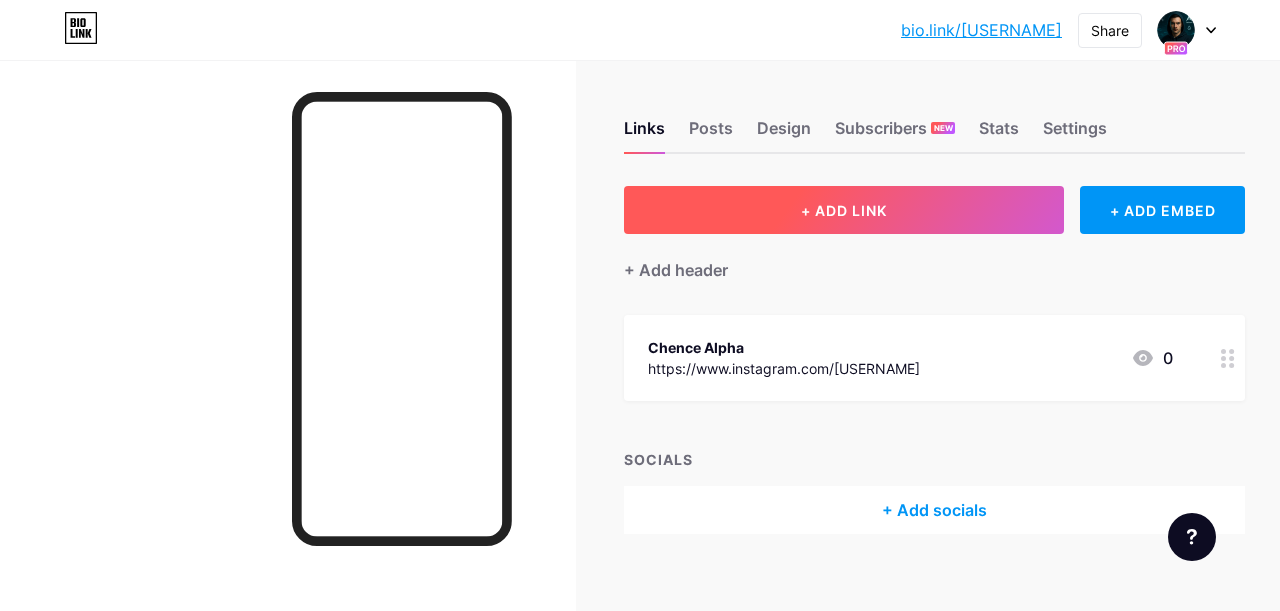 click on "+ ADD LINK" at bounding box center (844, 210) 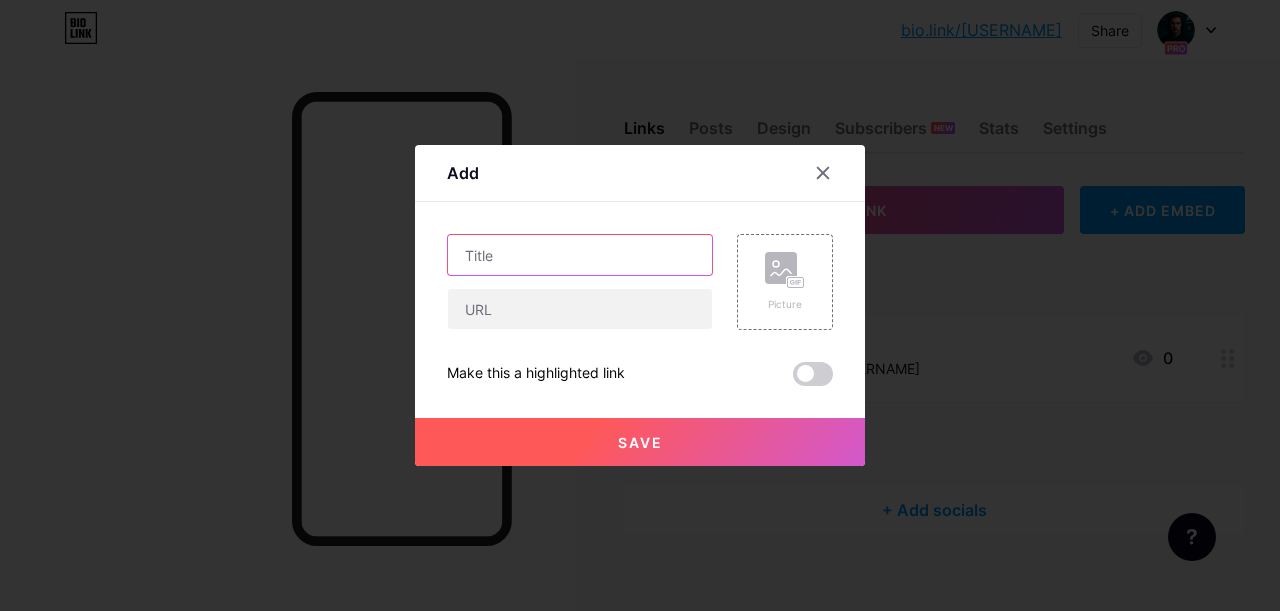 click at bounding box center [580, 255] 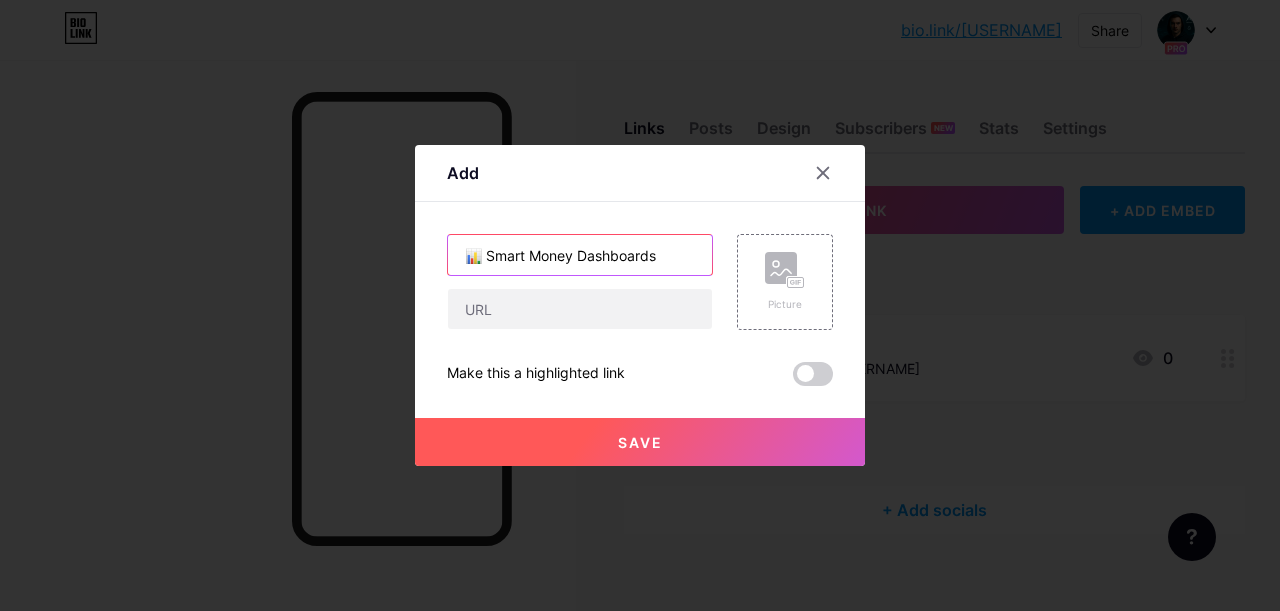 type on "📊 Smart Money Dashboards" 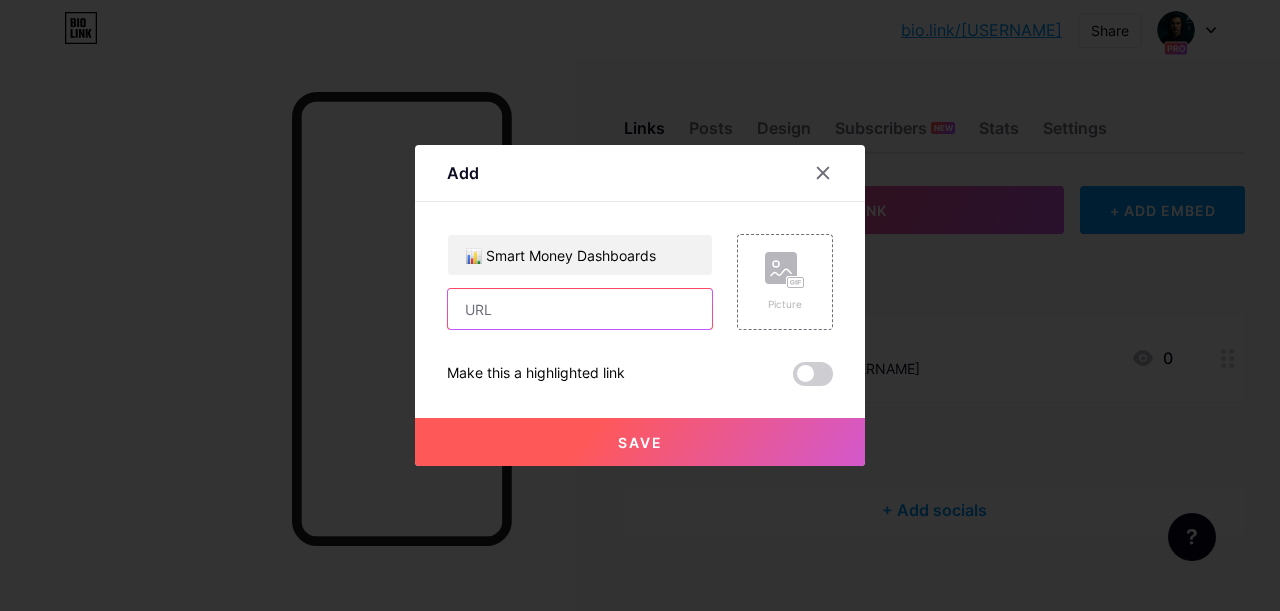 click at bounding box center [580, 309] 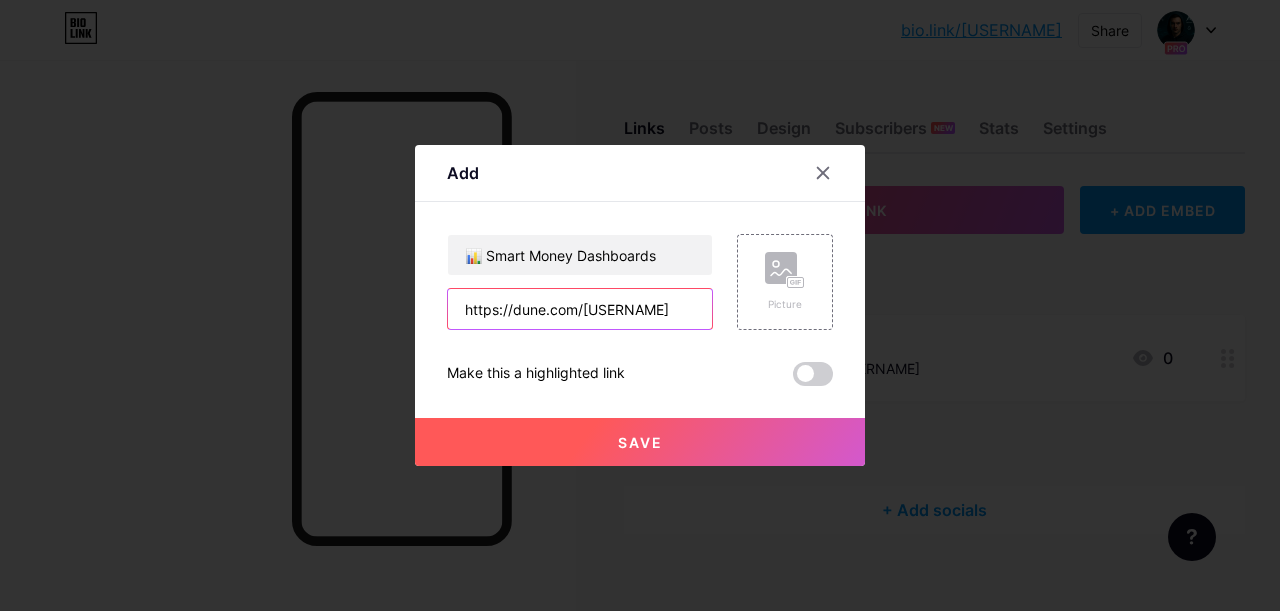 type on "https://dune.com/[USERNAME]" 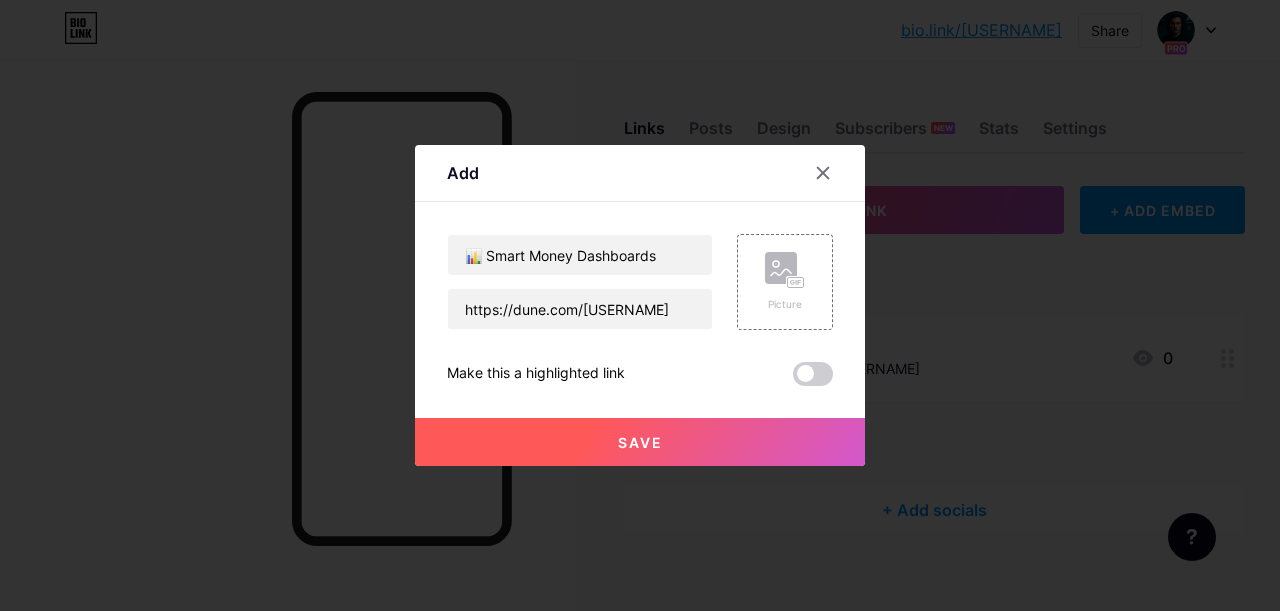 click on "📊 Smart Money Dashboards     https://dune.com/[USERNAME]                     Picture
Make this a highlighted link
Save" at bounding box center (640, 310) 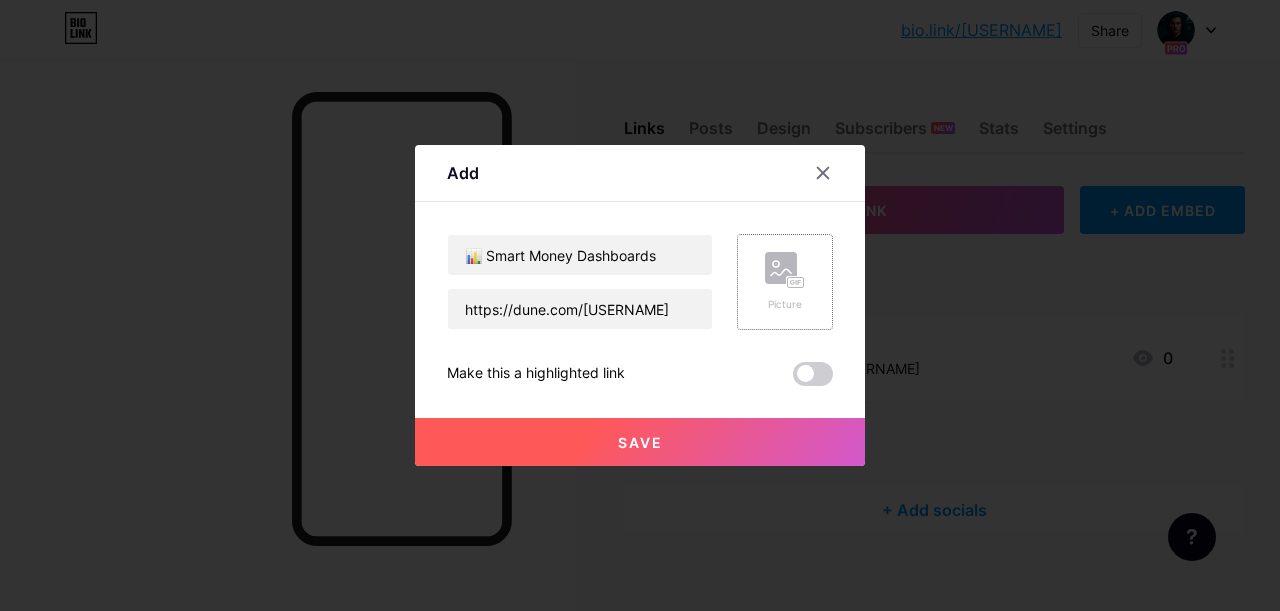 click 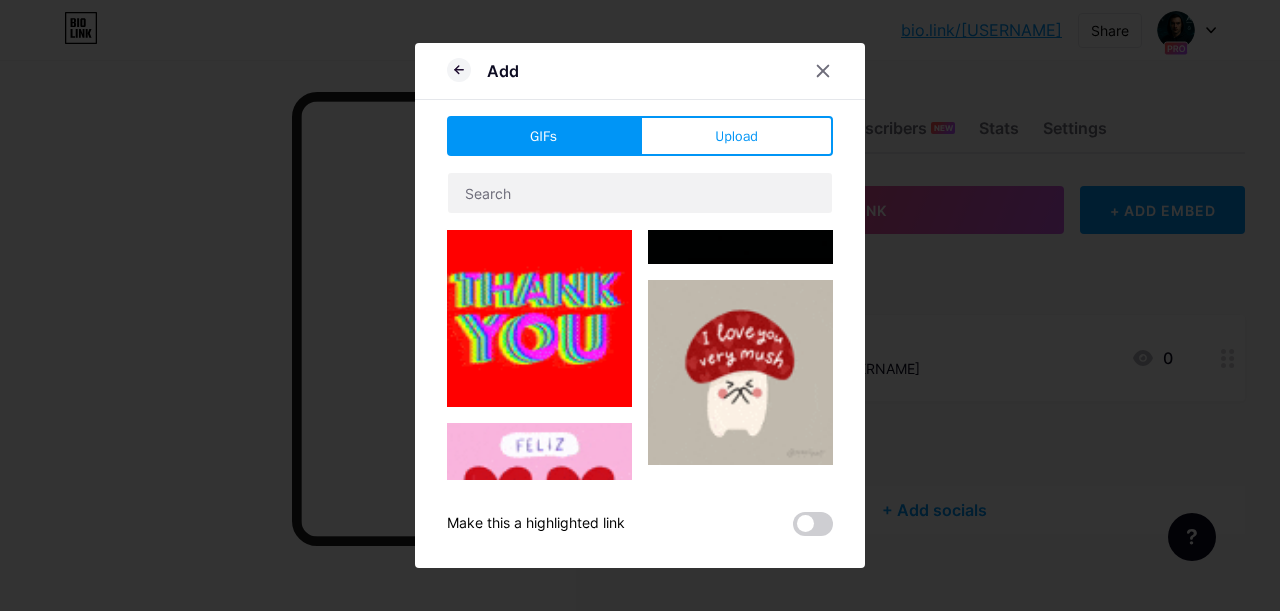 scroll, scrollTop: 239, scrollLeft: 0, axis: vertical 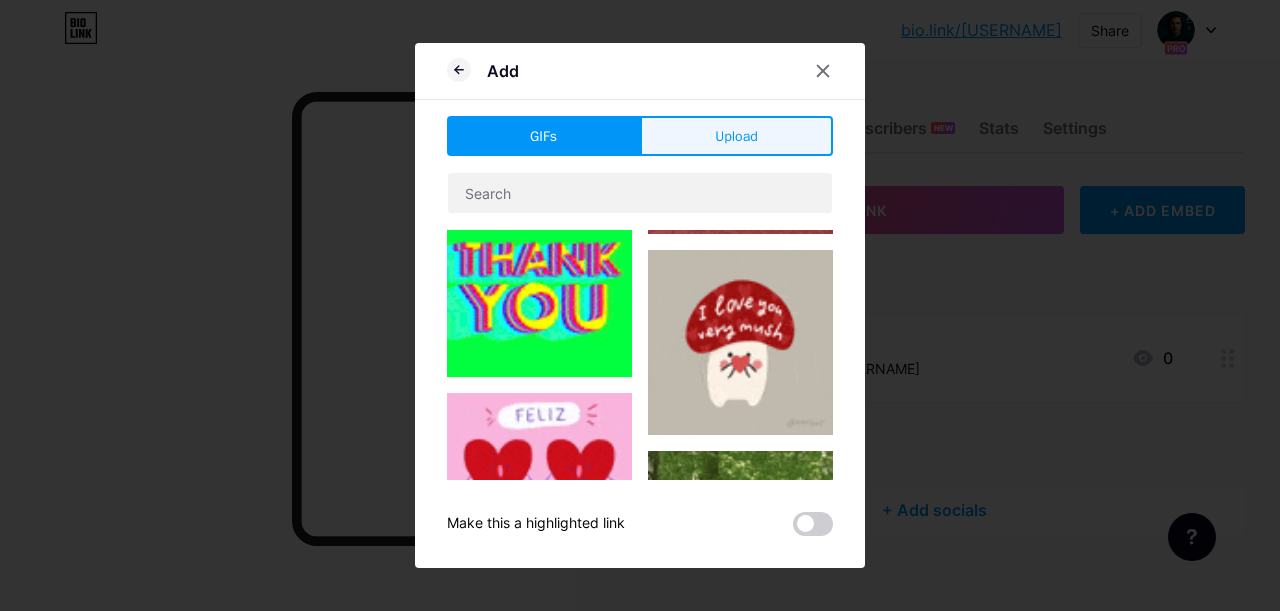 click on "Upload" at bounding box center (736, 136) 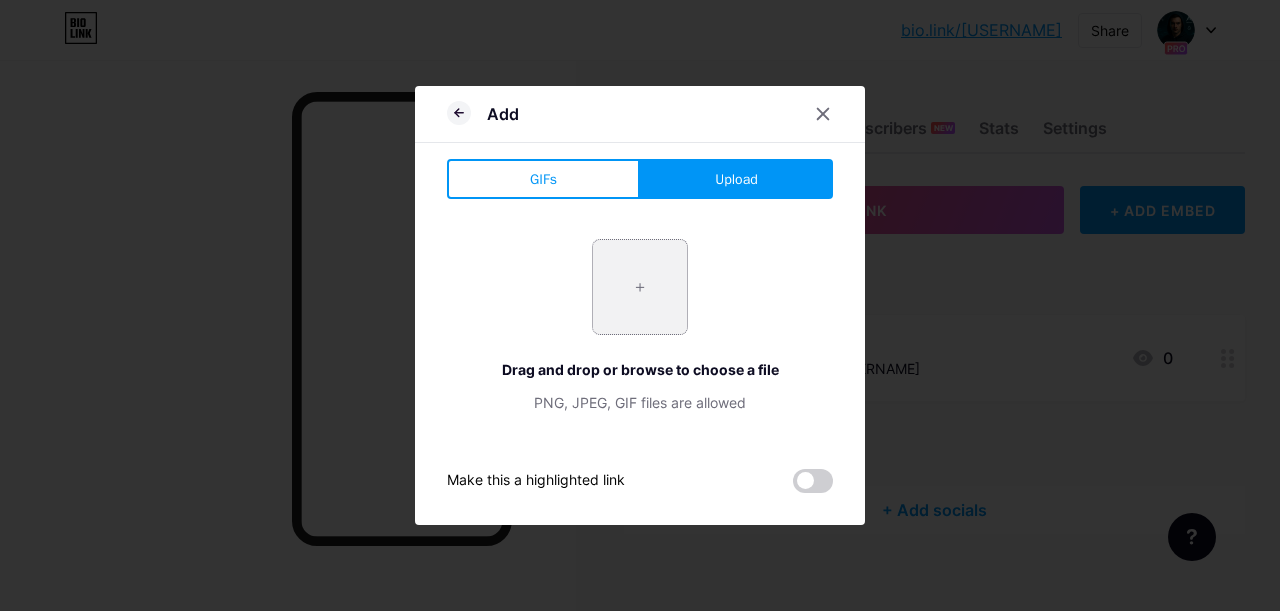 click at bounding box center [640, 287] 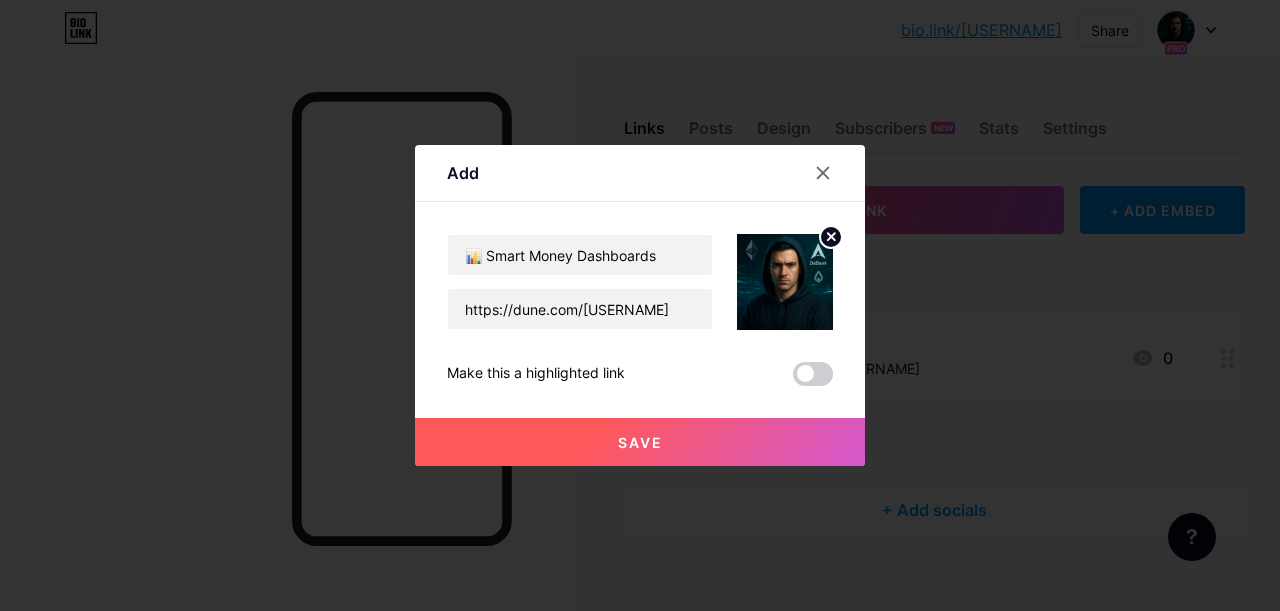 click on "Save" at bounding box center [640, 442] 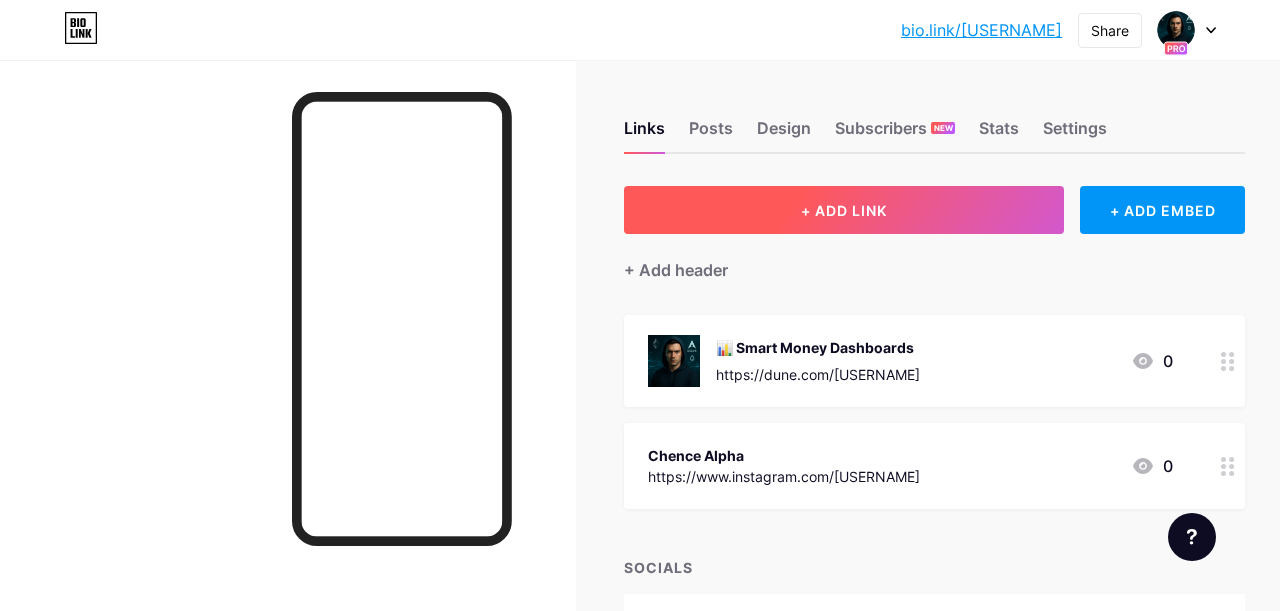 click on "+ ADD LINK" at bounding box center [844, 210] 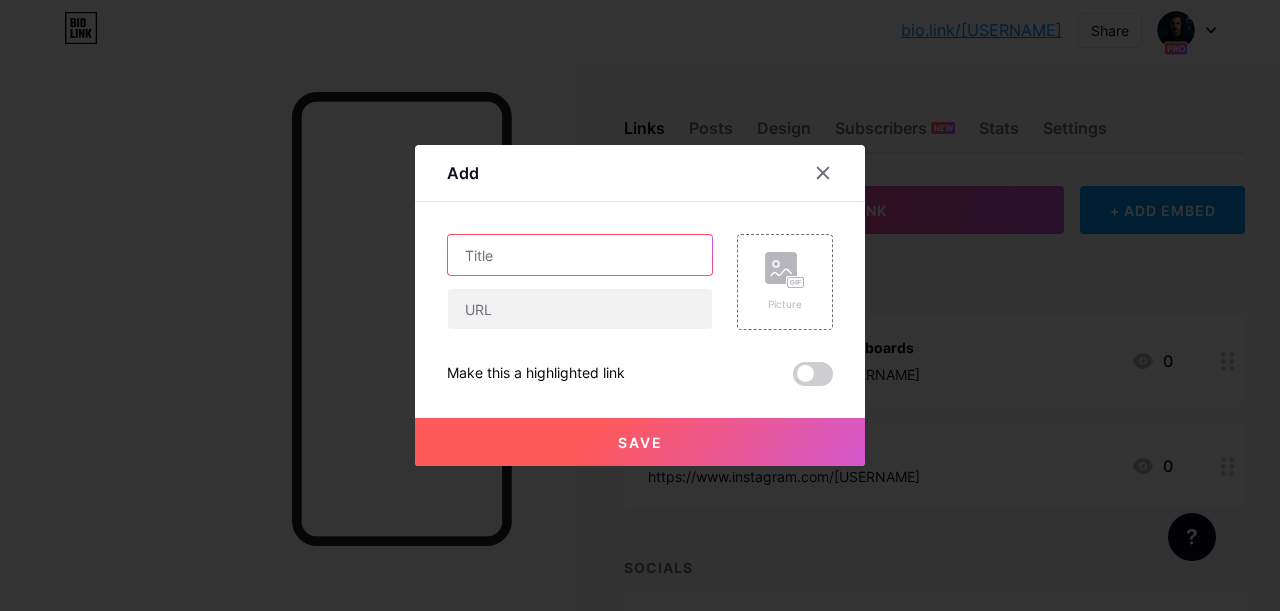 click at bounding box center [580, 255] 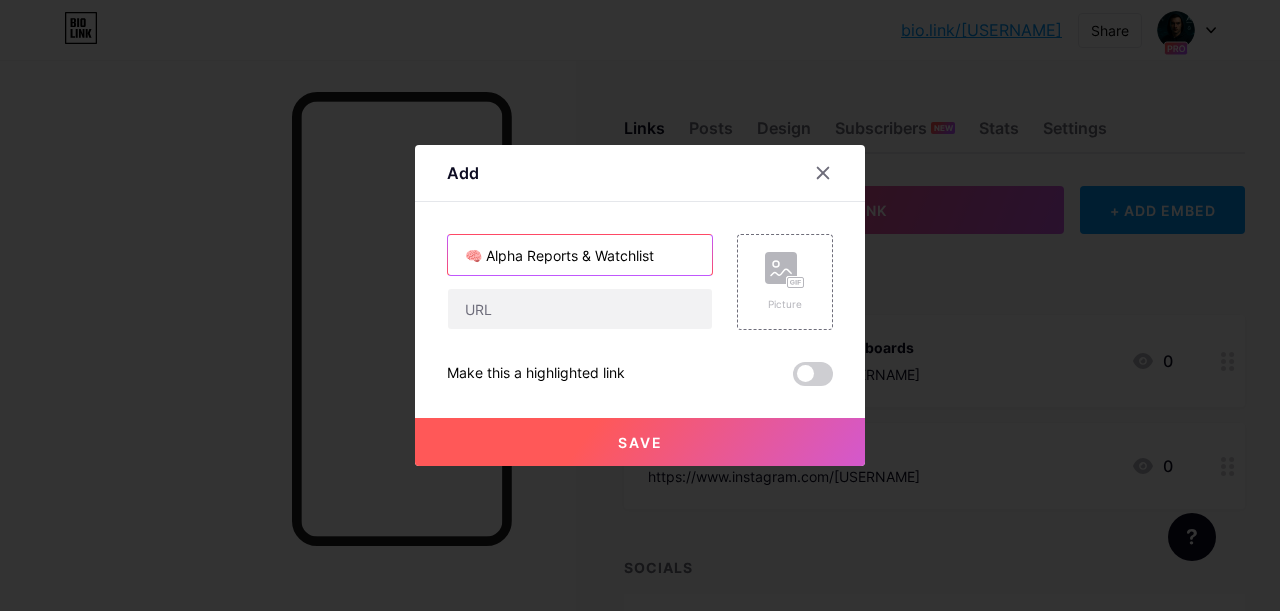 type on "🧠 Alpha Reports & Watchlist" 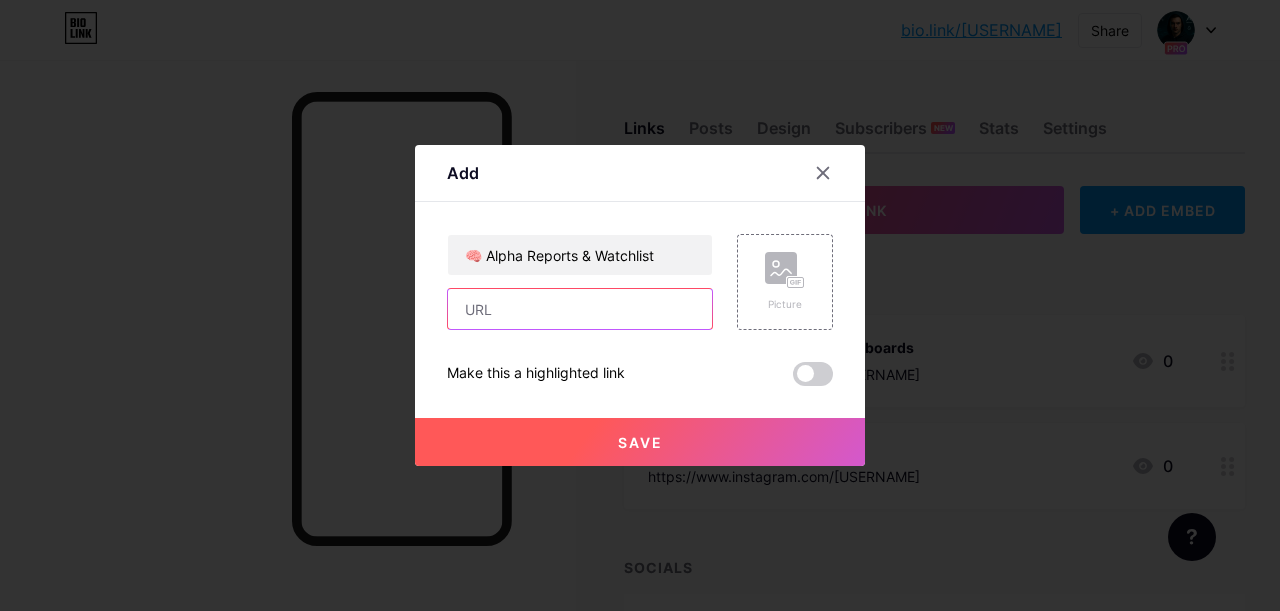 click at bounding box center (580, 309) 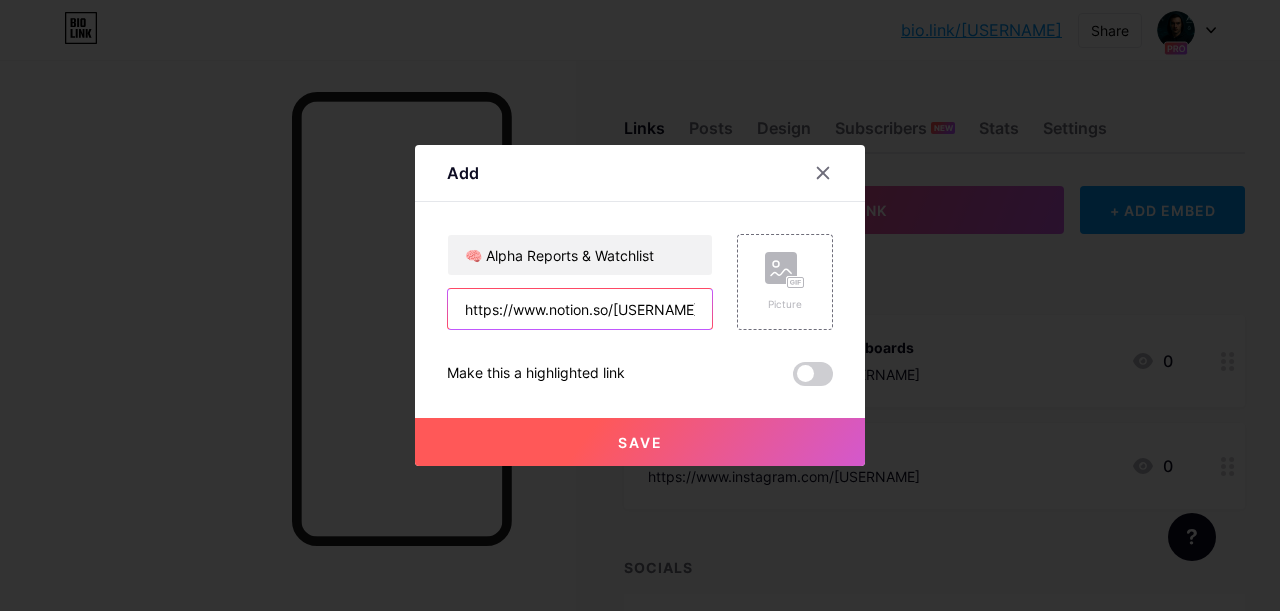 scroll, scrollTop: 0, scrollLeft: 678, axis: horizontal 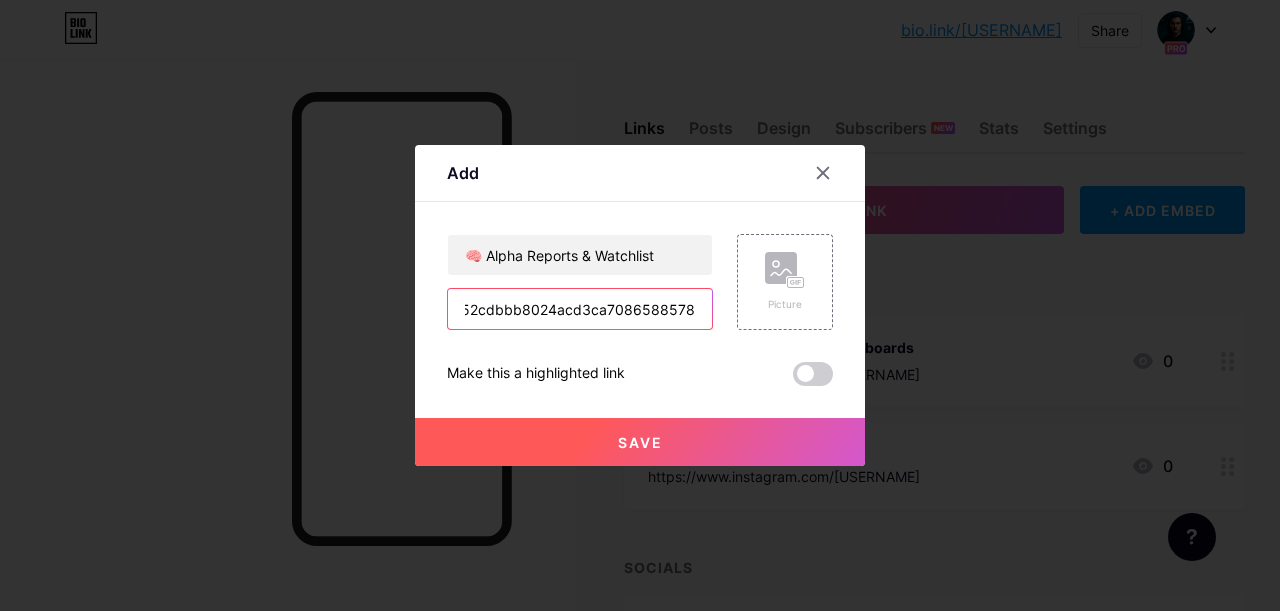 type on "https://www.notion.so/[USERNAME]/Chence-Alpha-On-chain-Intelligence-before-the-Crowd-23d8152cdbbb8024acd3ca7086588578" 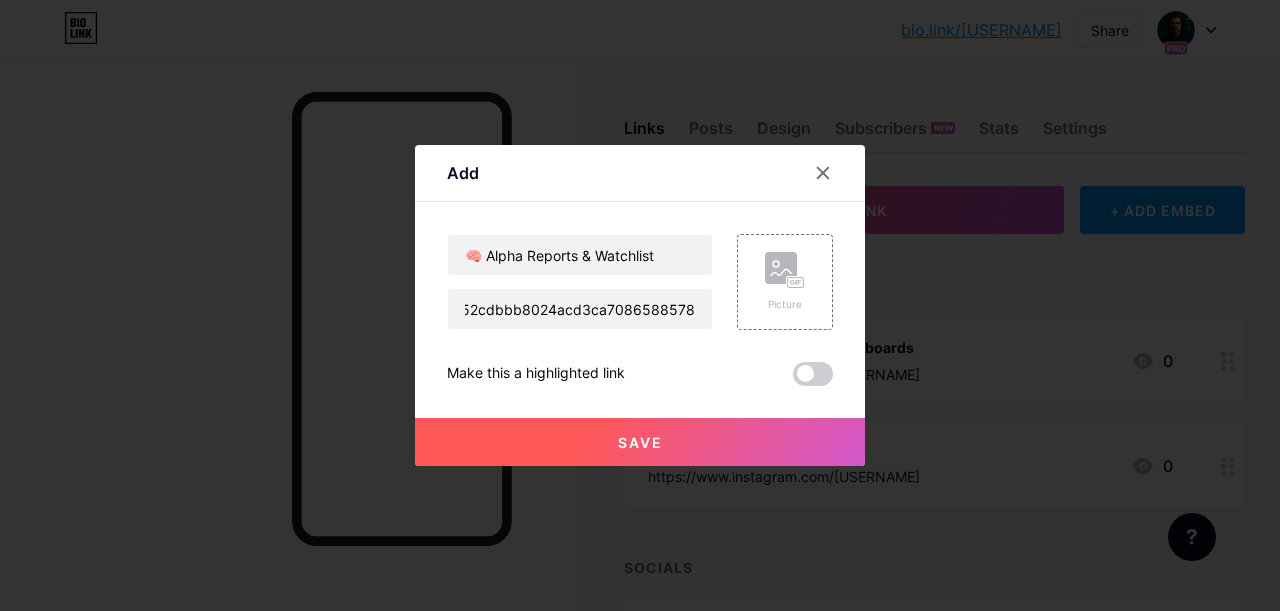 click on "🧠 Alpha Reports & Watchlist     https://www.notion.so/[USERNAME]/Chence-Alpha-On-chain-Intelligence-before-the-Crowd-23d8152cdbbb8024acd3ca7086588578                     Picture
Make this a highlighted link
Save" at bounding box center [640, 310] 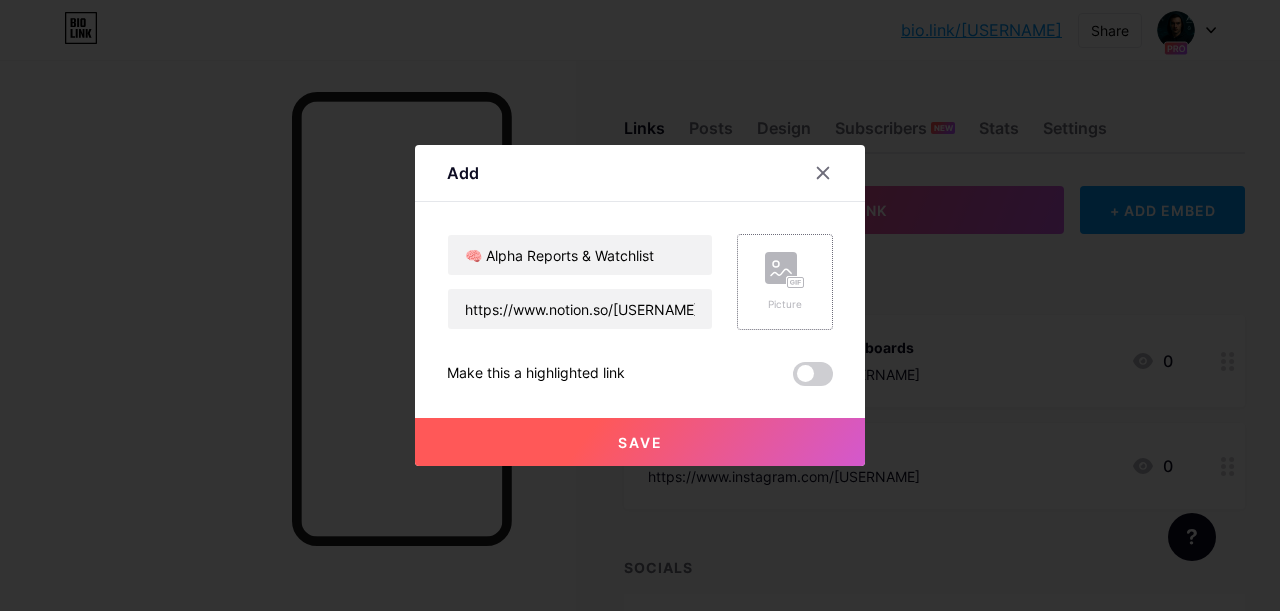 click 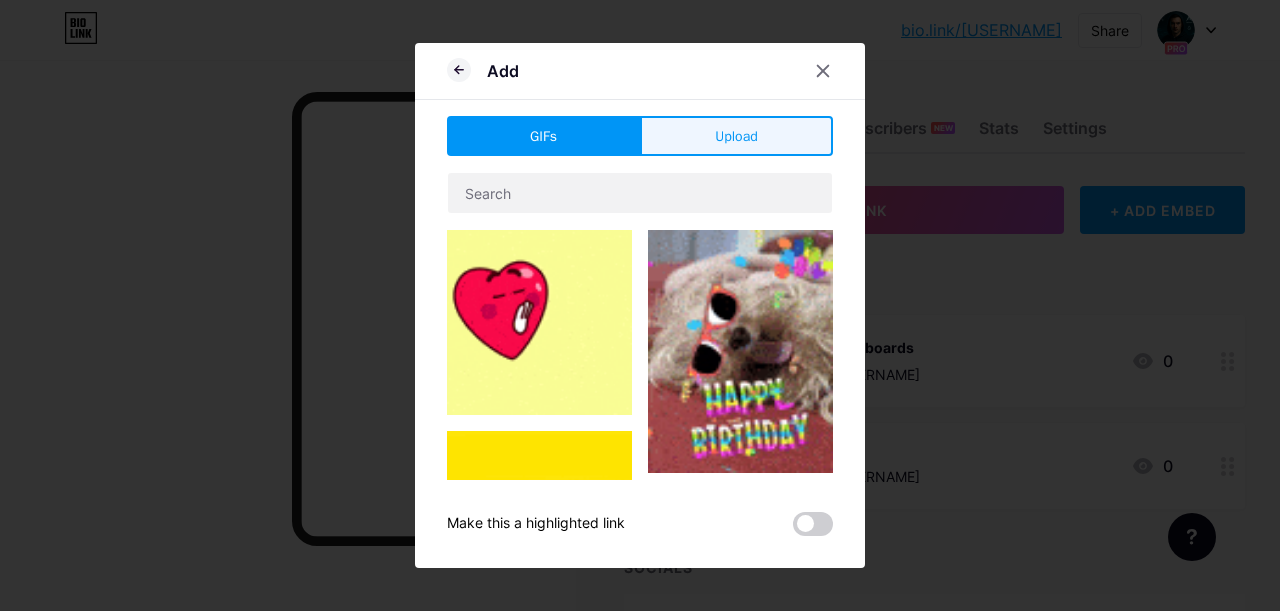 click on "Upload" at bounding box center (736, 136) 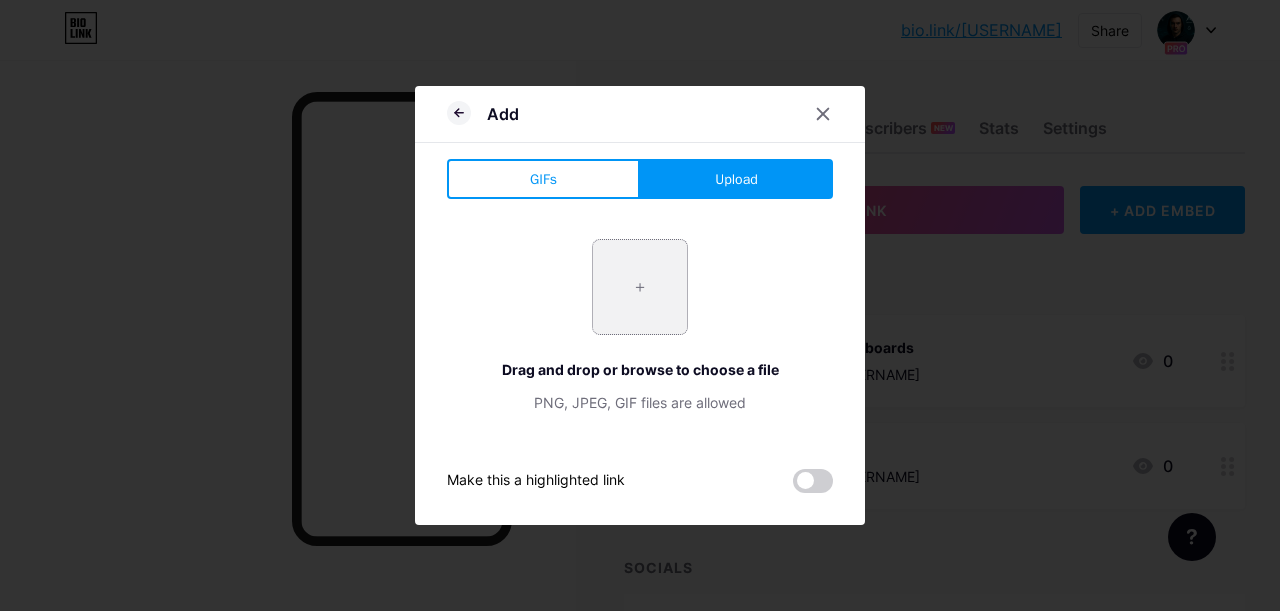 click at bounding box center (640, 287) 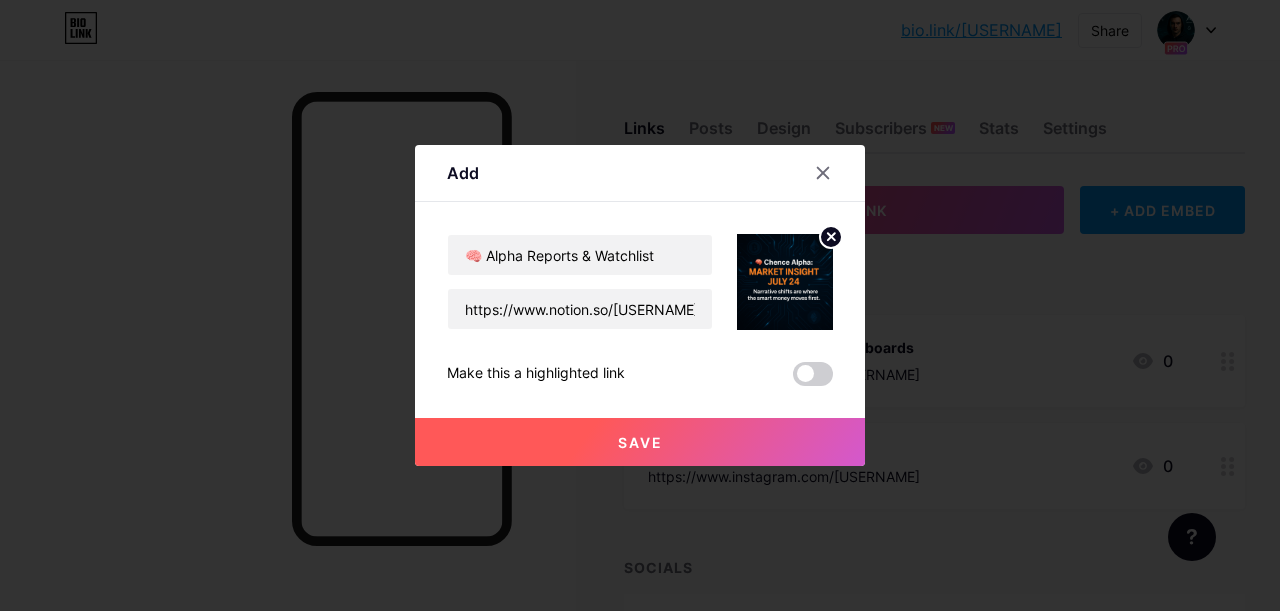 click on "Save" at bounding box center [640, 442] 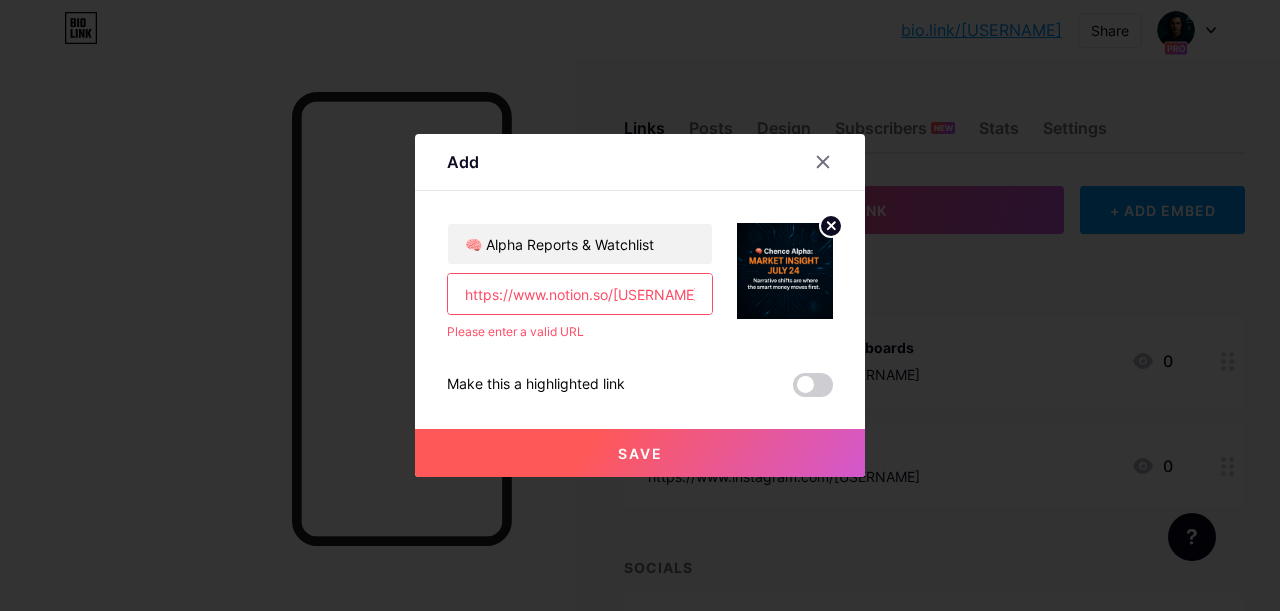 click on "Save" at bounding box center [640, 453] 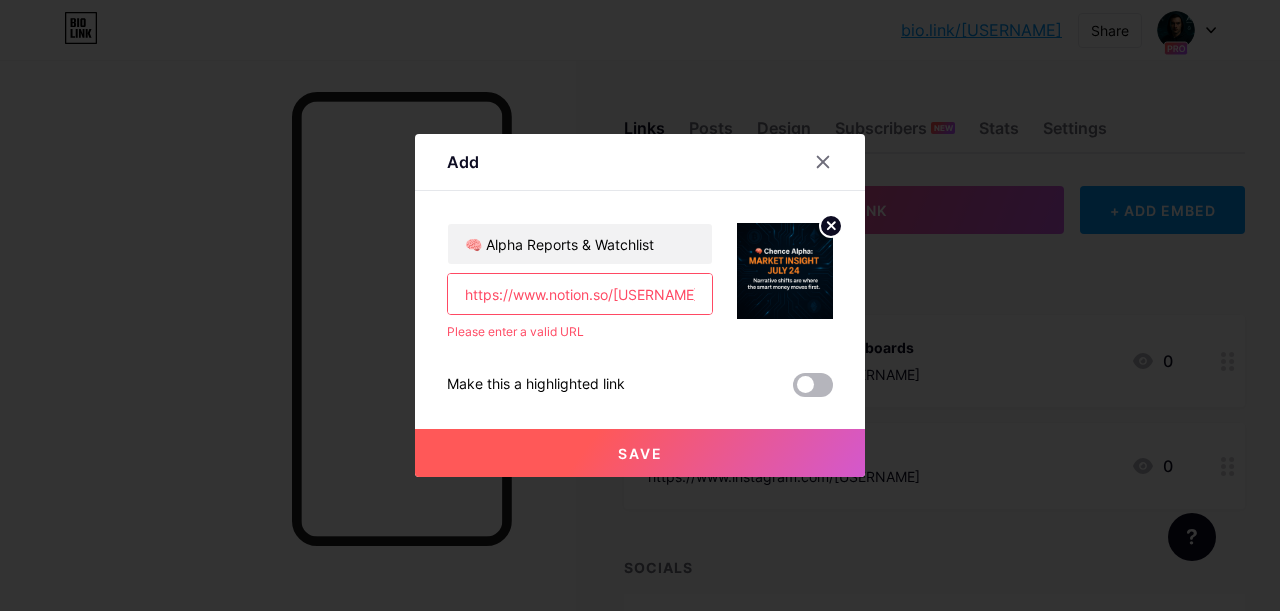 click at bounding box center [813, 385] 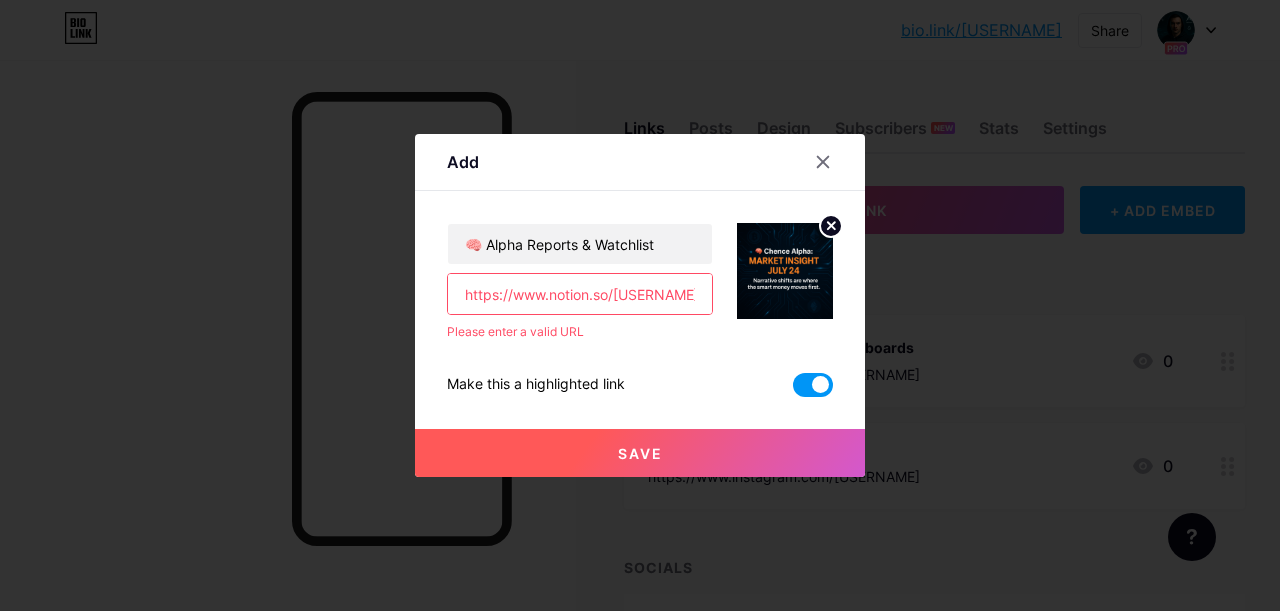 click on "Save" at bounding box center (640, 453) 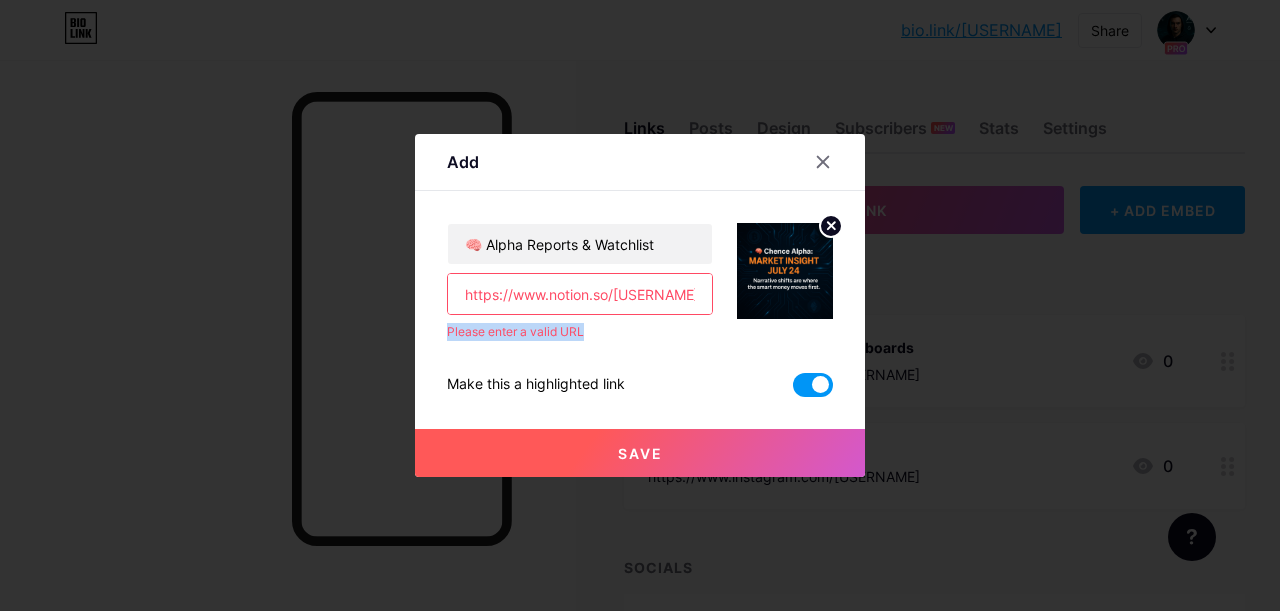 drag, startPoint x: 588, startPoint y: 330, endPoint x: 422, endPoint y: 332, distance: 166.01205 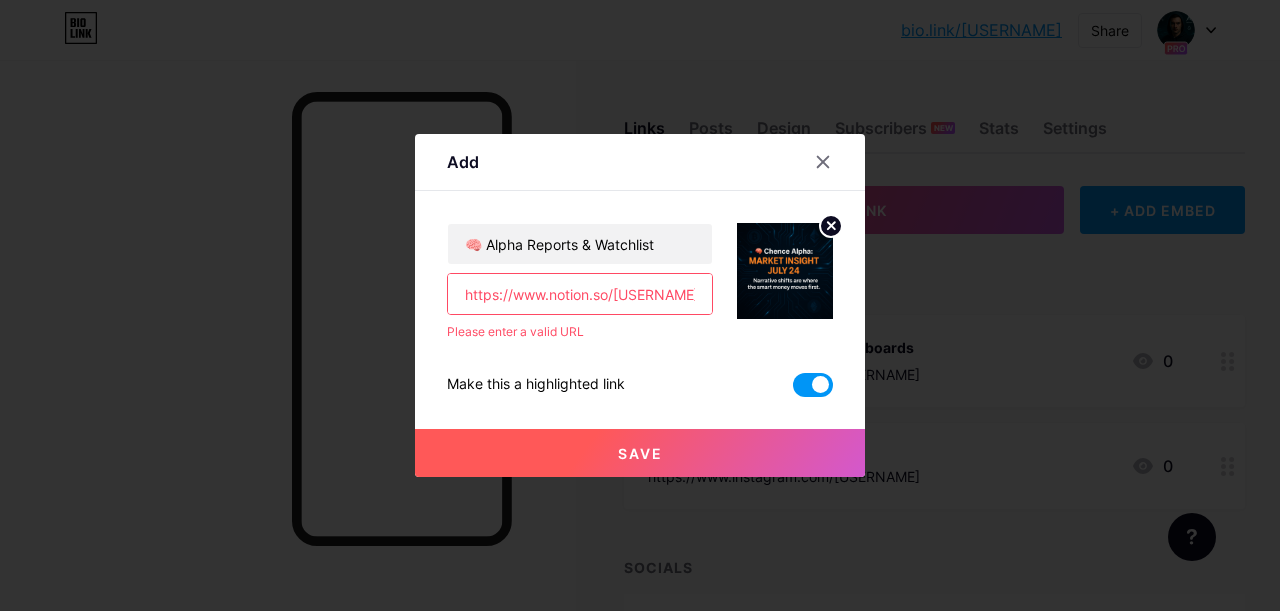 click on "https://www.notion.so/[USERNAME]/Chence-Alpha-On-chain-Intelligence-before-the-Crowd-23d8152cdbbb8024acd3ca7086588578" at bounding box center [580, 294] 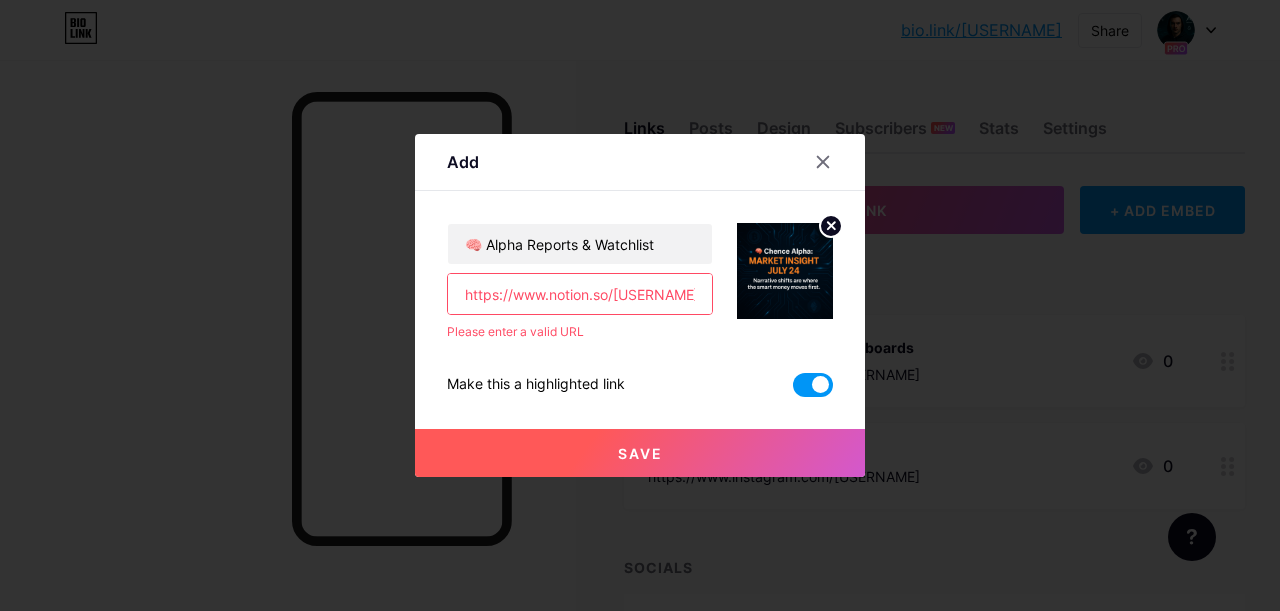 paste on "https://chence-alpha.notion.site/[USERNAME]/Chence-Alpha-On-chain-Intelligence-before-the-Crowd-23d8152cdbbb8024acd3ca7086588578?pvs=74" 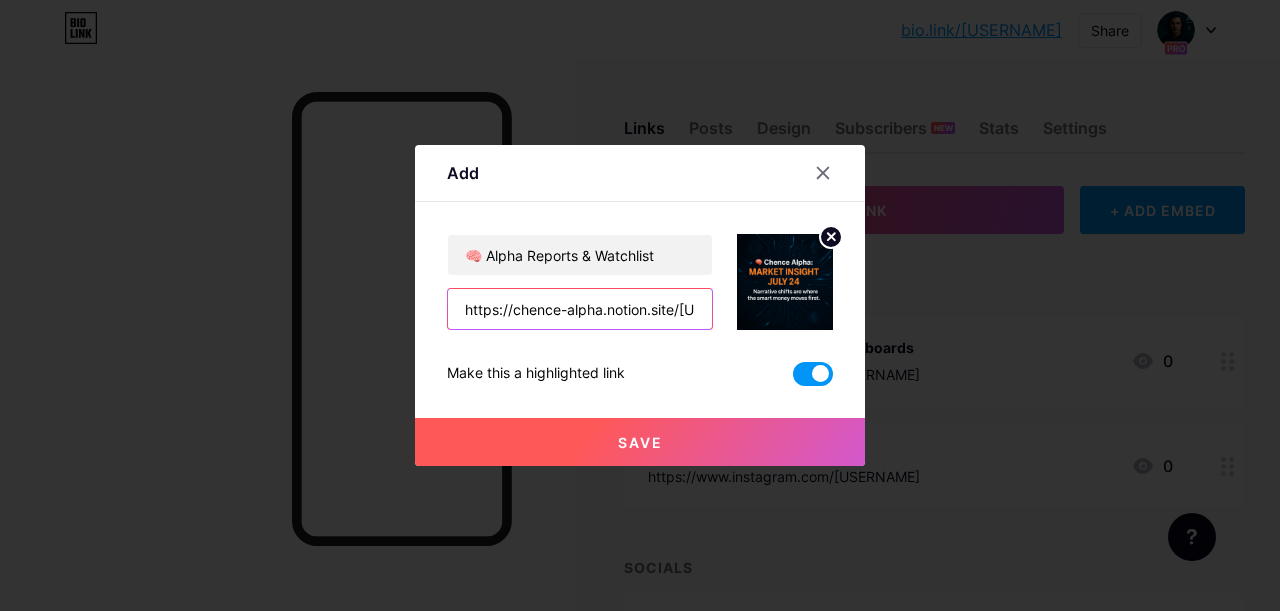 scroll, scrollTop: 0, scrollLeft: 689, axis: horizontal 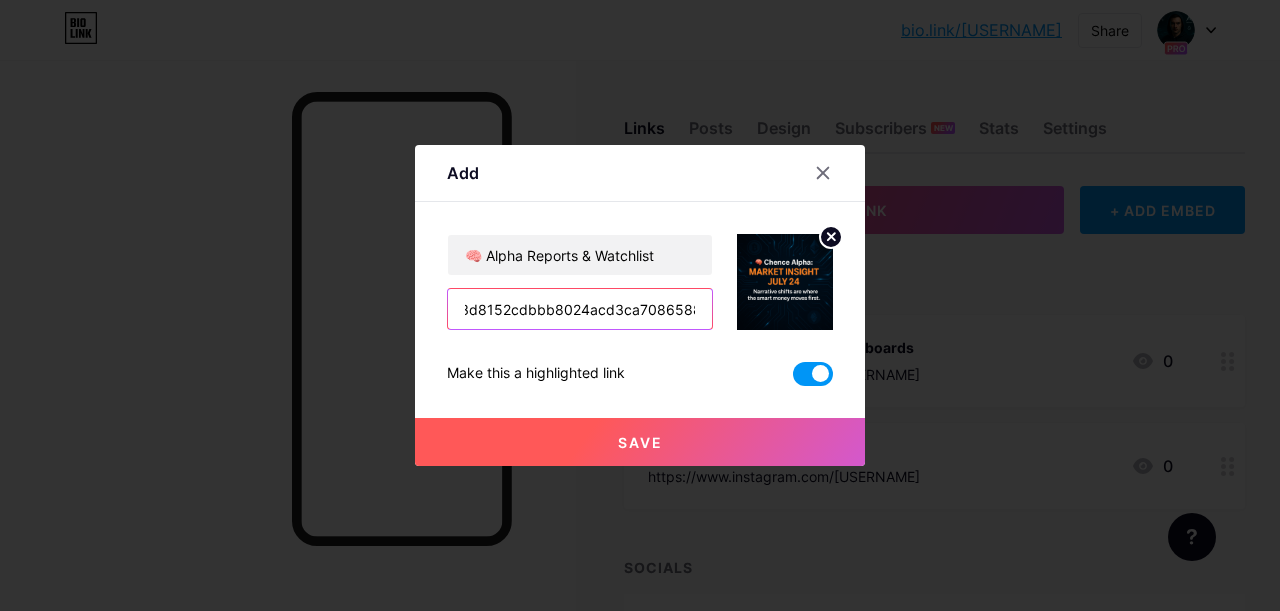type on "https://chence-alpha.notion.site/[USERNAME]/Chence-Alpha-On-chain-Intelligence-before-the-Crowd-23d8152cdbbb8024acd3ca7086588578?pvs=74" 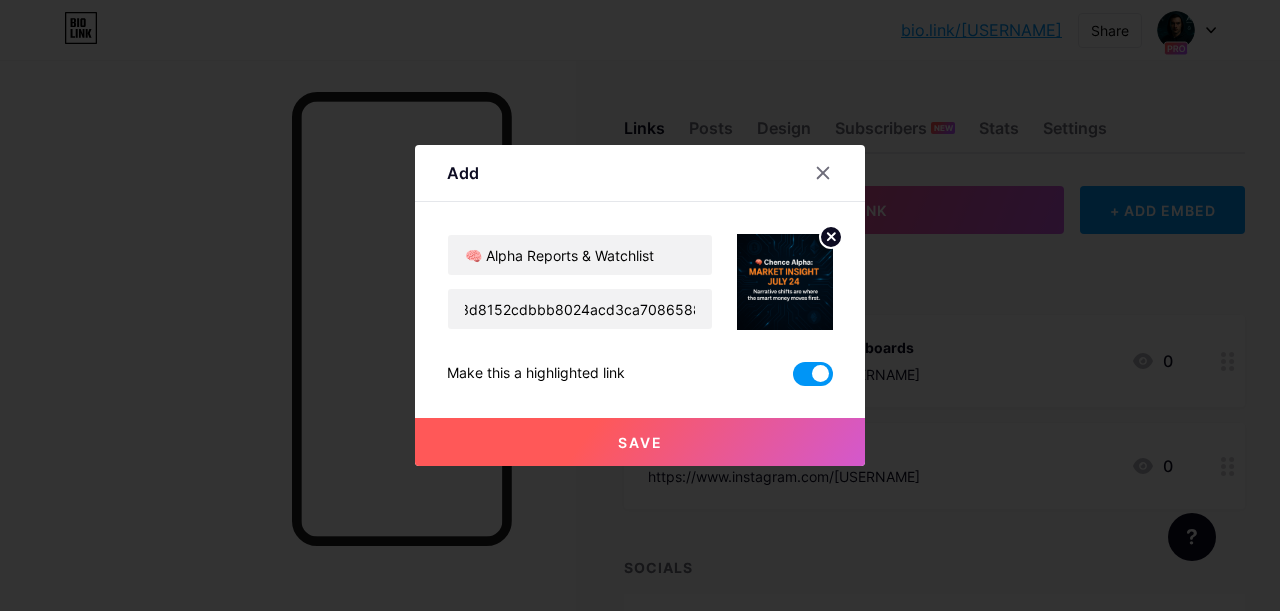 click on "Save" at bounding box center (640, 442) 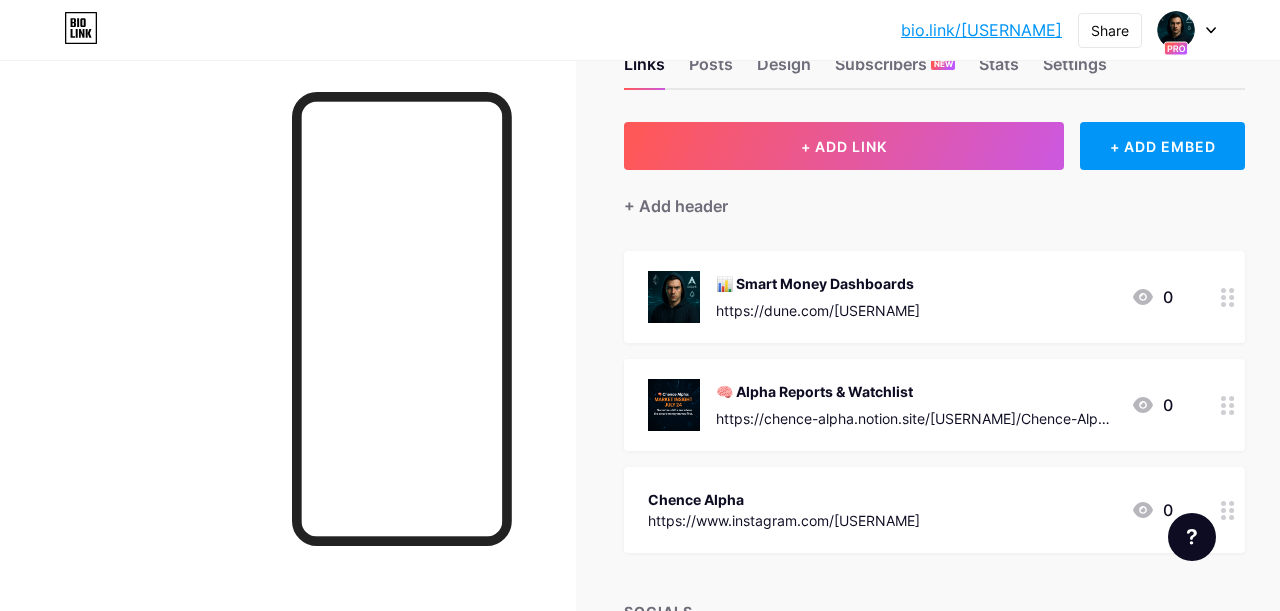 scroll, scrollTop: 78, scrollLeft: 0, axis: vertical 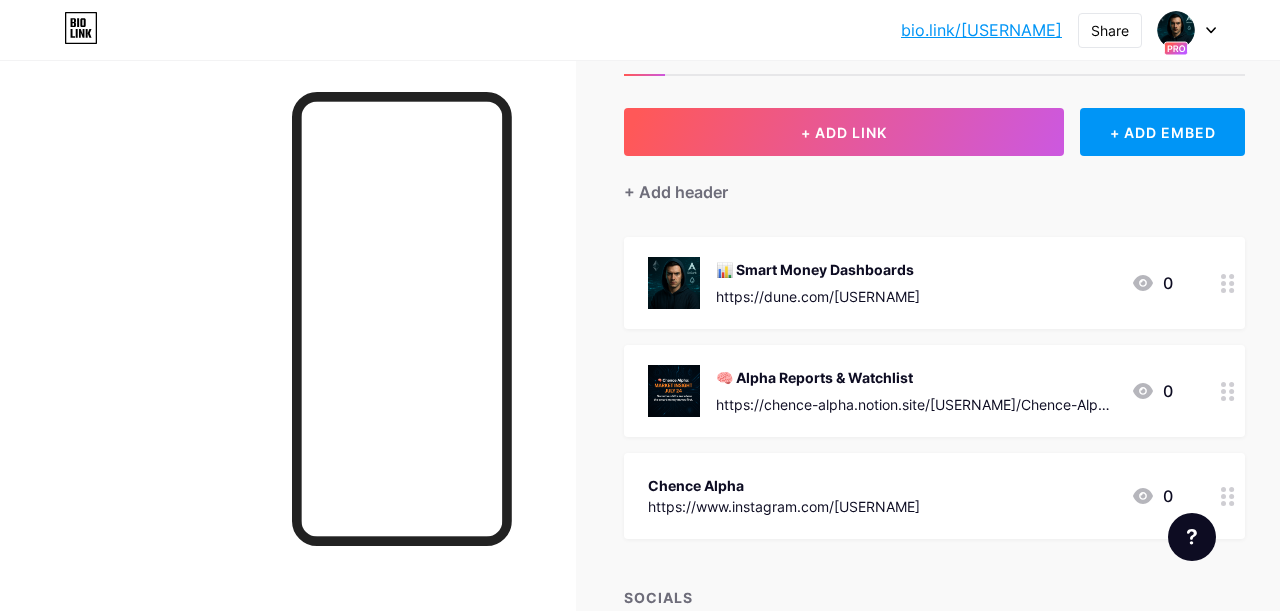 click on "🧠 Alpha Reports & Watchlist" at bounding box center (915, 377) 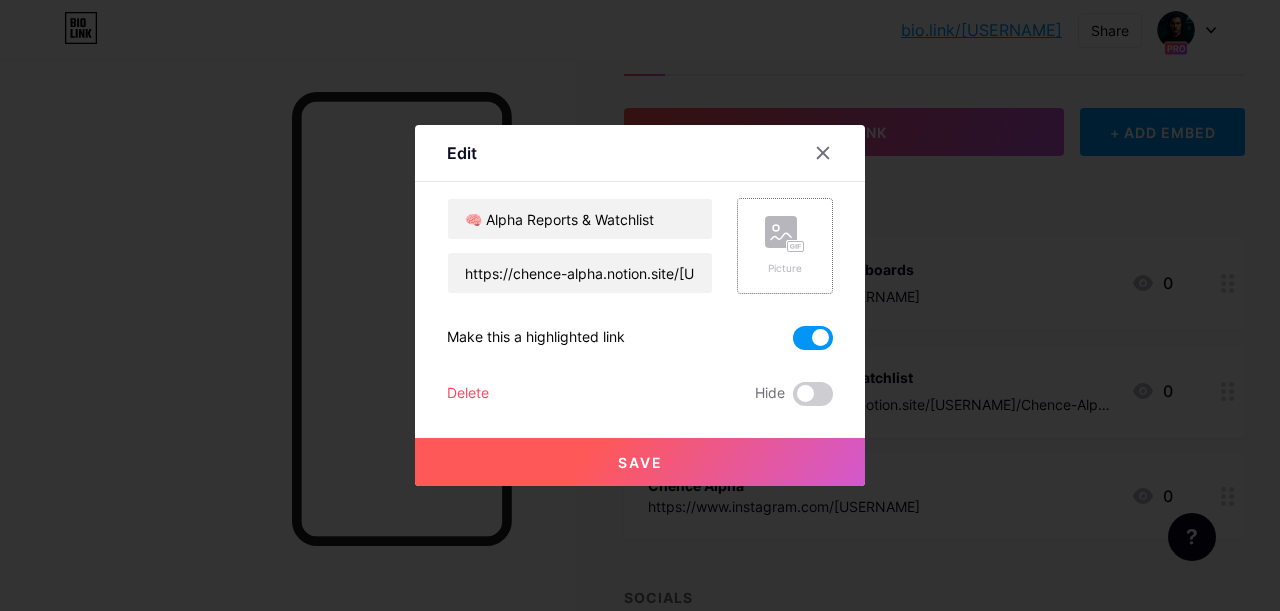 click 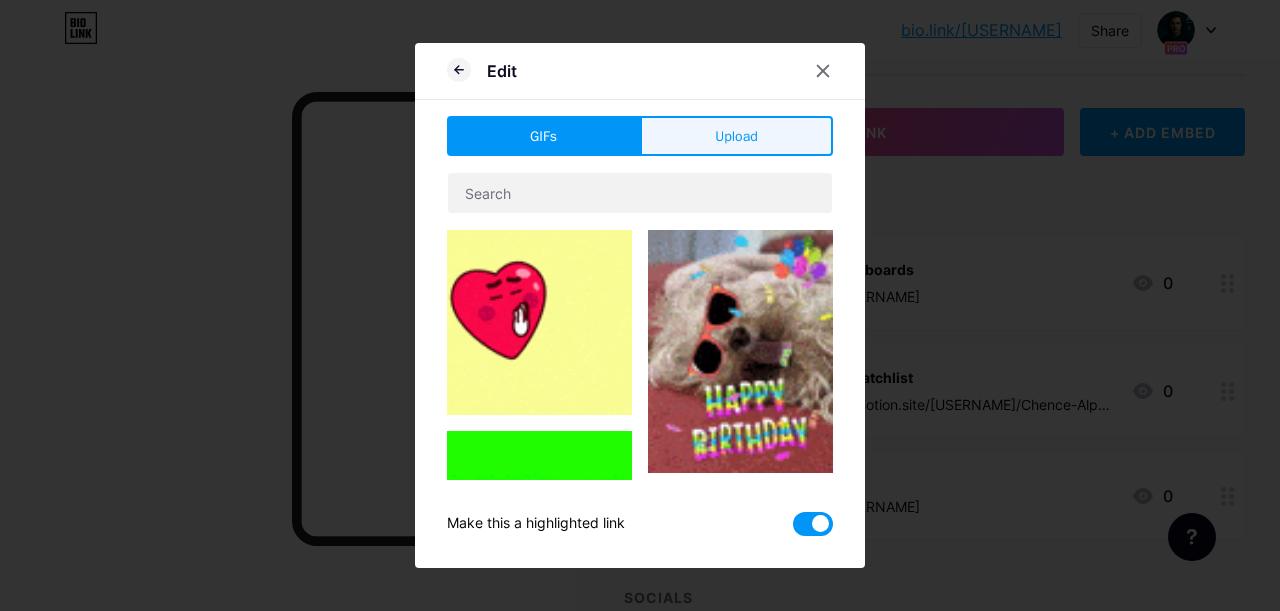 click on "Upload" at bounding box center [736, 136] 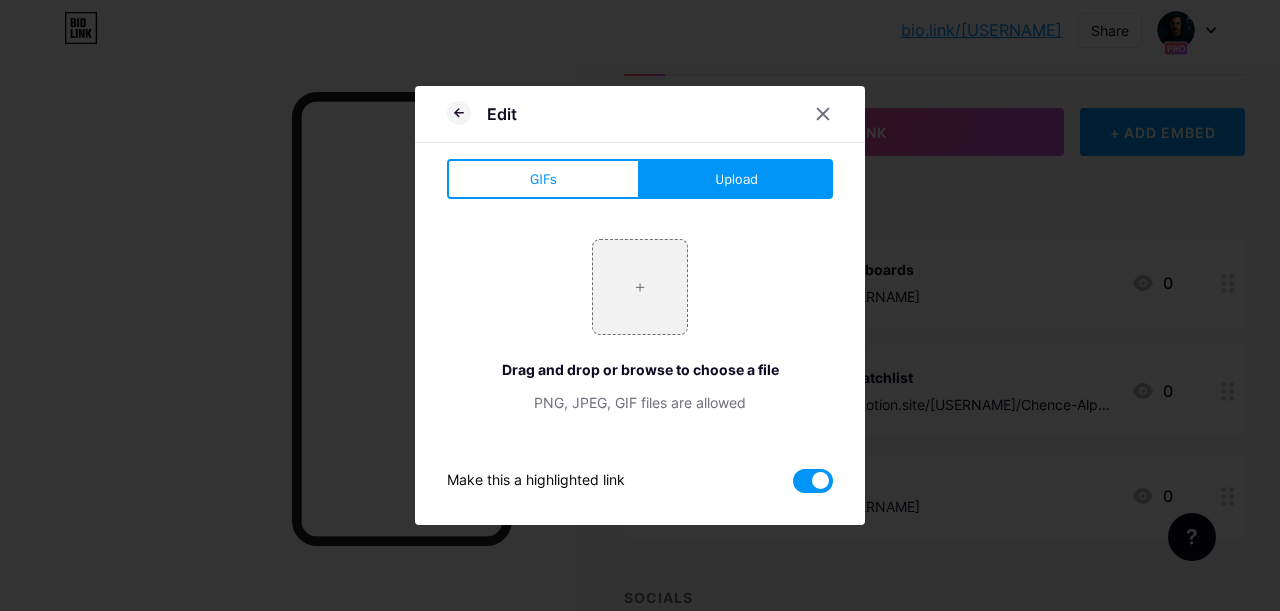click on "Upload" at bounding box center (736, 179) 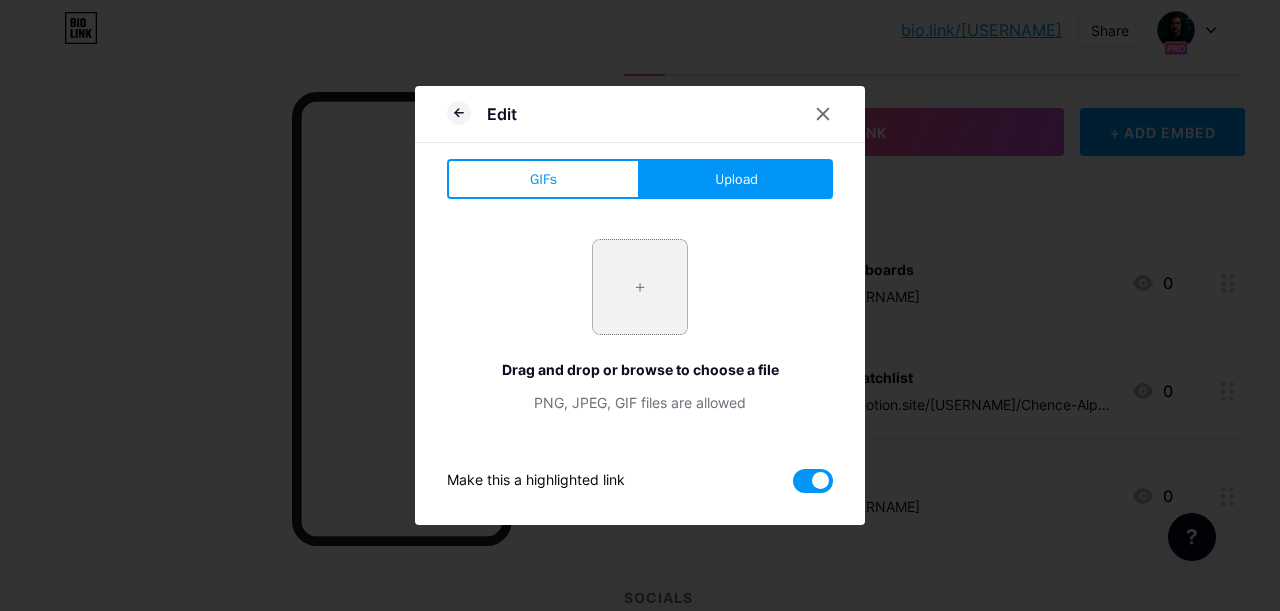 click at bounding box center (640, 287) 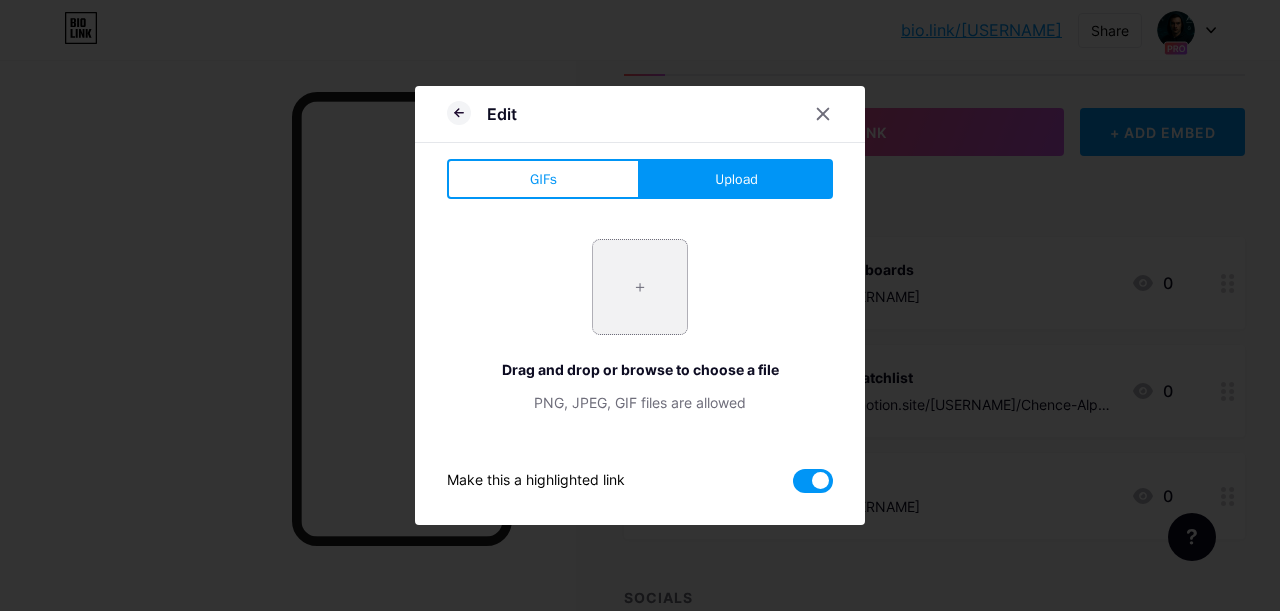 type on "C:\fakepath\IMG_7475.PNG" 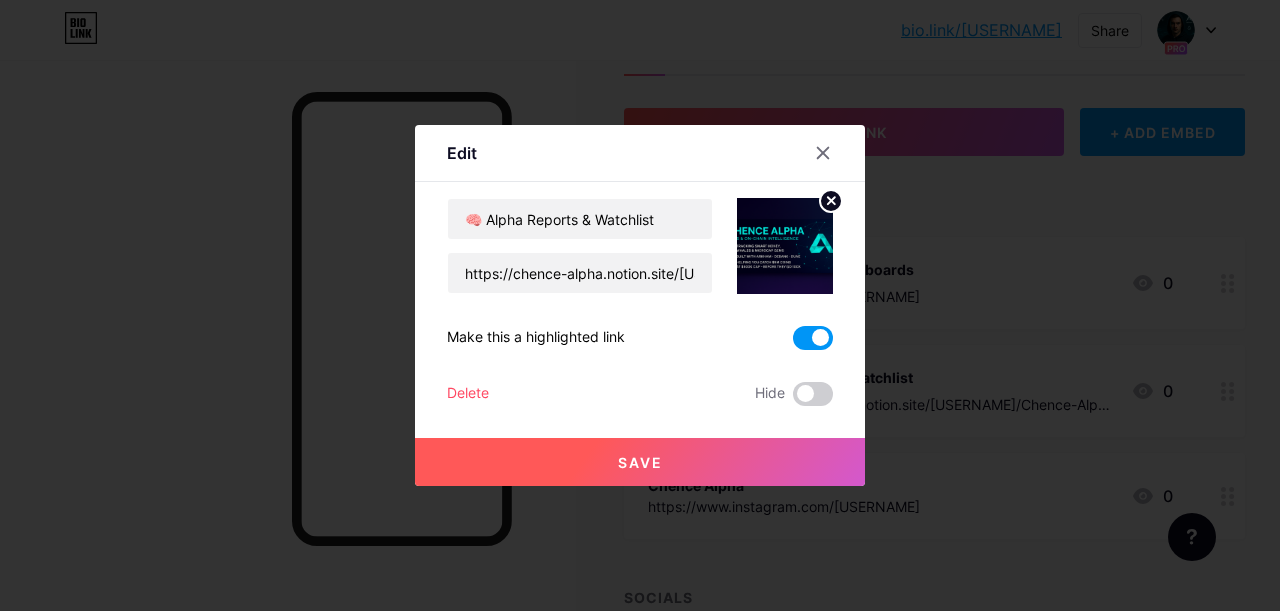 click on "Save" at bounding box center (640, 462) 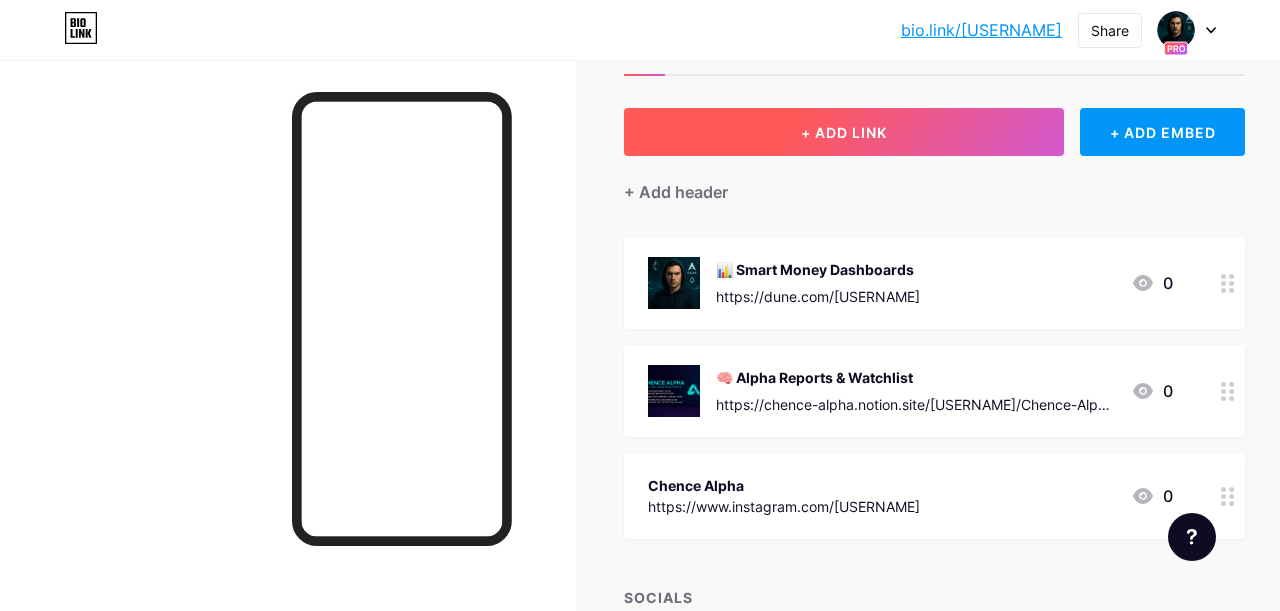 click on "+ ADD LINK" at bounding box center (844, 132) 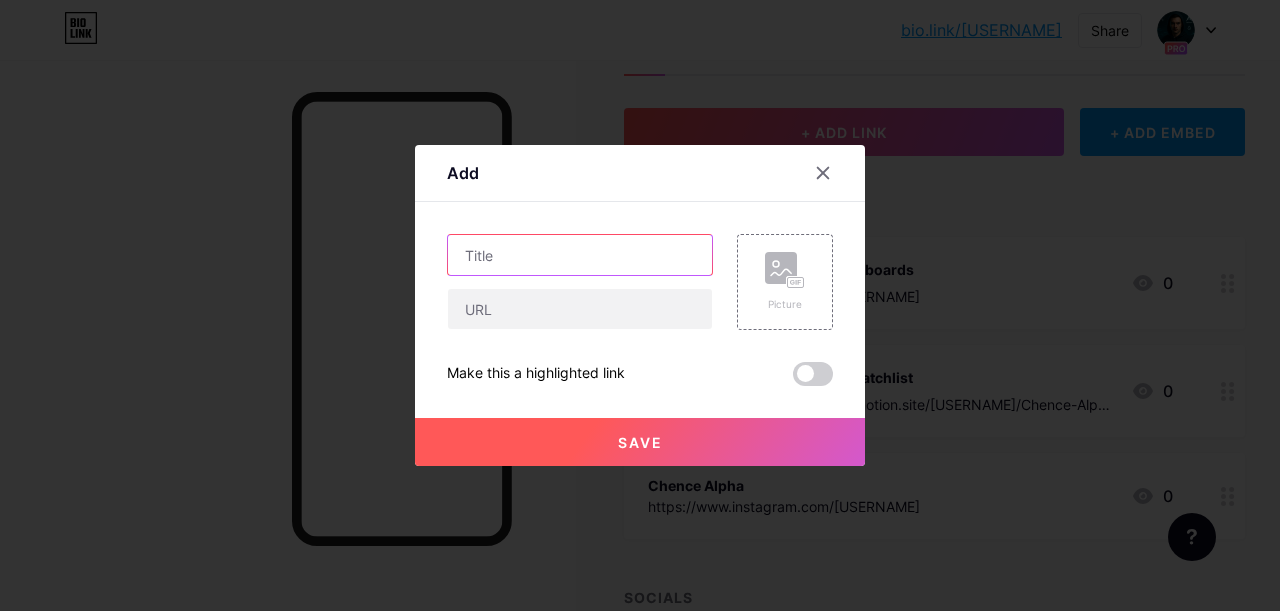 click at bounding box center [580, 255] 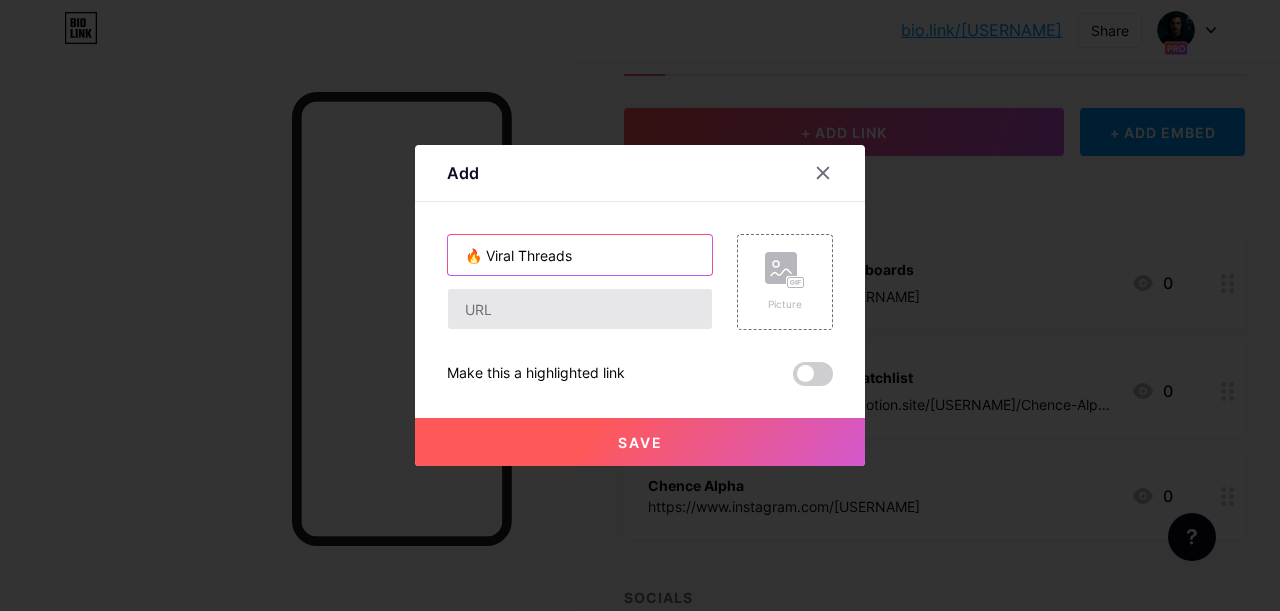type on "🔥 Viral Threads" 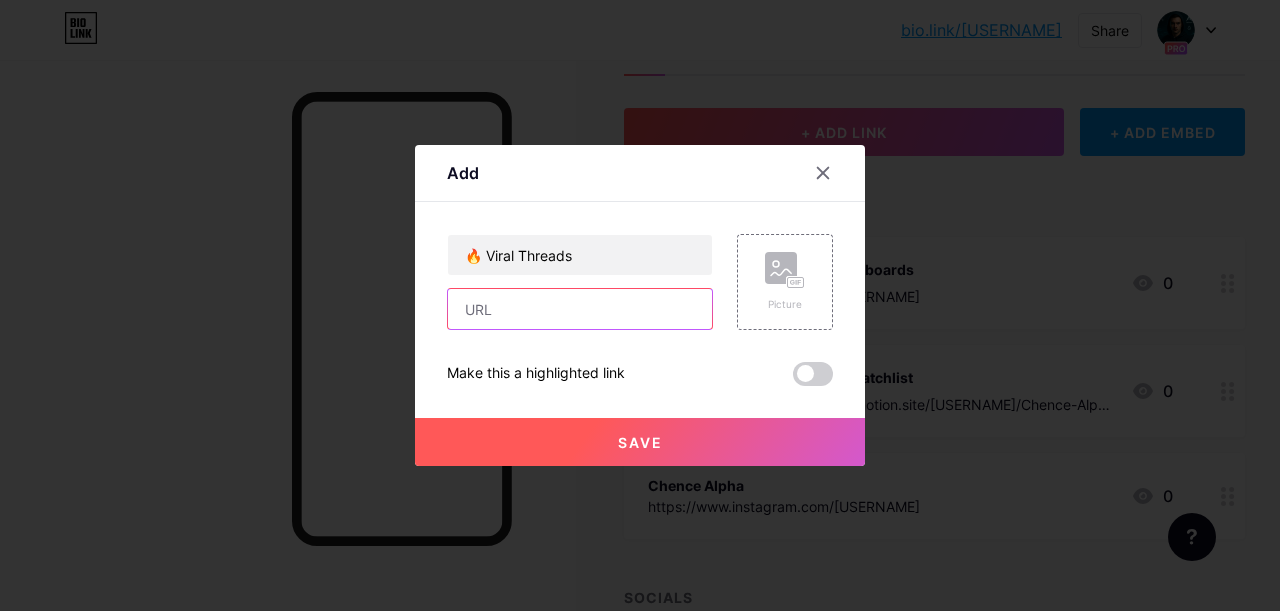 click at bounding box center [580, 309] 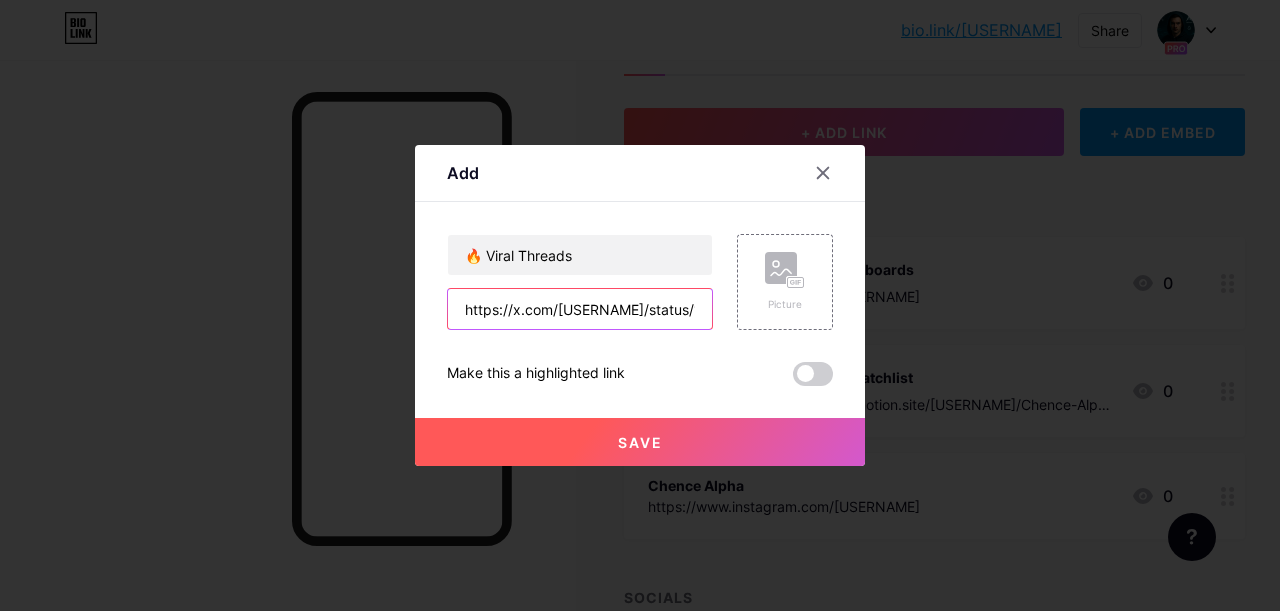 scroll, scrollTop: 0, scrollLeft: 172, axis: horizontal 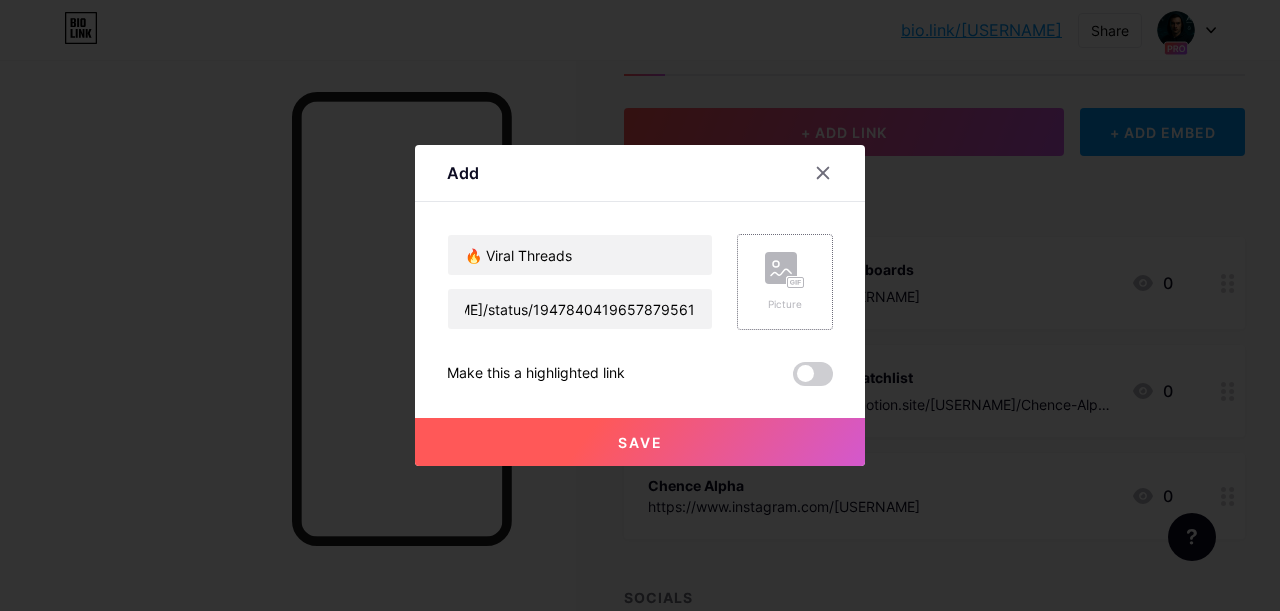 click 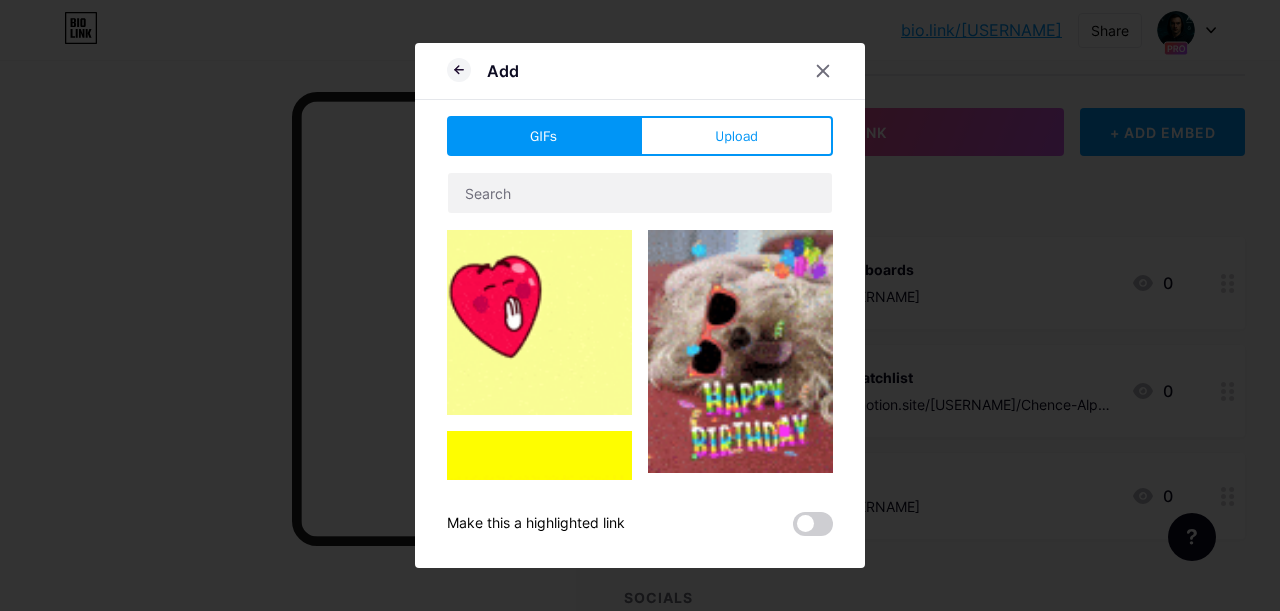 click on "GIFs     Upload       Content
YouTube
Play YouTube video without leaving your page.
ADD
Vimeo
Play Vimeo video without leaving your page.
ADD
Tiktok
Grow your TikTok following
ADD
Tweet
Embed a tweet.
ADD
Reddit
Showcase your Reddit profile
ADD
Spotify
Embed Spotify to play the preview of a track.
ADD
Twitch
Play Twitch video without leaving your page.
ADD
ADD
ADD" at bounding box center [640, 326] 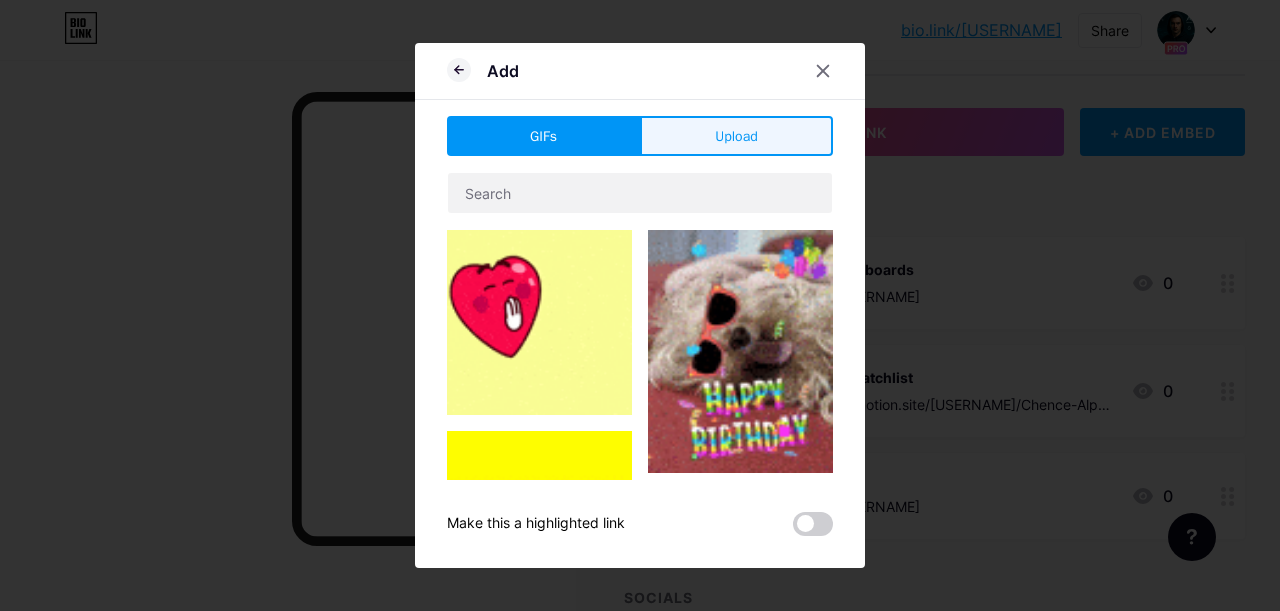 click on "Upload" at bounding box center [736, 136] 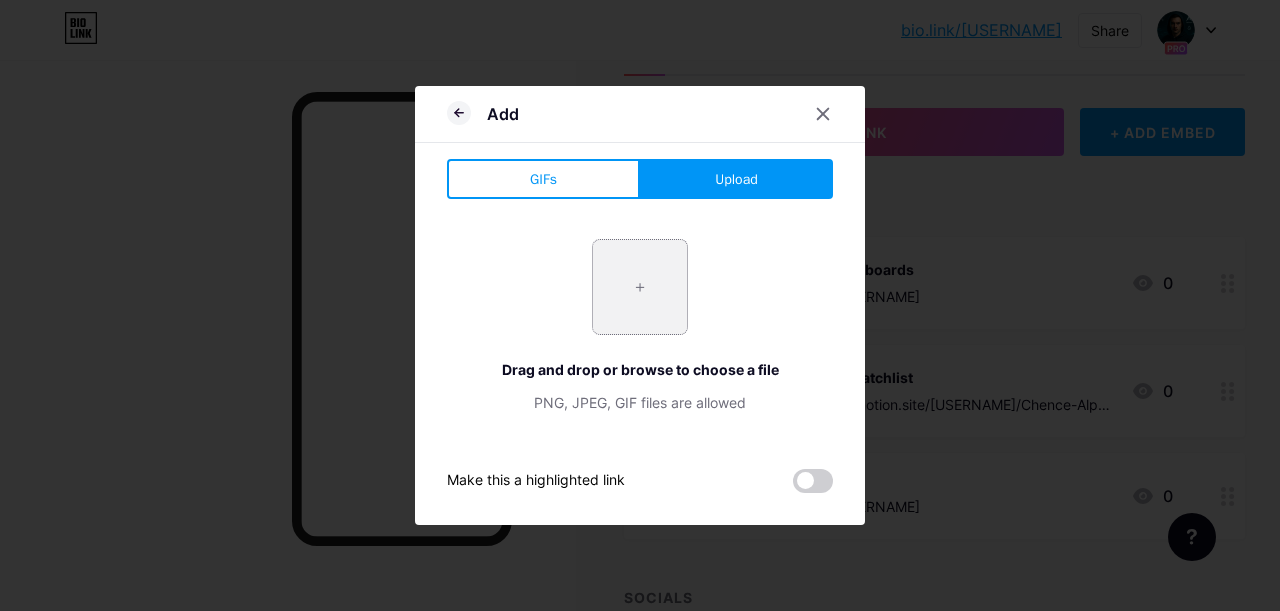 click at bounding box center (640, 287) 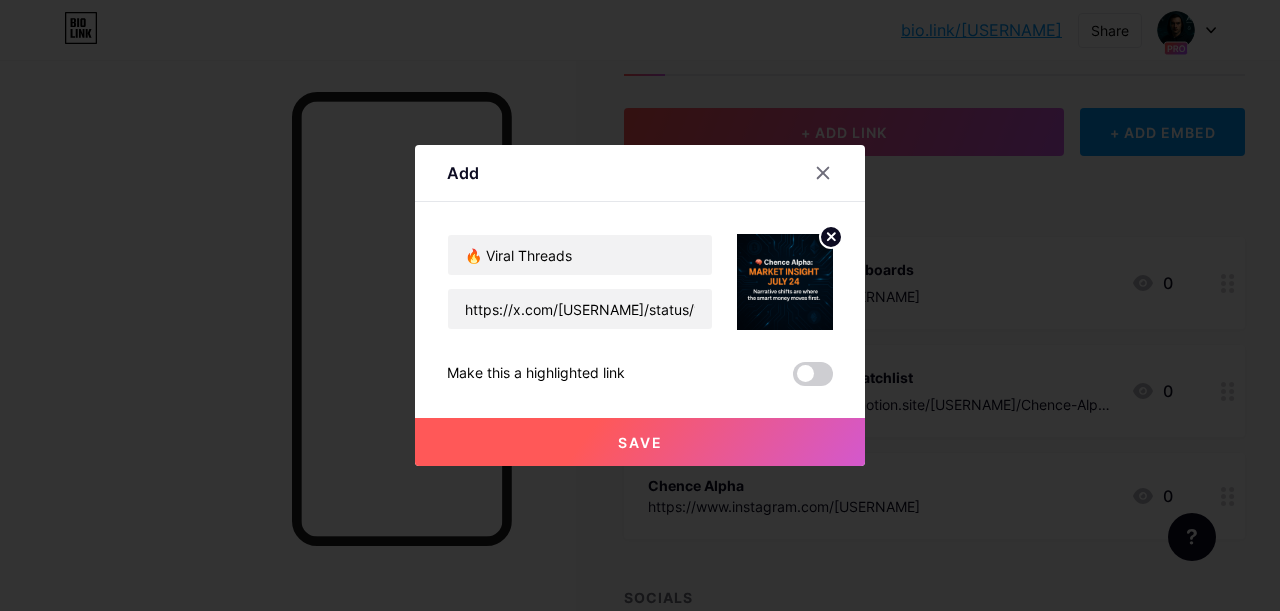 click on "Save" at bounding box center [640, 442] 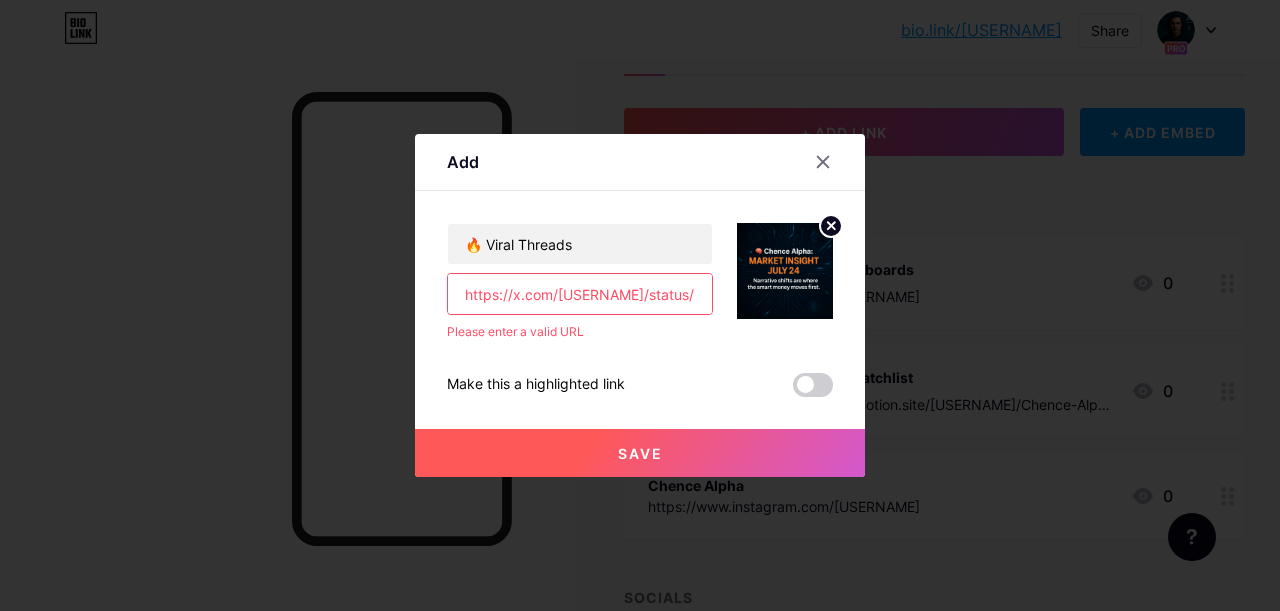 click on "https://x.com/[USERNAME]/status/1947840419657879561" at bounding box center [580, 294] 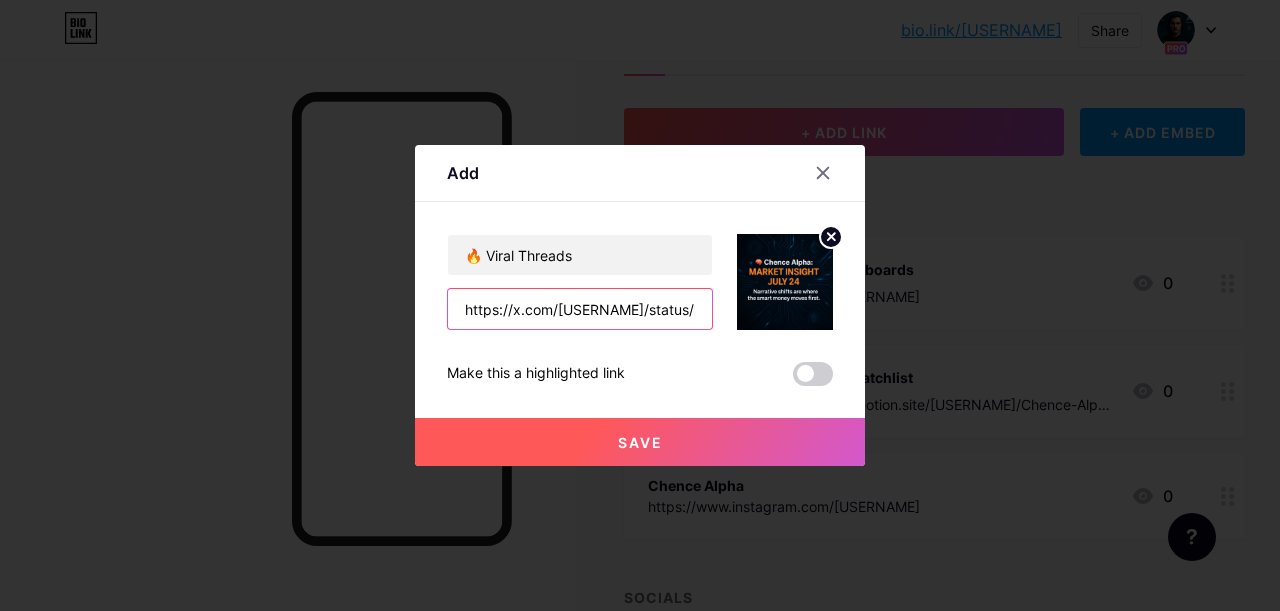 type on "https://x.com/[USERNAME]/status/1947840419657879561" 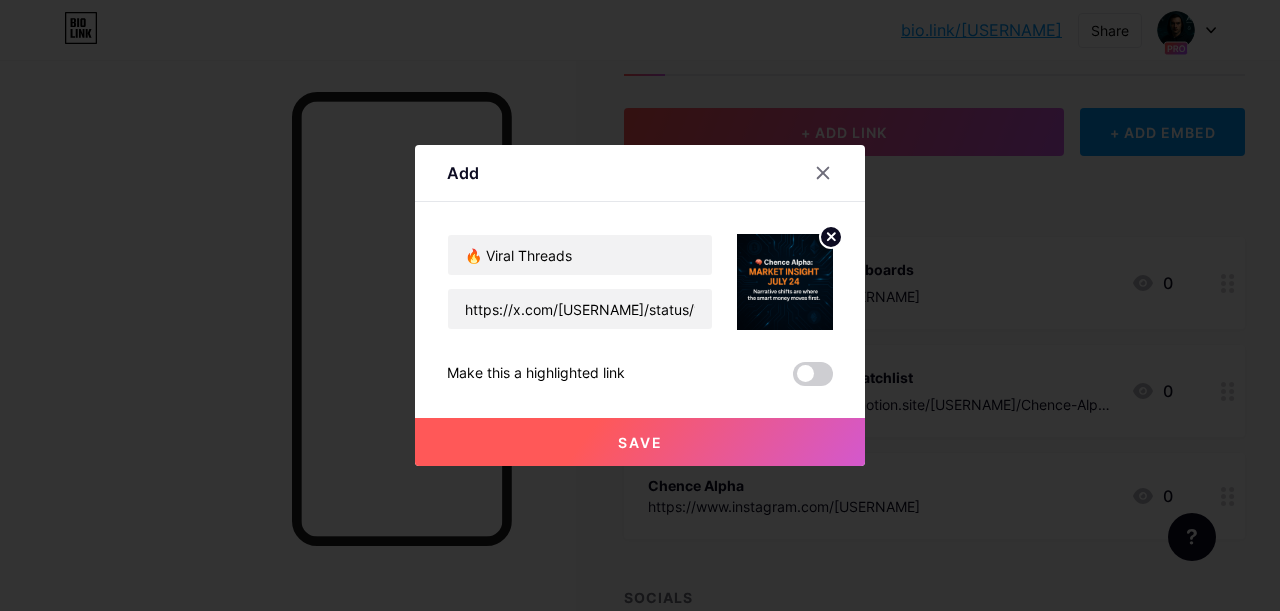 click on "Save" at bounding box center [640, 442] 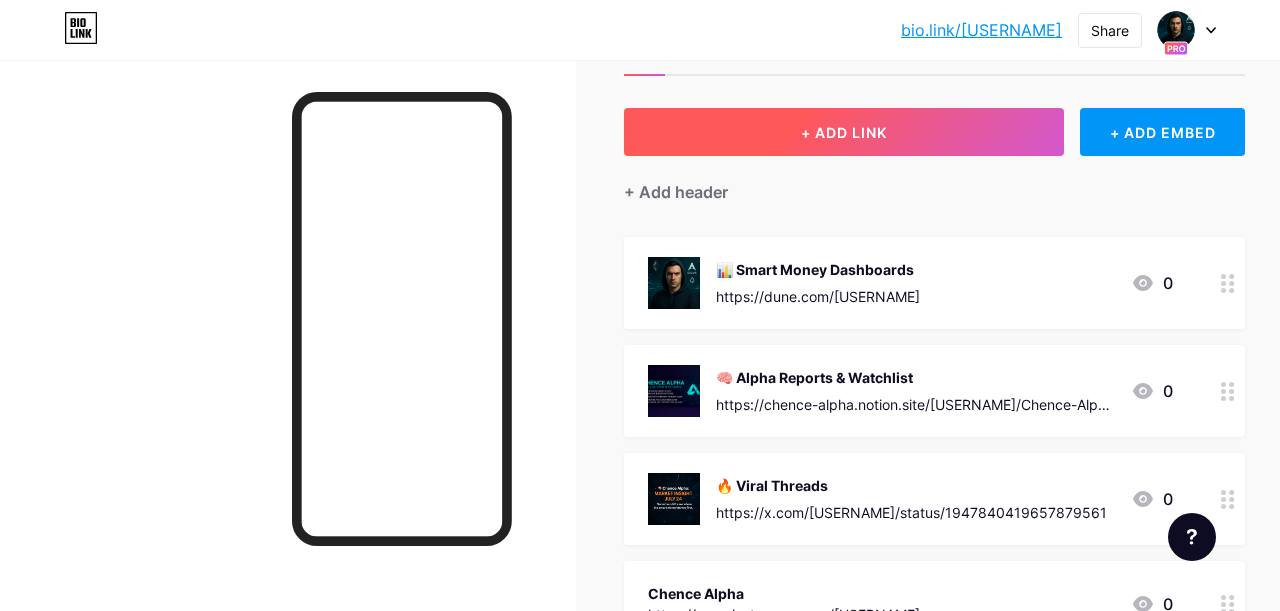 click on "+ ADD LINK" at bounding box center [844, 132] 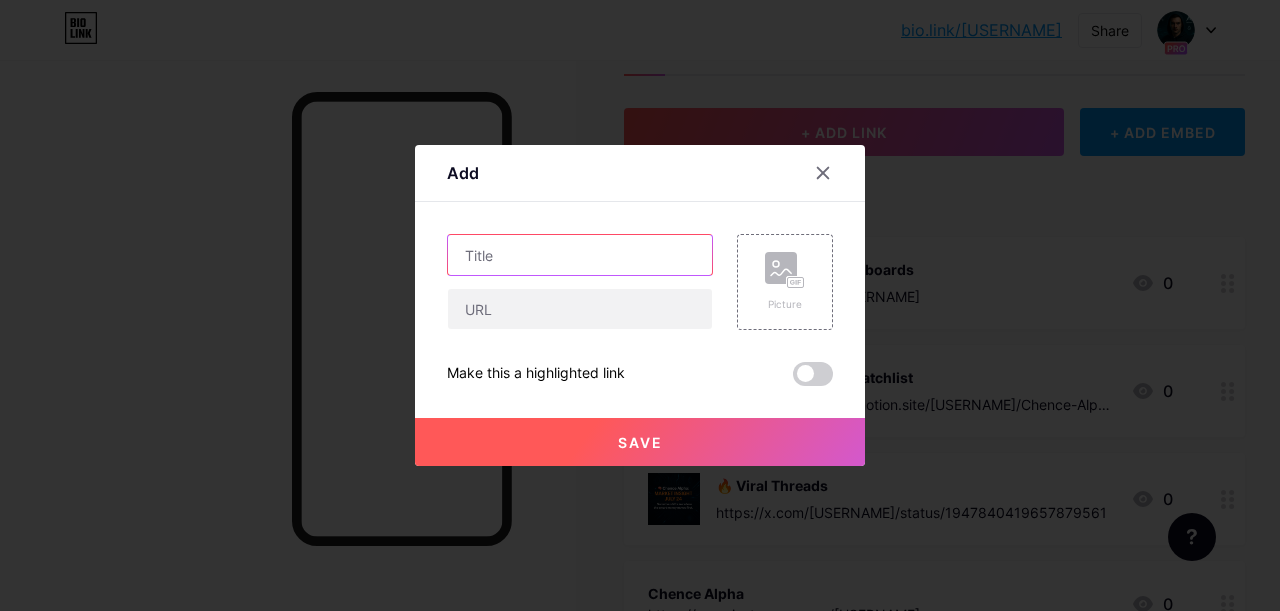 click at bounding box center (580, 255) 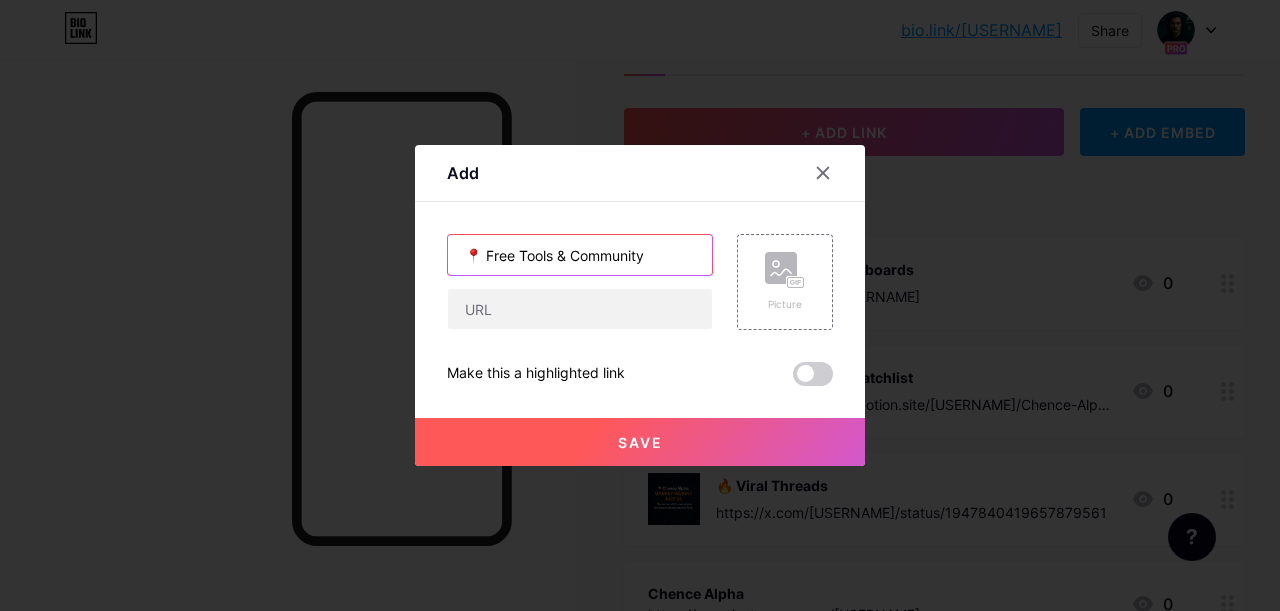type on "📍 Free Tools & Community" 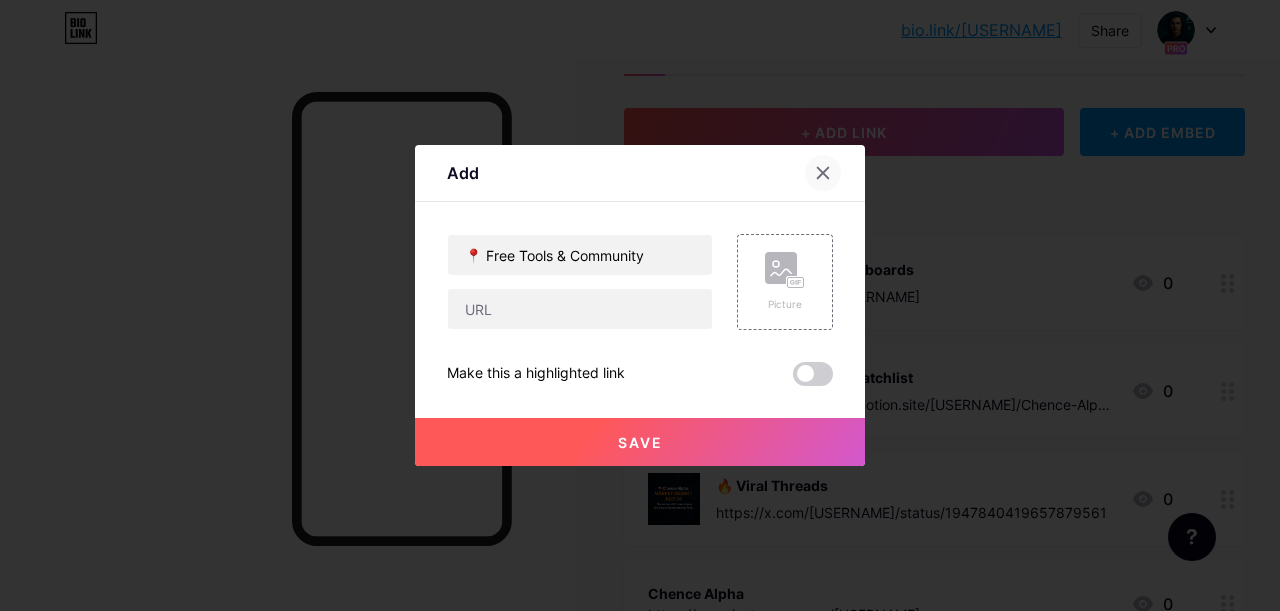 click 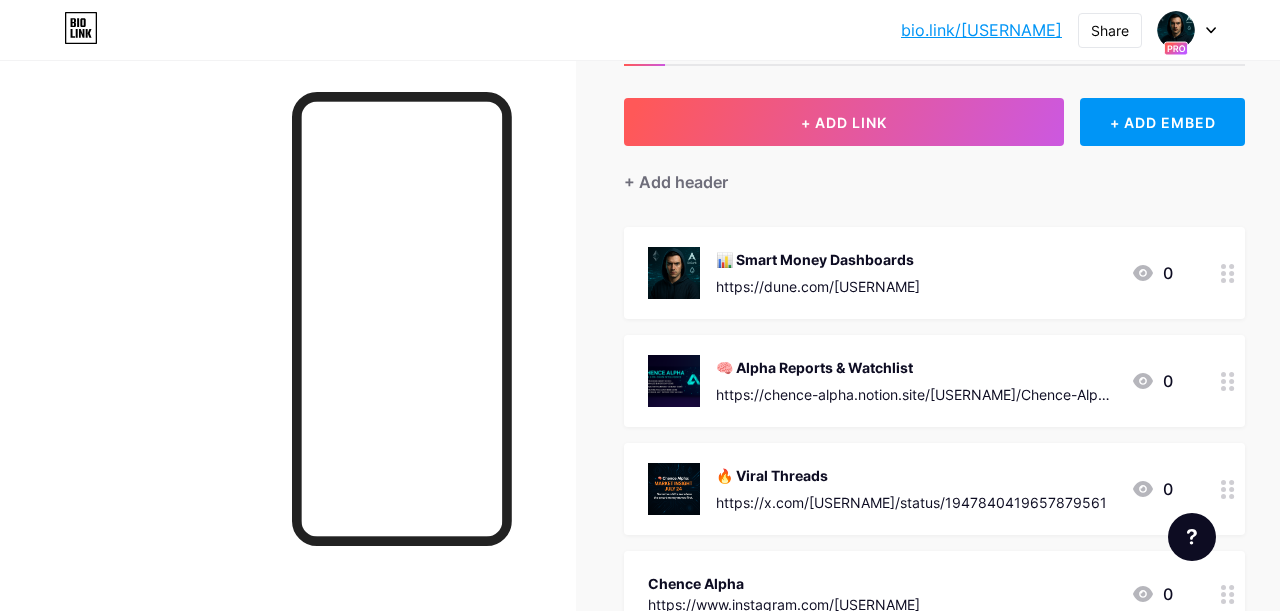 scroll, scrollTop: 0, scrollLeft: 0, axis: both 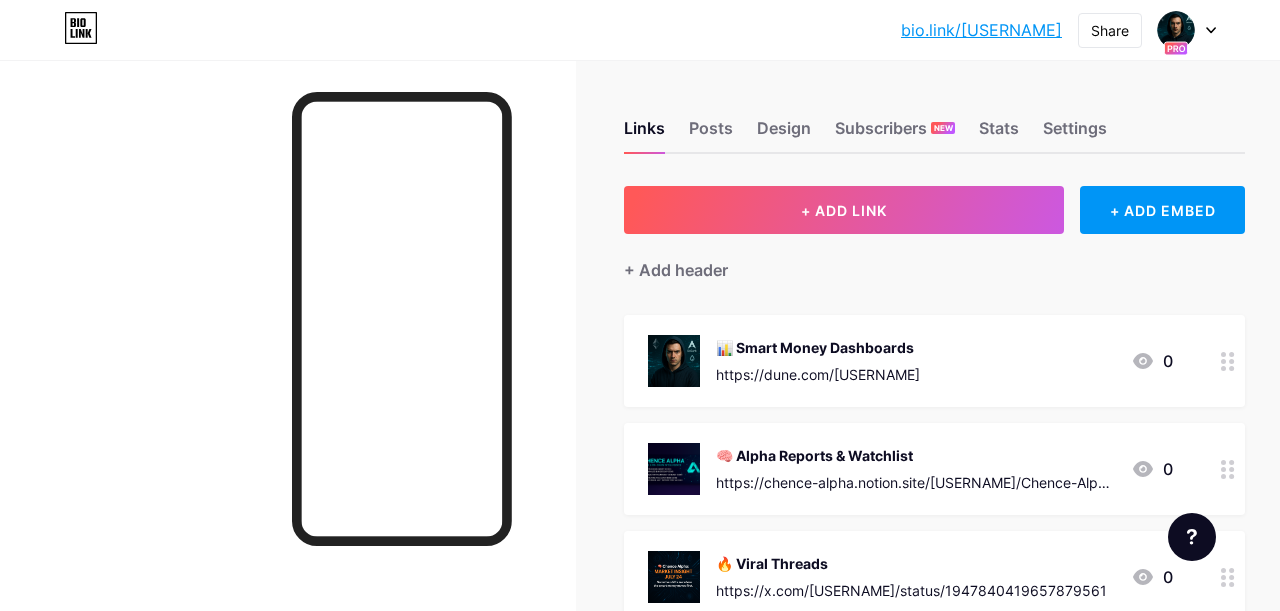 click on "+ ADD LINK     + ADD EMBED
+ Add header
📊 Smart Money Dashboards
https://dune.com/[USERNAME]
0
🧠 Alpha Reports & Watchlist
https://chence-alpha.notion.site/[USERNAME]/Chence-Alpha-On-chain-Intelligence-before-the-Crowd-23d8152cdbbb8024acd3ca7086588578?pvs=74
0
🔥 Viral Threads
https://x.com/[USERNAME]/status/1947840419657879561
0
Chence Alpha
https://www.instagram.com/[USERNAME]
0
SOCIALS     + Add socials" at bounding box center (934, 522) 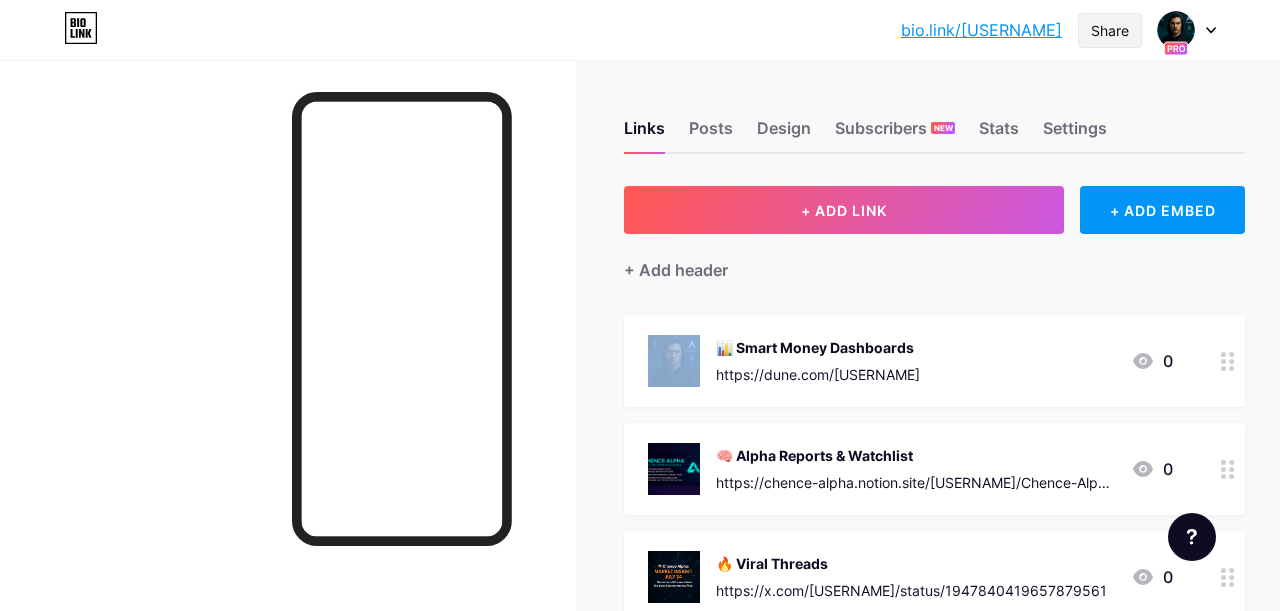 click on "Share" at bounding box center (1110, 30) 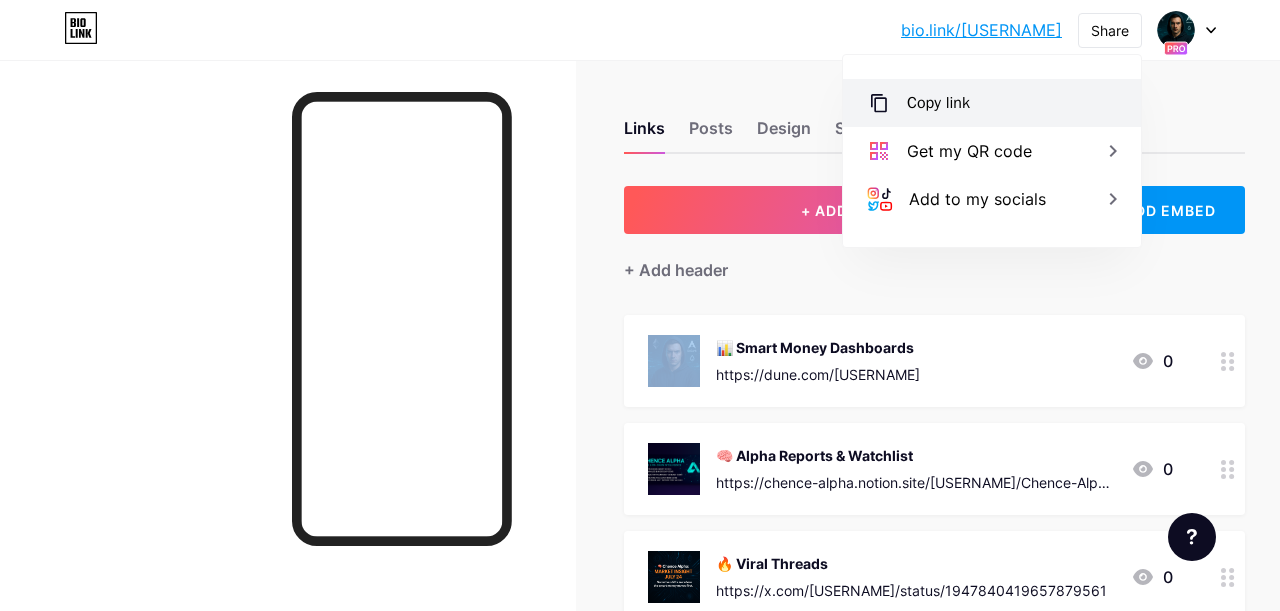 click on "Copy link" at bounding box center [938, 103] 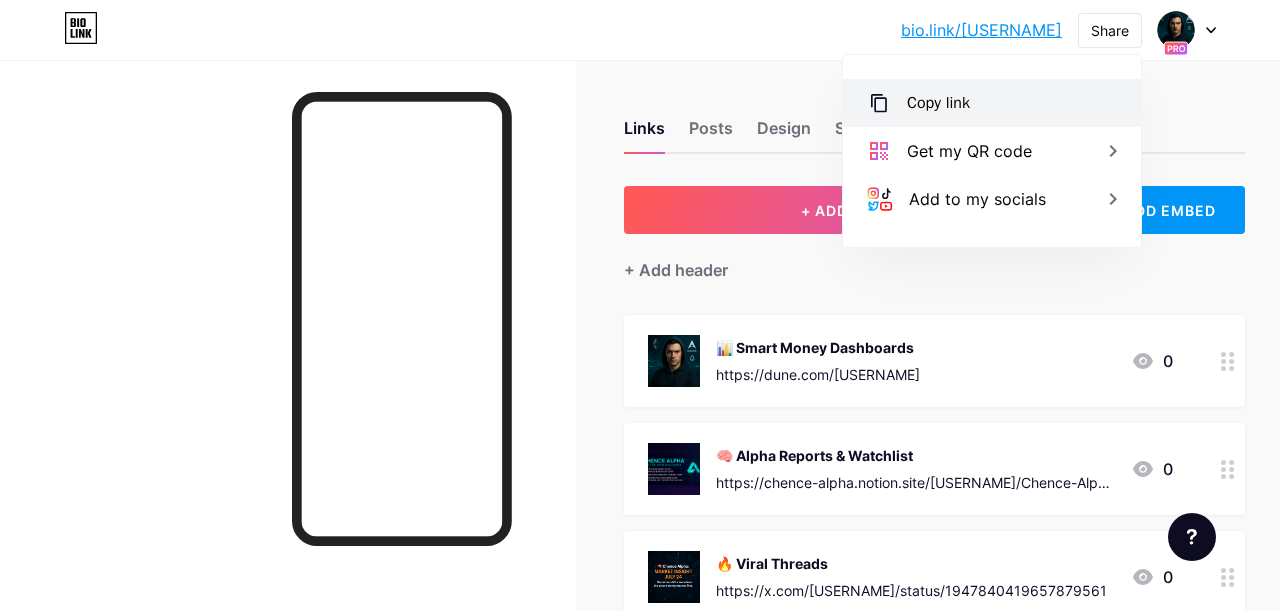 click on "Copy link" at bounding box center (938, 103) 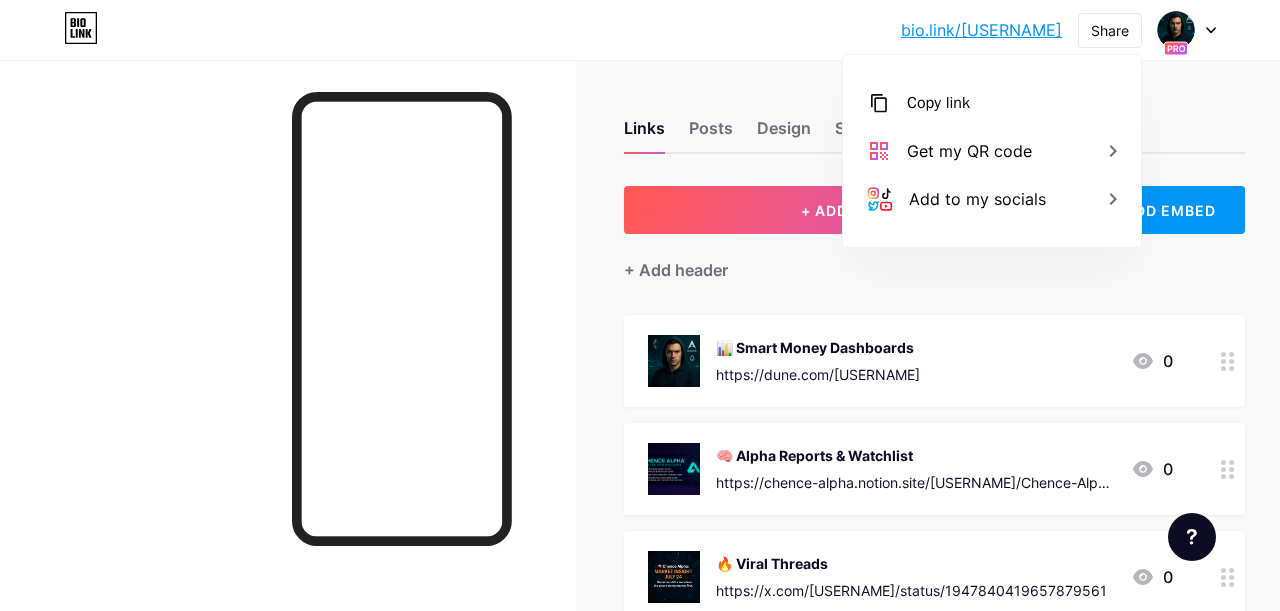 click on "Links
Posts
Design
Subscribers
NEW
Stats
Settings       + ADD LINK     + ADD EMBED
+ Add header
📊 Smart Money Dashboards
https://dune.com/[USERNAME]
0
🧠 Alpha Reports & Watchlist
https://chence-alpha.notion.site/[USERNAME]/Chence-Alpha-On-chain-Intelligence-before-the-Crowd-23d8152cdbbb8024acd3ca7086588578?pvs=74
0
🔥 Viral Threads
https://x.com/[USERNAME]/status/1947840419657879561
0
Chence Alpha
https://www.instagram.com/[USERNAME]
0
SOCIALS     + Add socials                       Feature requests             Help center     Chat with us" at bounding box center (664, 509) 